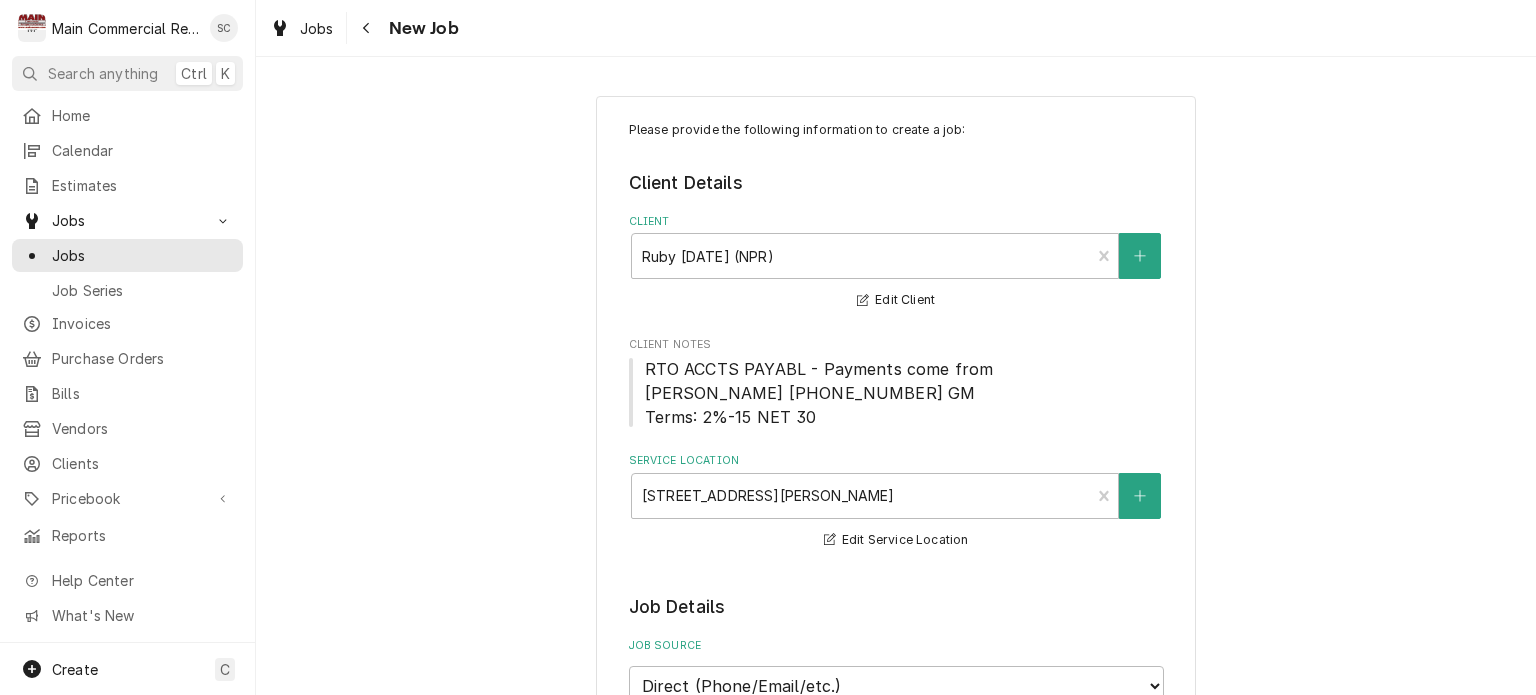 select on "1" 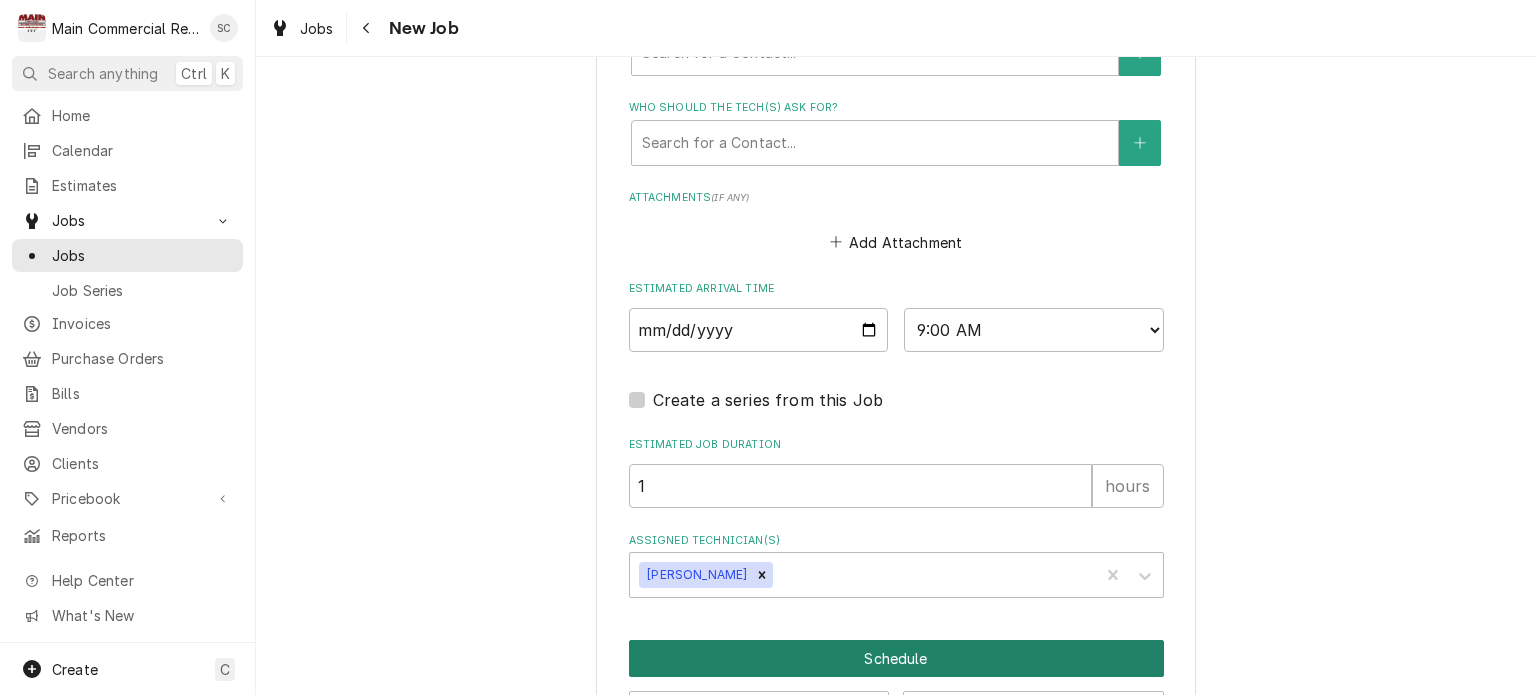 click on "Schedule" at bounding box center [896, 658] 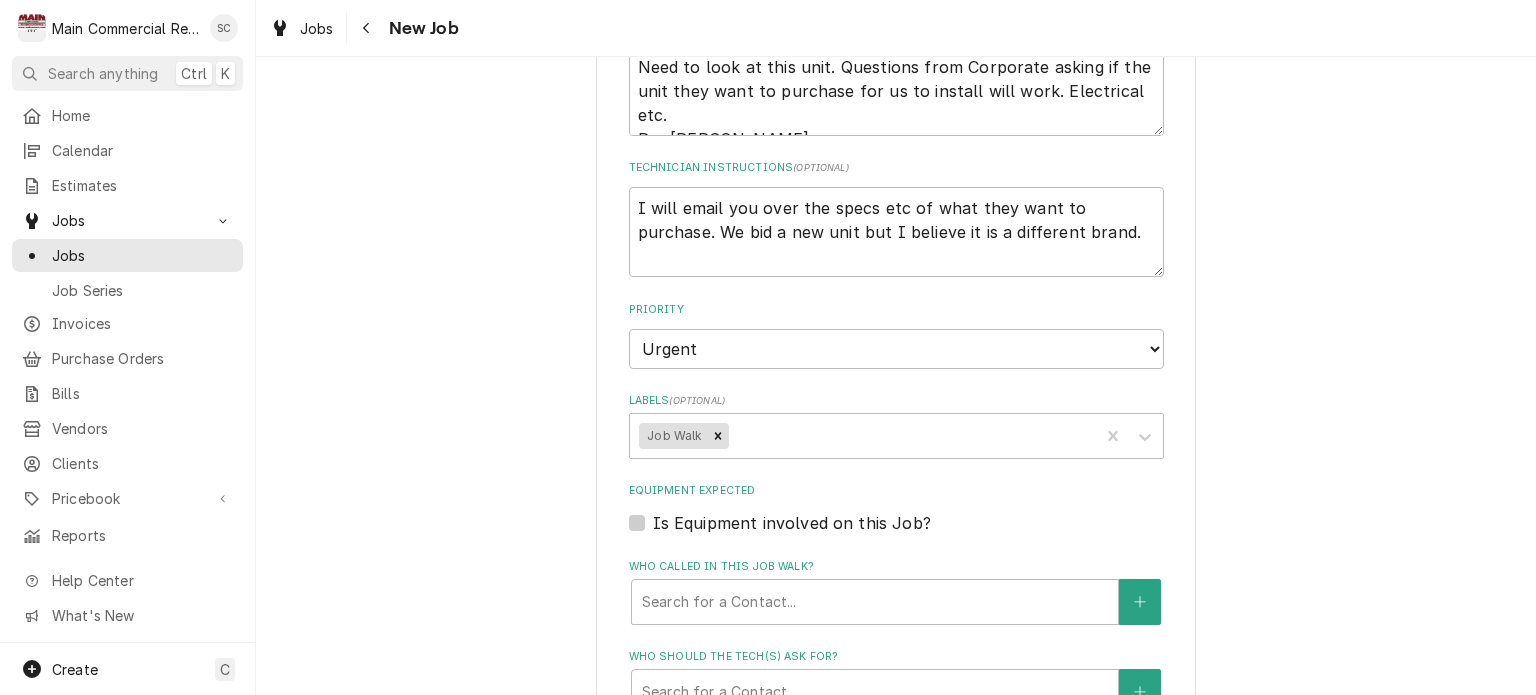 scroll, scrollTop: 1651, scrollLeft: 0, axis: vertical 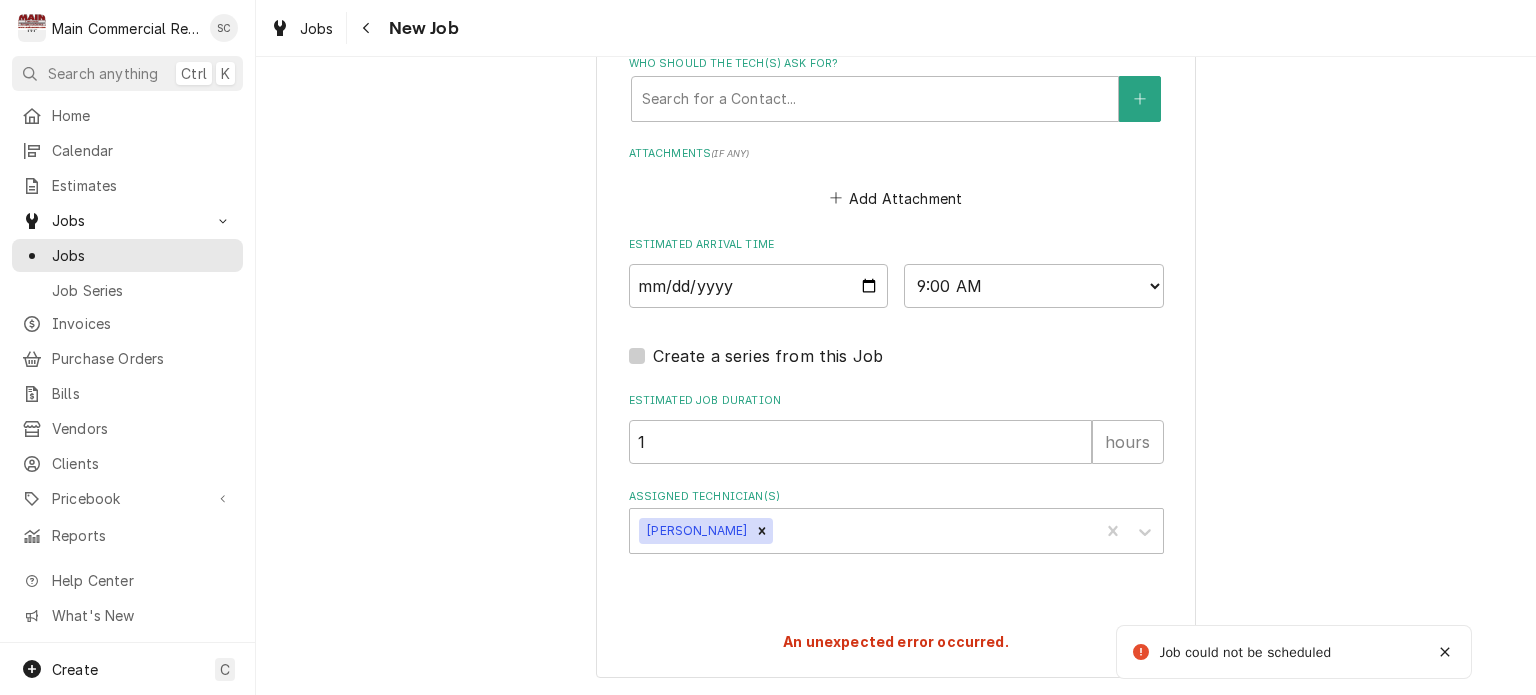 type on "x" 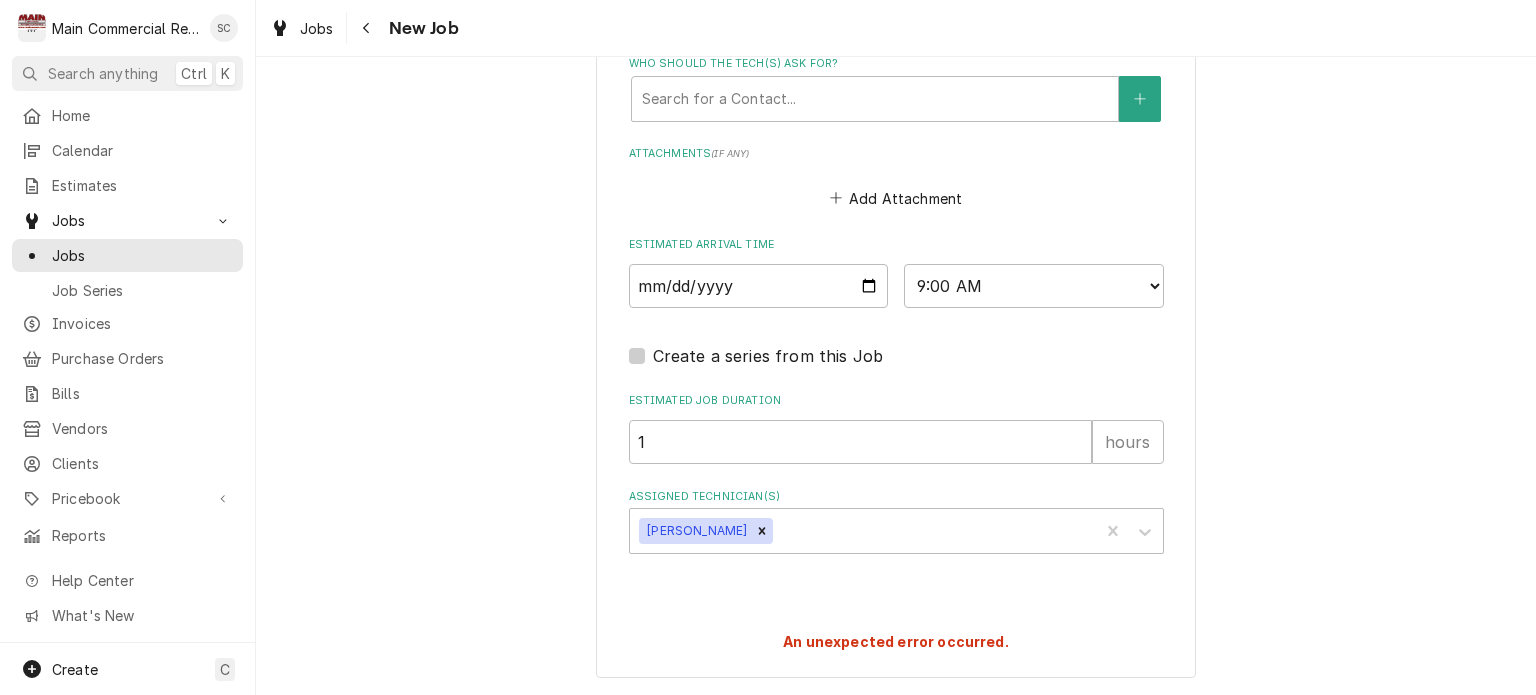 scroll, scrollTop: 1637, scrollLeft: 0, axis: vertical 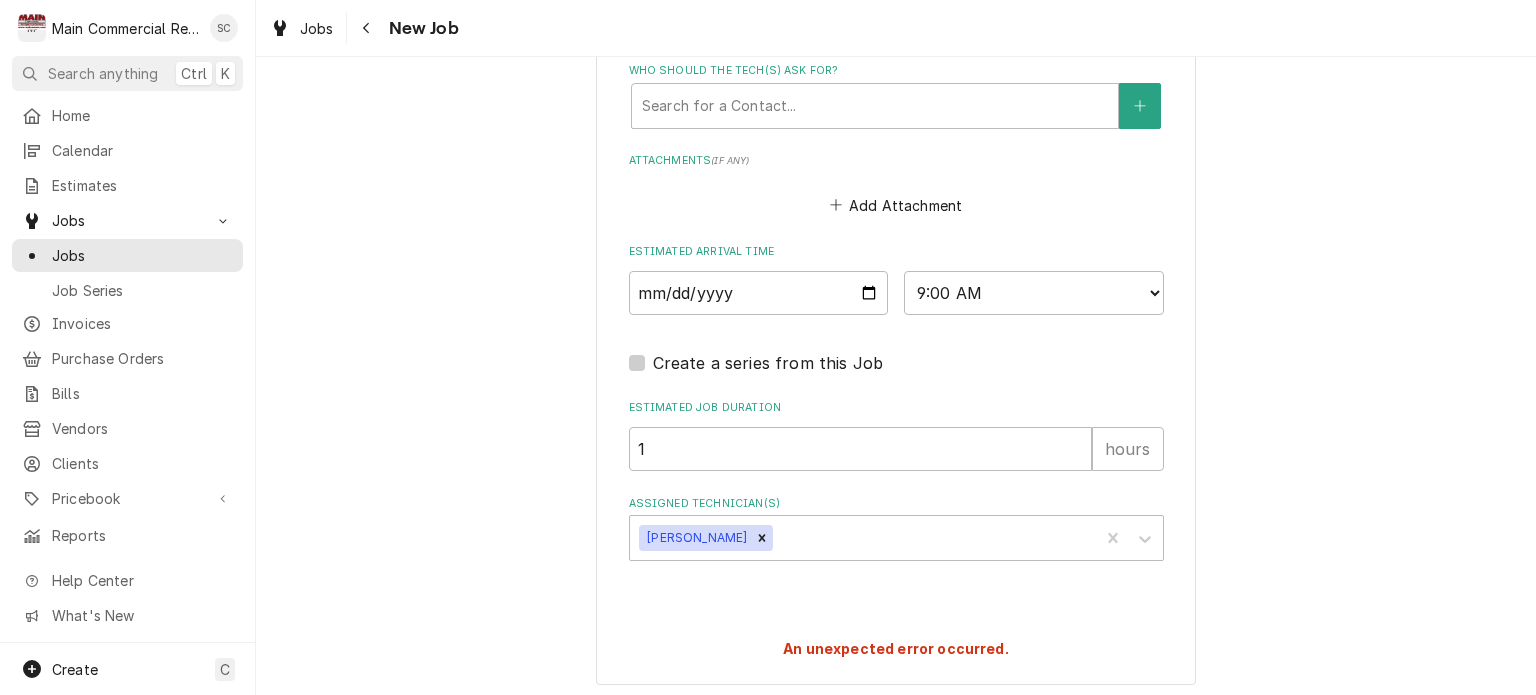 click on "Please provide the following information to create a job: Client Details Client Ruby Tuesday (NPR) Restaurant Edit Client Client Notes RTO ACCTS PAYABL - Payments come from
Tim 727-320-4993 GM
Terms: 2%-15 NET 30 Service Location 8512 Ridge Road, New Port Richey, FL 34654 Edit Service Location Job Details Job Source Direct (Phone/Email/etc.) Service Channel Corrigo Ecotrak Other Date Received 2025-07-18 Service Type JOB WALK Edit Service Type Job Type Reason For Call Glo-ray? food warmer
Need to look at this unit. Questions from Corporate asking if the unit they want to purchase for us to install will work. Electrical etc.
Per Wes.  Technician Instructions  ( optional ) I will email you over the specs etc of what they want to purchase. We bid a new unit but I believe it is a different brand.  Priority No Priority Urgent High Medium Low Labels  ( optional ) Job Walk Equipment Expected Is Equipment involved on this Job? Who called in this job walk? Search for a Contact... Who should the tech(s) ask for?  ( )" at bounding box center [896, -429] 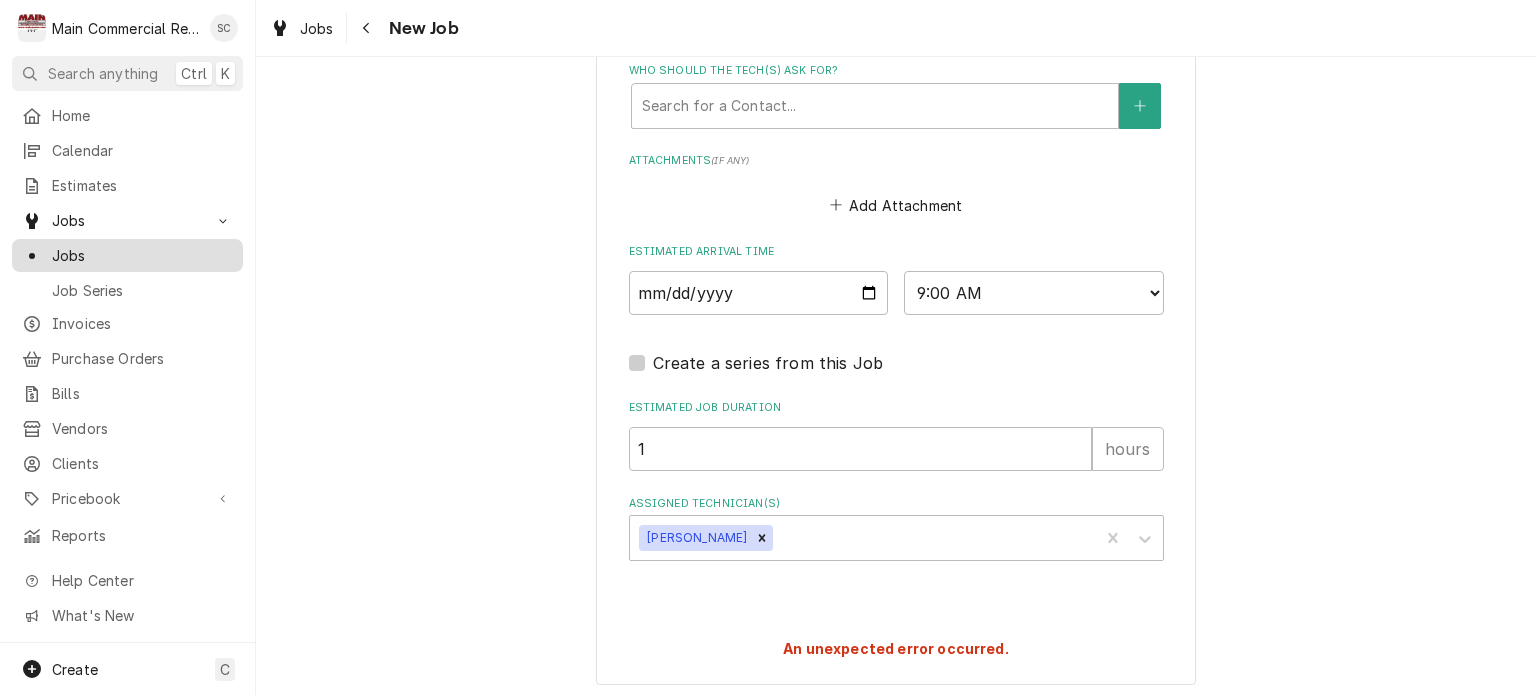 click on "Jobs" at bounding box center [142, 255] 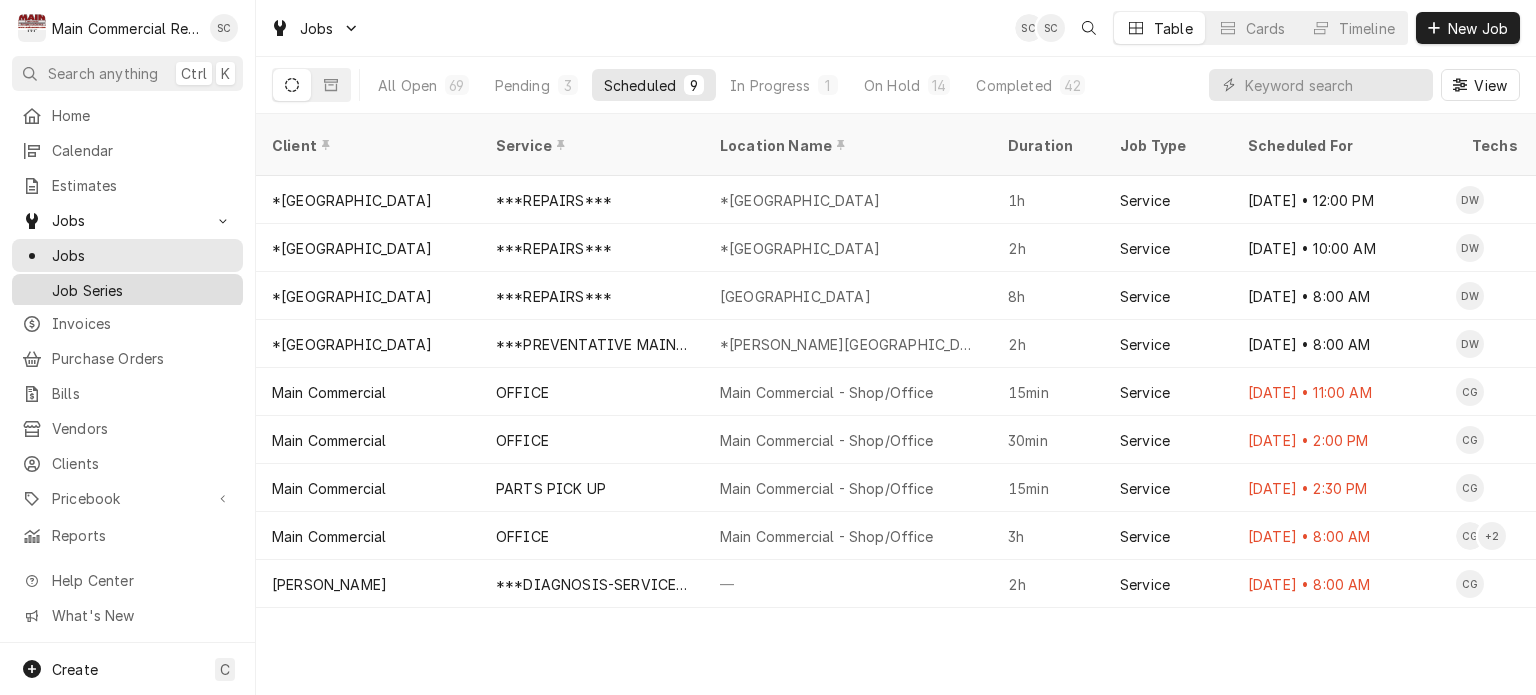 scroll, scrollTop: 0, scrollLeft: 0, axis: both 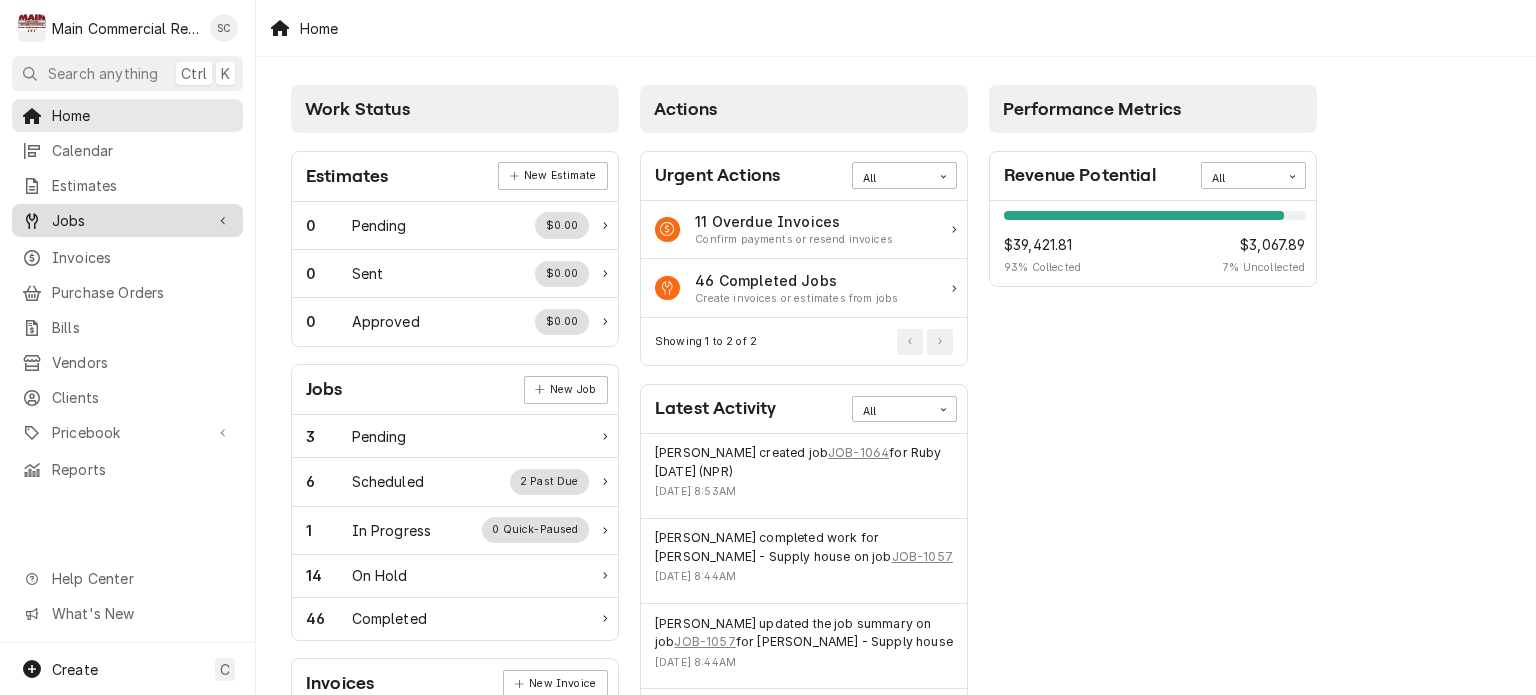 click on "Jobs" at bounding box center (127, 220) 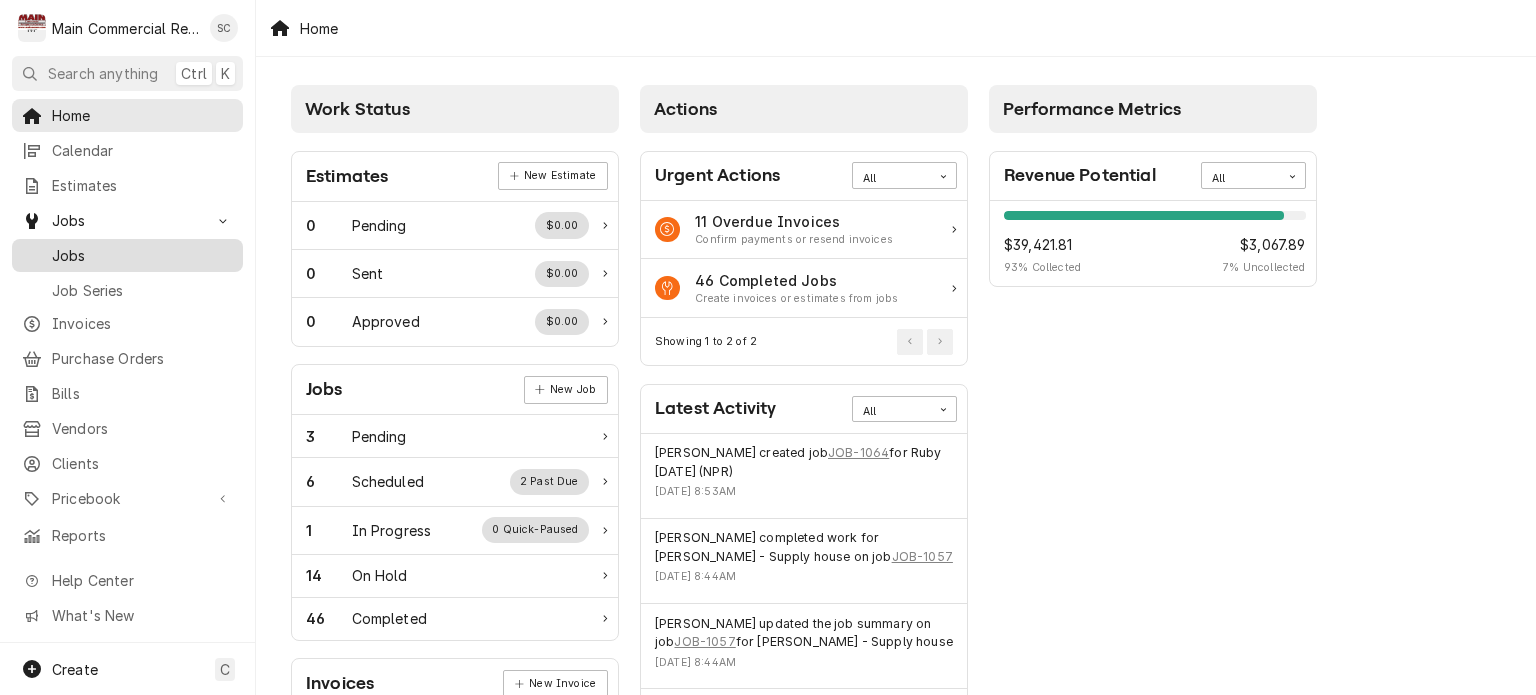 click on "Jobs" at bounding box center [127, 255] 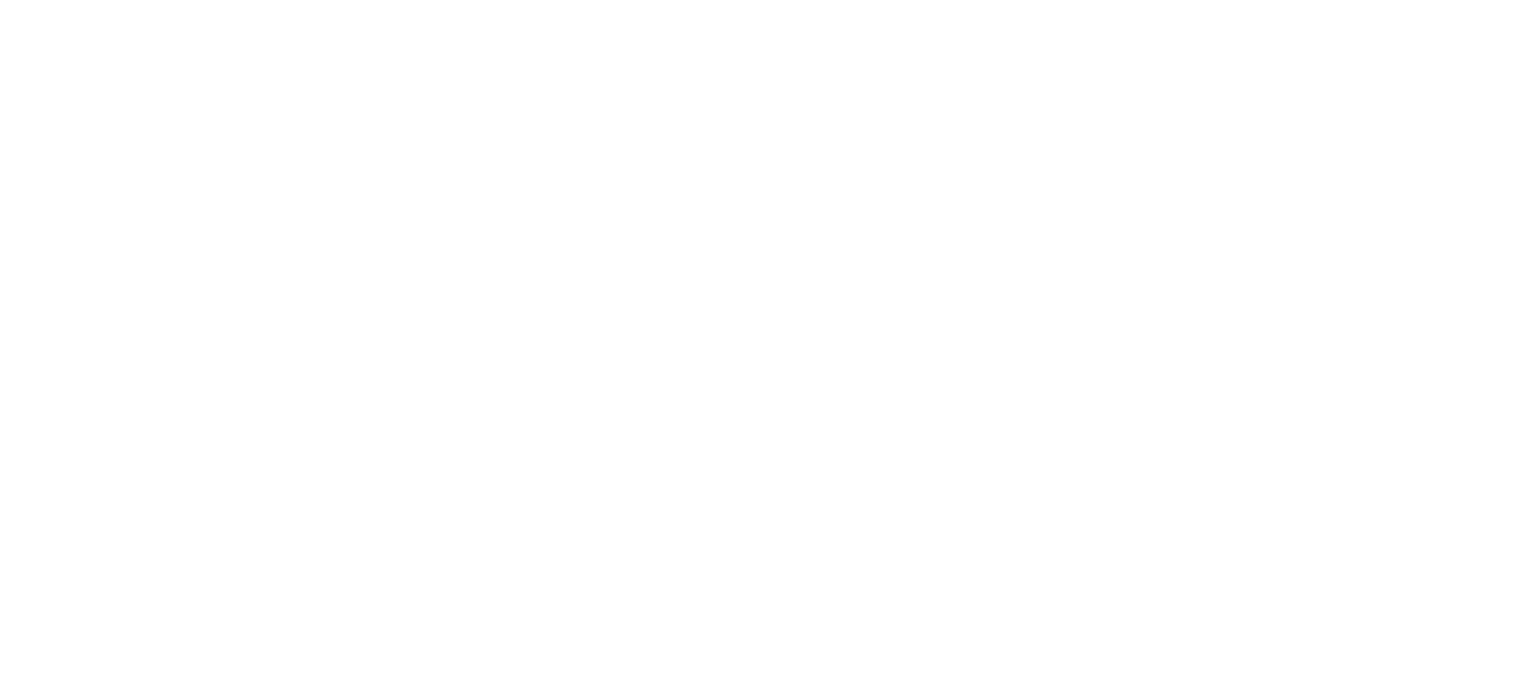 scroll, scrollTop: 0, scrollLeft: 0, axis: both 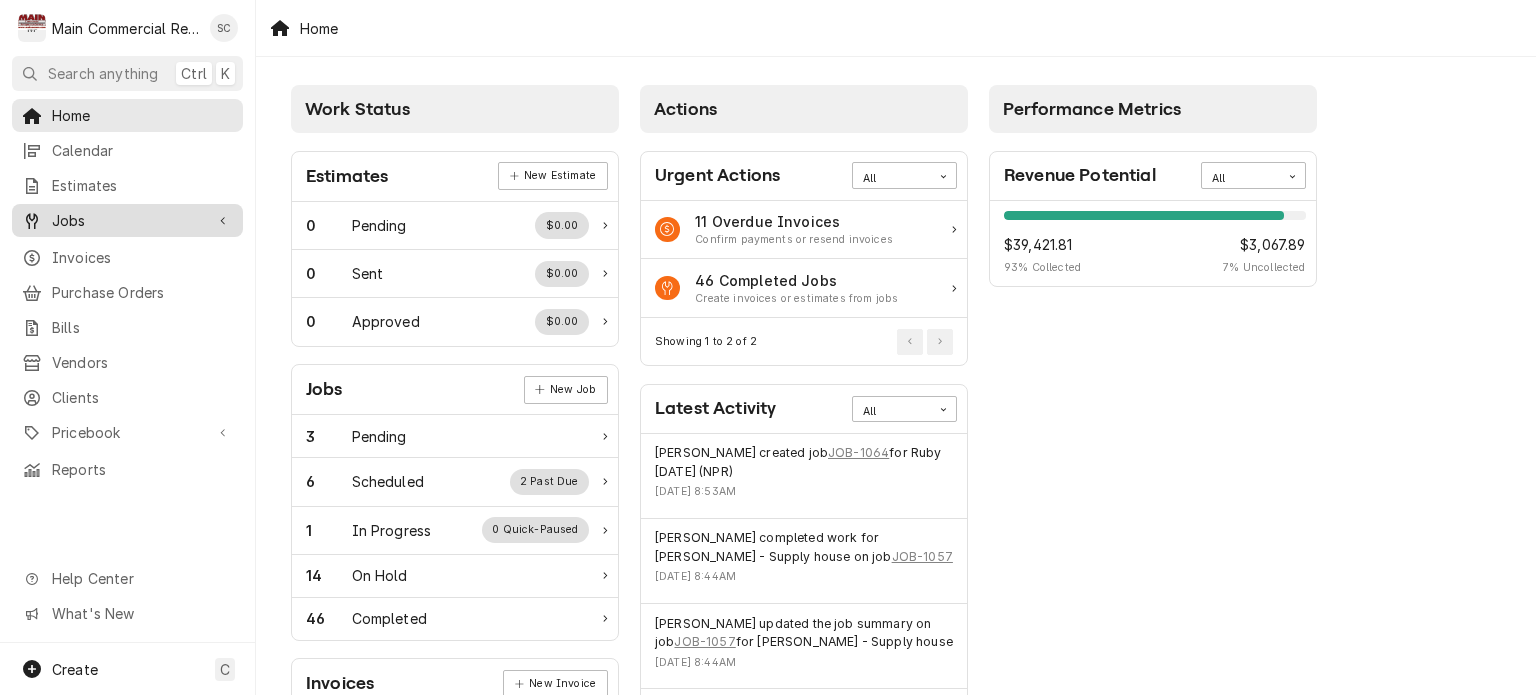 click on "Jobs" at bounding box center (127, 220) 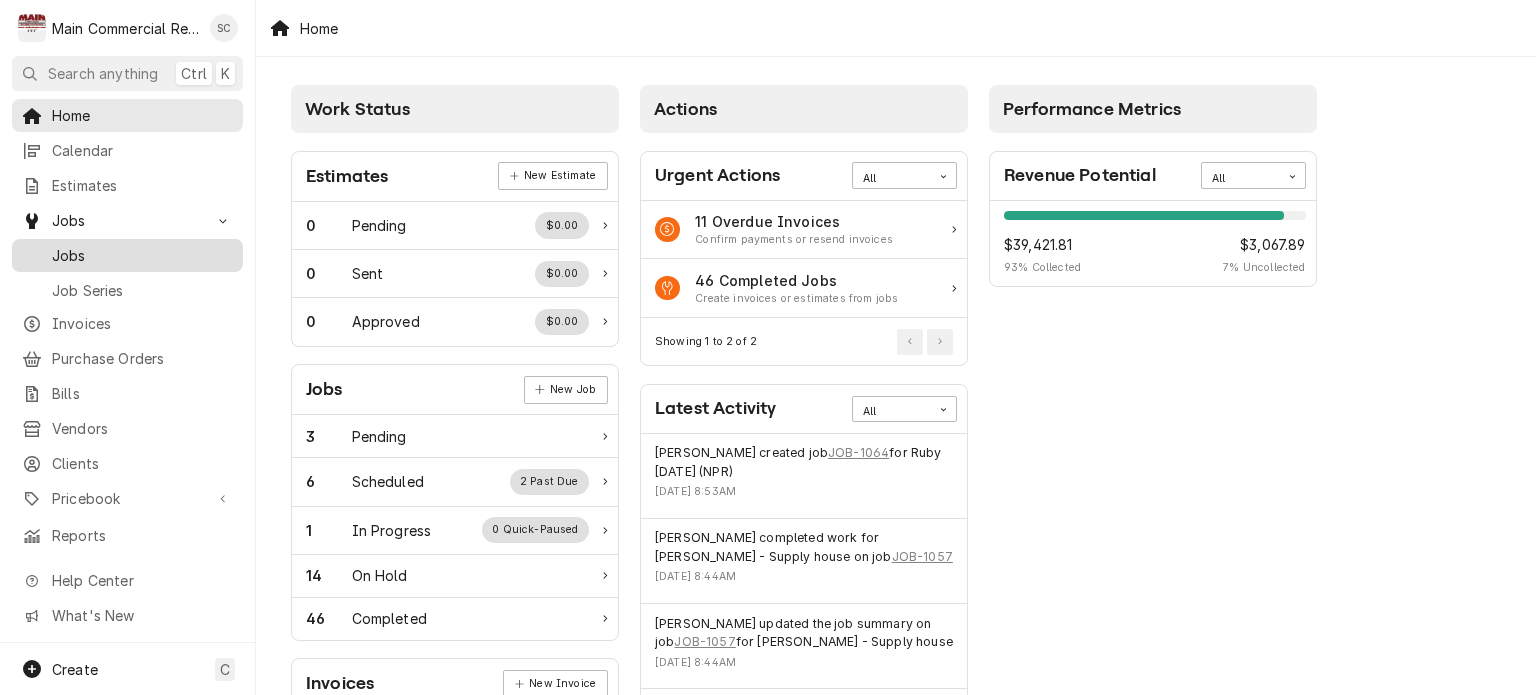 click on "Jobs" at bounding box center [142, 255] 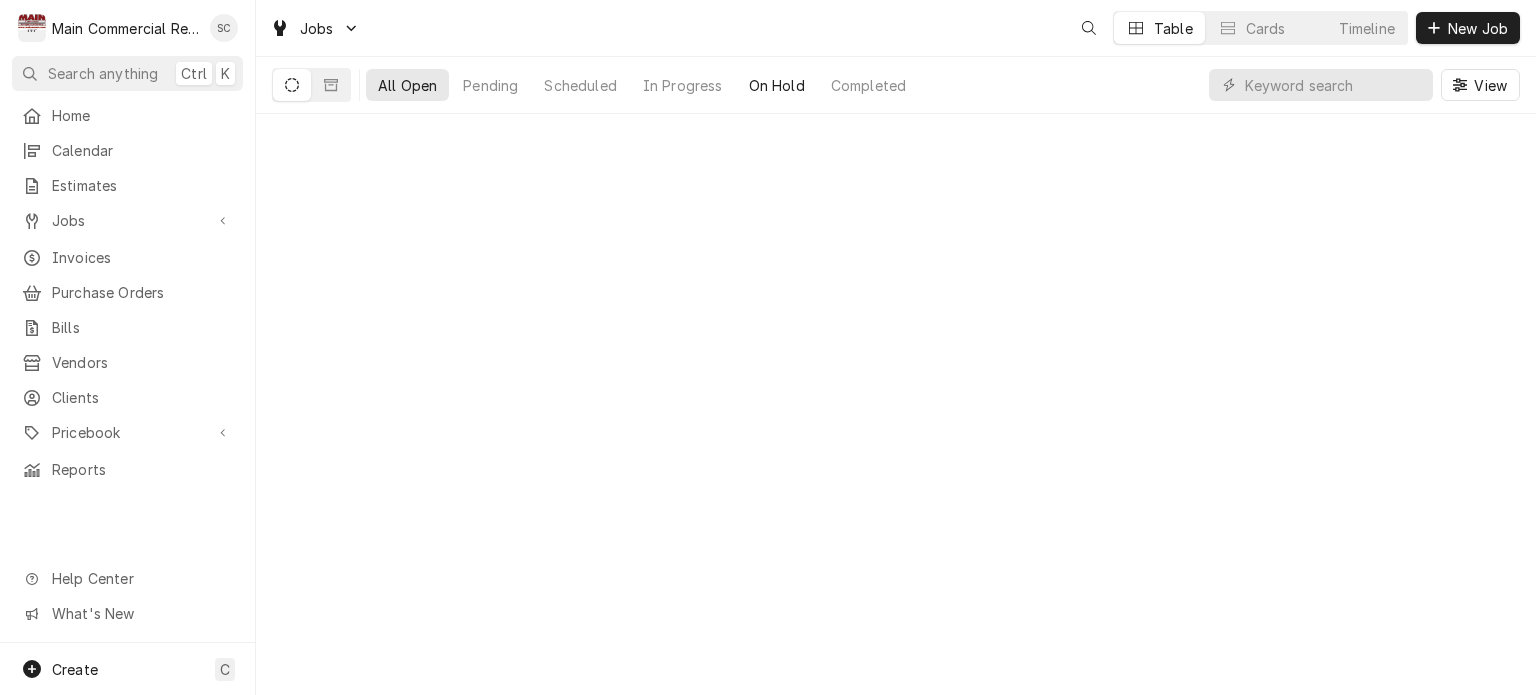 scroll, scrollTop: 0, scrollLeft: 0, axis: both 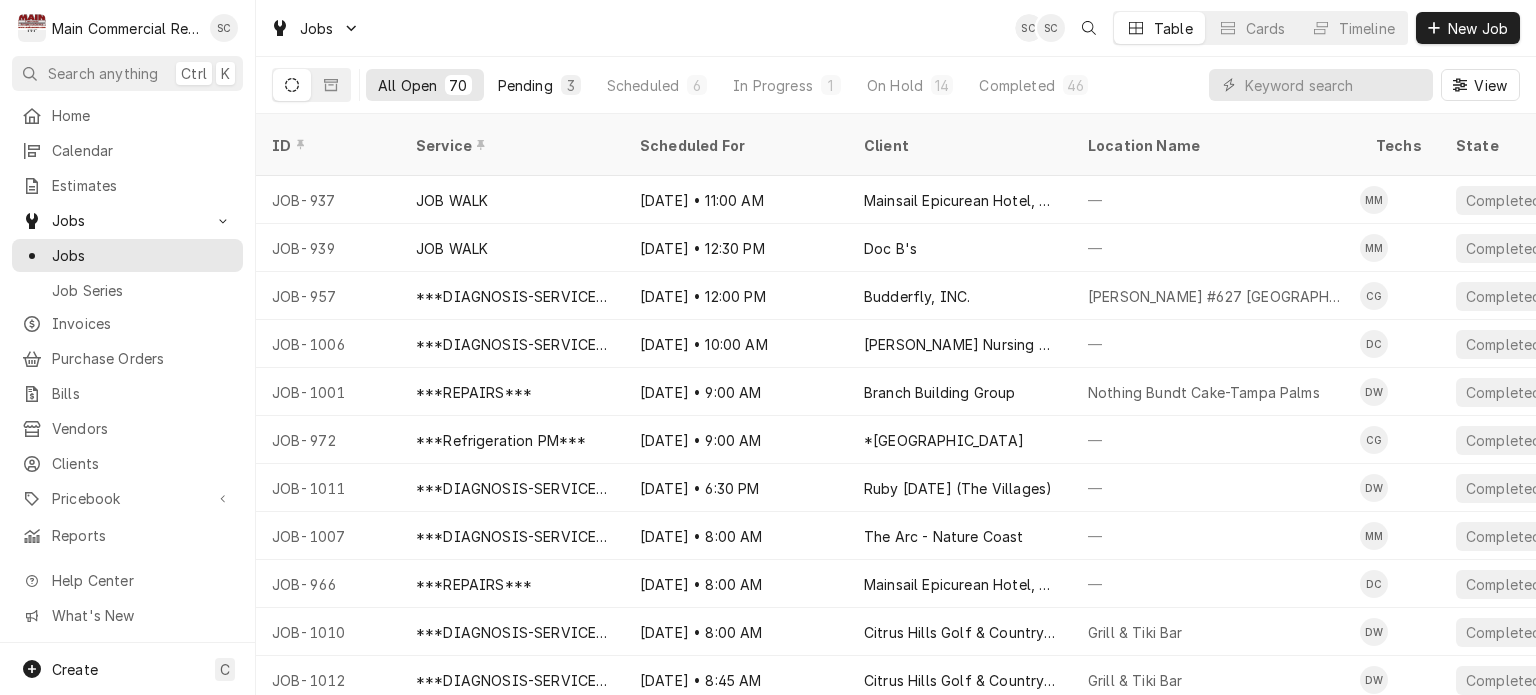click on "Pending" at bounding box center [525, 85] 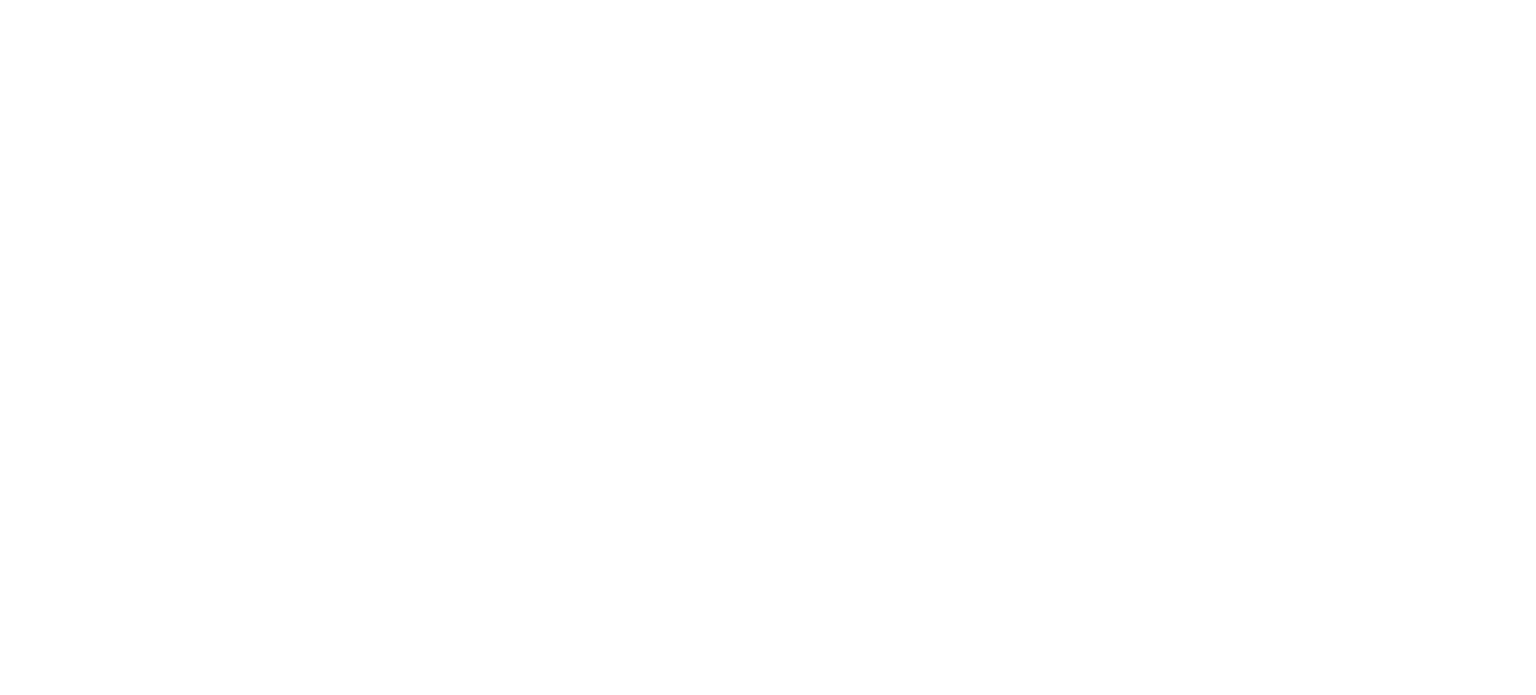 scroll, scrollTop: 0, scrollLeft: 0, axis: both 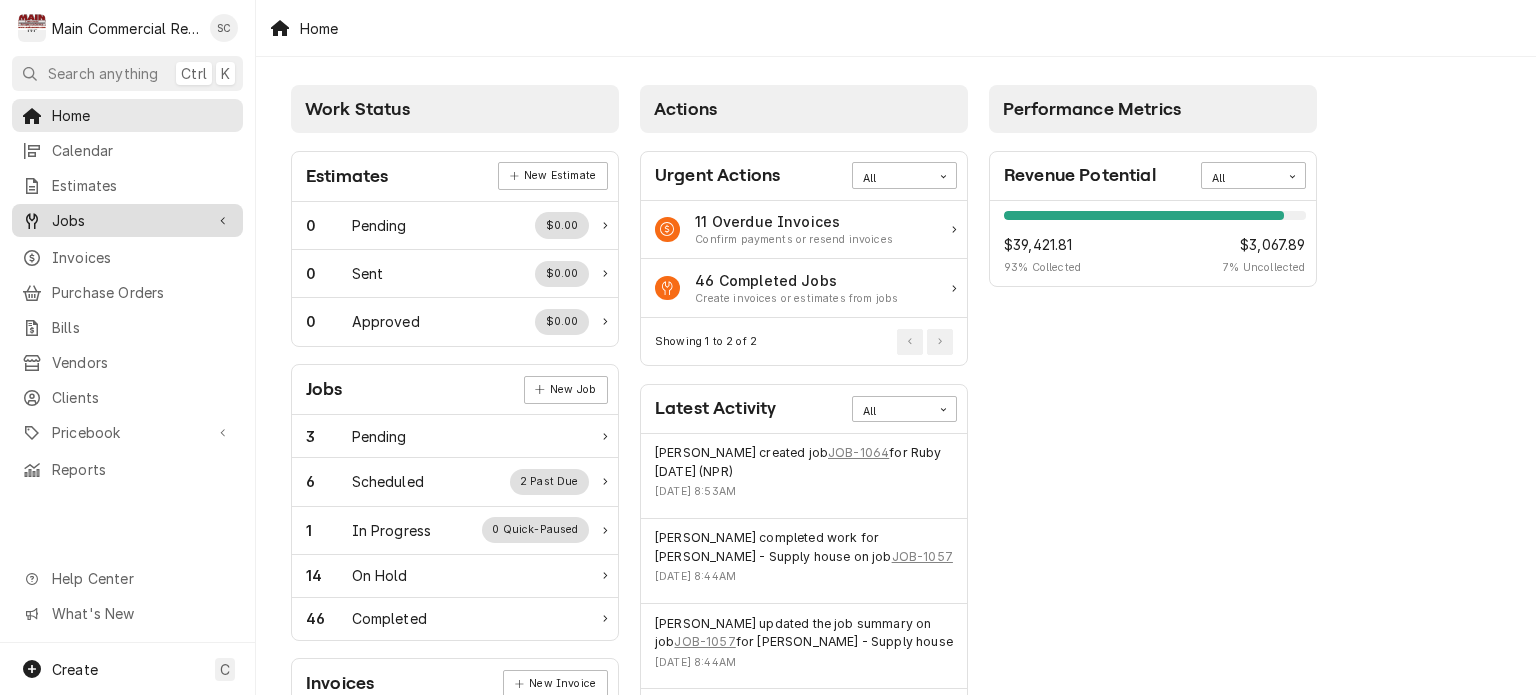 click on "Jobs" at bounding box center [127, 220] 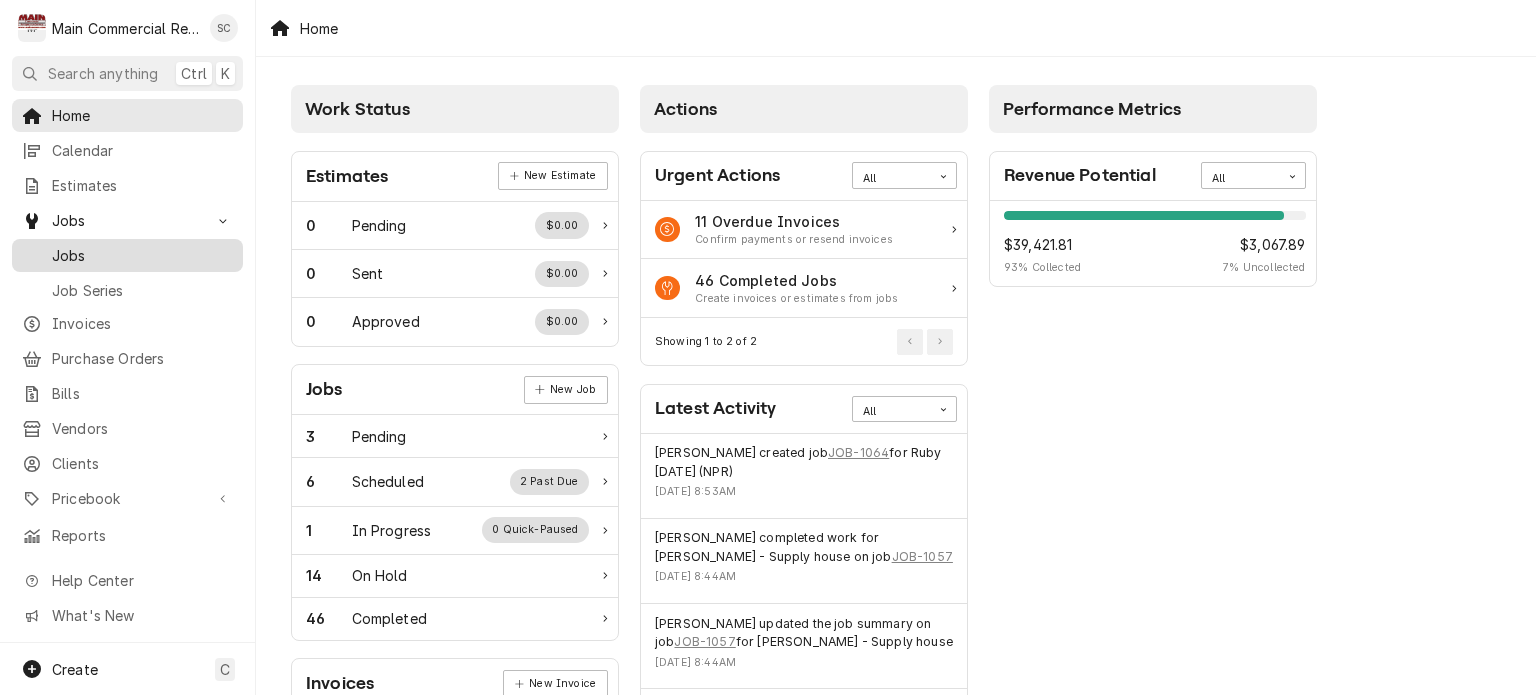 click on "Jobs" at bounding box center (142, 255) 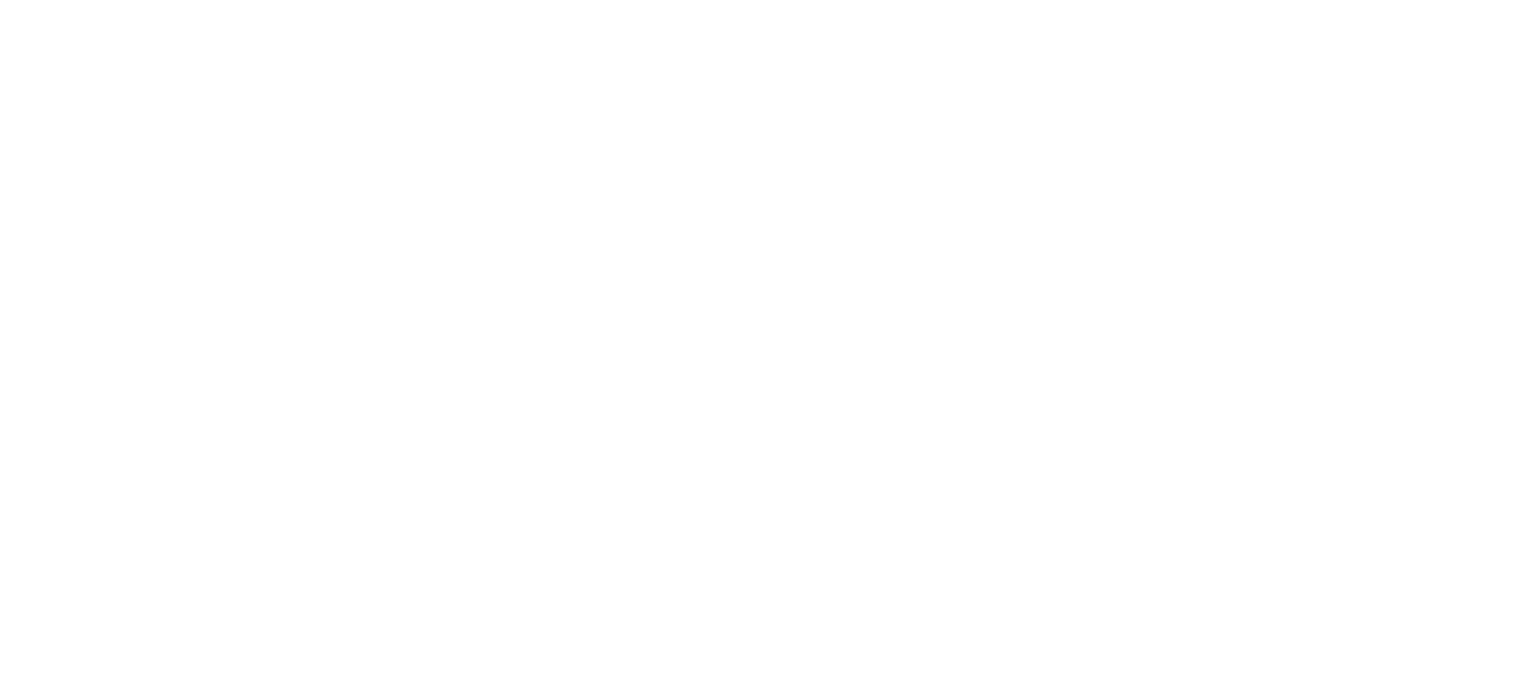 scroll, scrollTop: 0, scrollLeft: 0, axis: both 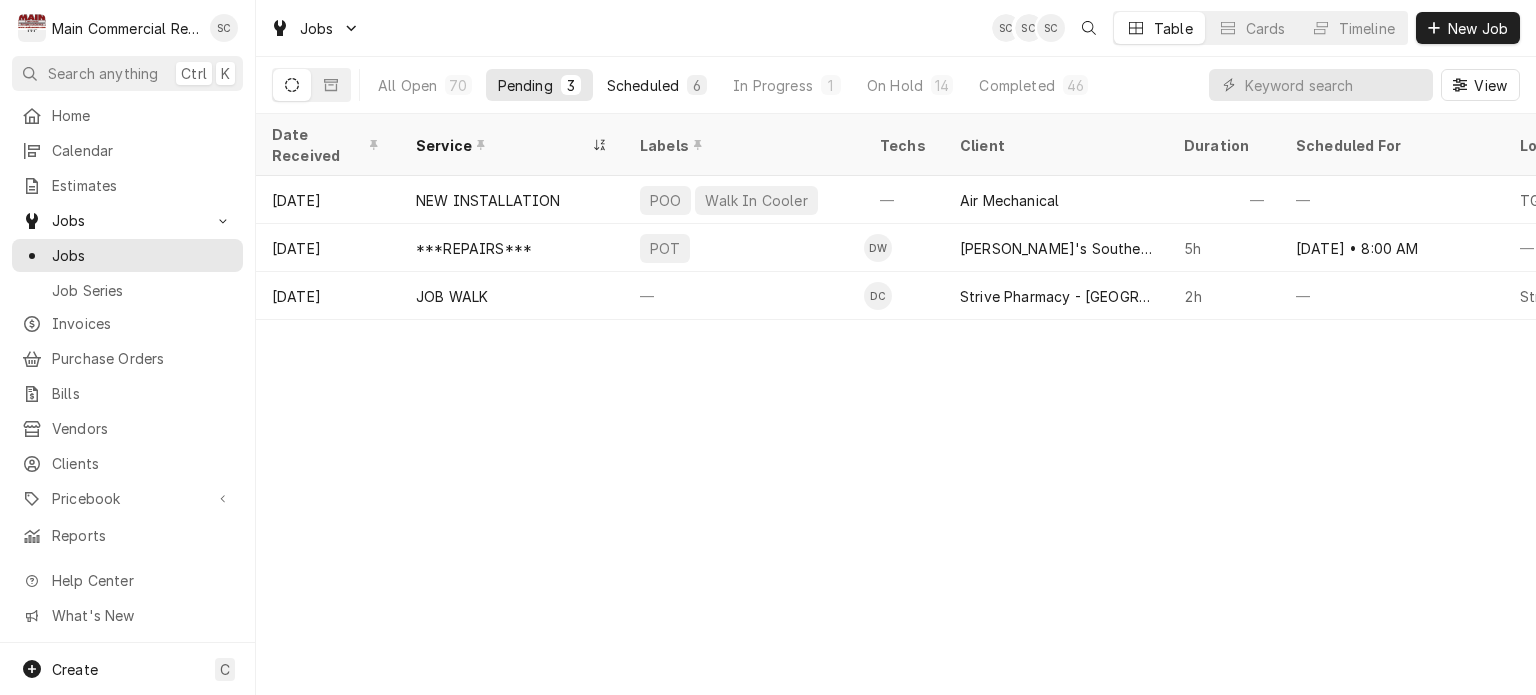 click on "Scheduled" at bounding box center [643, 85] 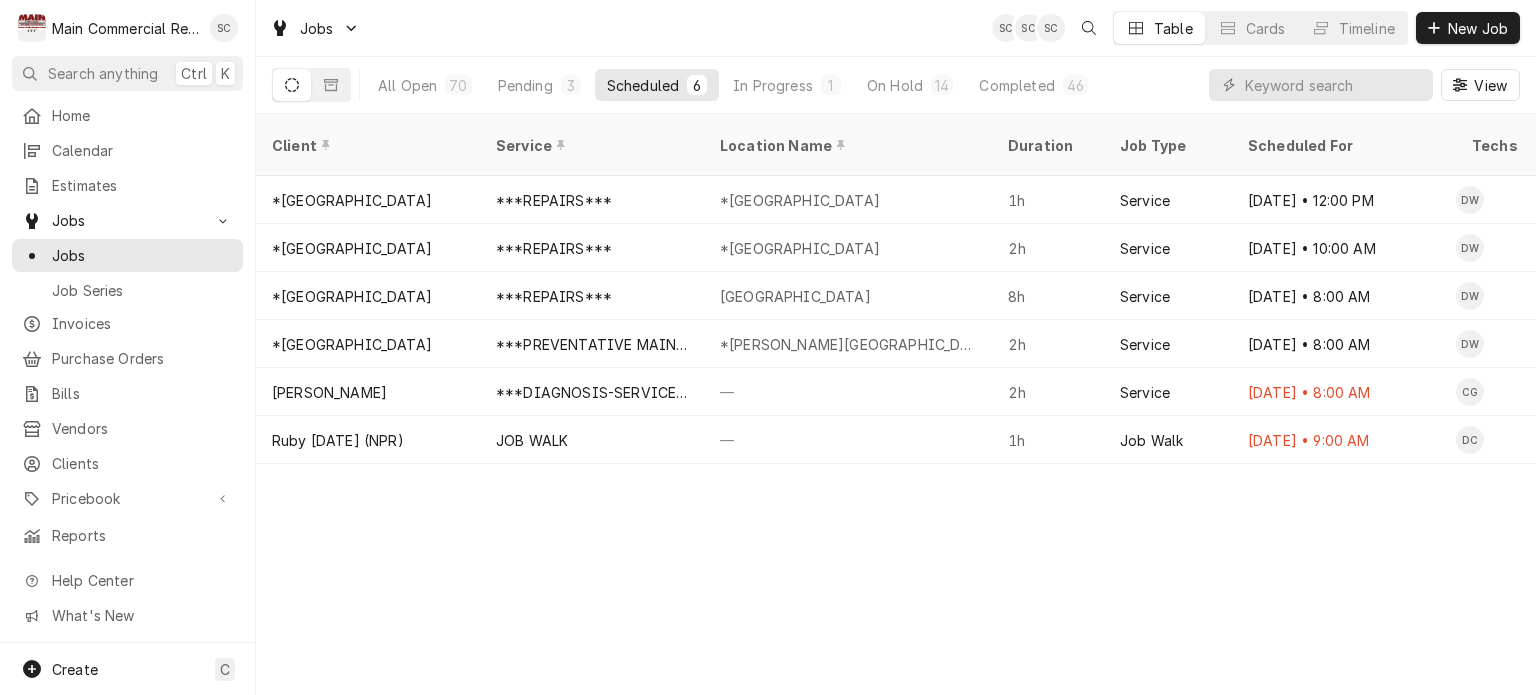 click on "Client Service Location Name Duration Job Type Scheduled For Techs Status Labels ID Priority Date Received Location Address Scheduled Last Modified *Hernando County Public School ***REPAIRS*** *Hernando High School 1h Service Jul 22   • 12:00 PM DW Upcoming WIC JOB-924 Medium Jun 24   111 Ernie Chatman Run, Brooksville, FL 34601 Jul 15   Jul 15   *Hernando County Public School ***REPAIRS*** *Brooksville Elementary School 2h Service Jul 22   • 10:00 AM DW Upcoming PIS WIF JOB-948 No Priority Jun 30   885 N Broad St., Brooksville, FL 34601 Jul 15   Jul 15   *Hernando County Public School ***REPAIRS*** Suncoast Elementary School 8h Service Jul 23   • 8:00 AM DW Upcoming PIS WIC JOB-949 No Priority Jun 30   1135 Quality Drive, Spring Hill, FL 34609 Jul 16   Jul 16   *Hernando County Public School ***PREVENTATIVE MAINTENANCE*** *Moton Elementary School 2h Service Jul 22   • 8:00 AM DW Upcoming Hot side Need to schedule JOB-964 High Jul 2   7175 Emerson Road, Brooksville, FL 34601 Jul 15   Jul 15   — 2h" at bounding box center (896, 404) 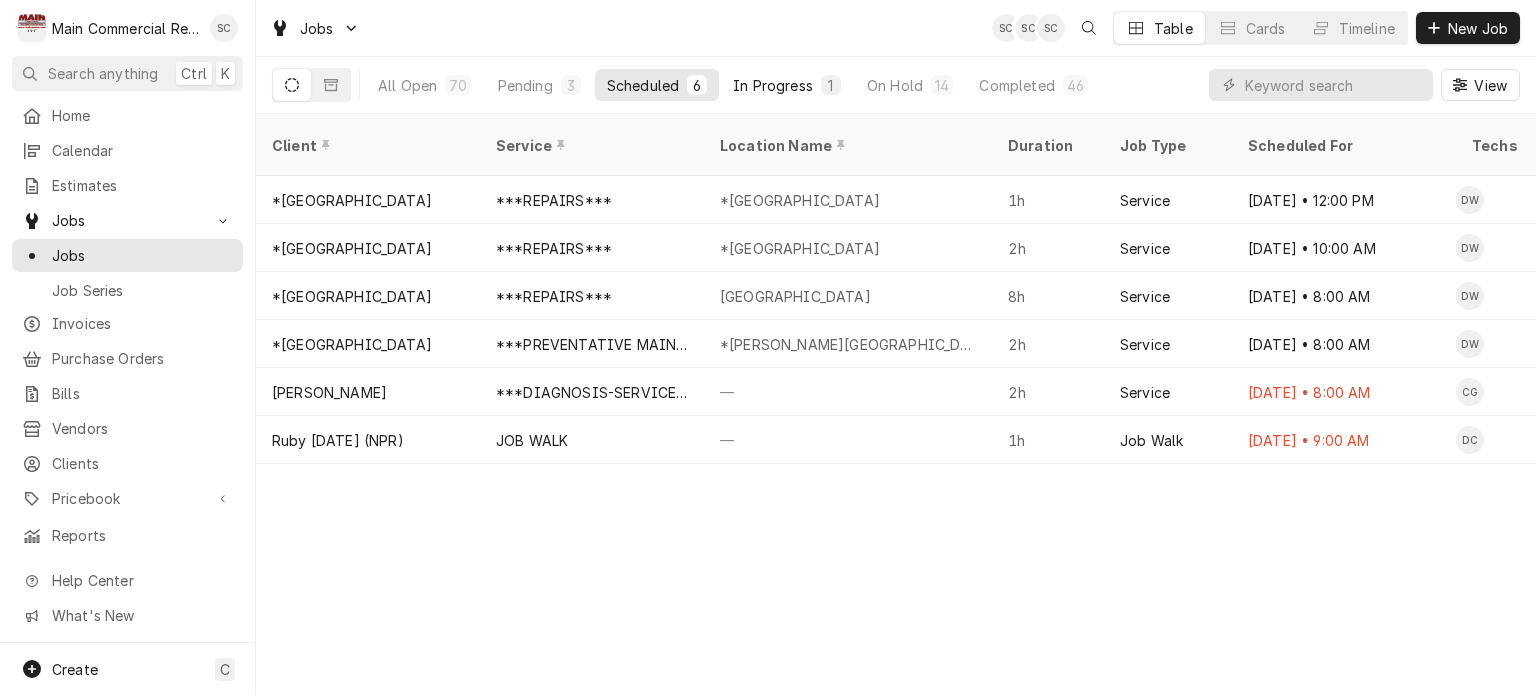 click on "In Progress 1" at bounding box center [787, 85] 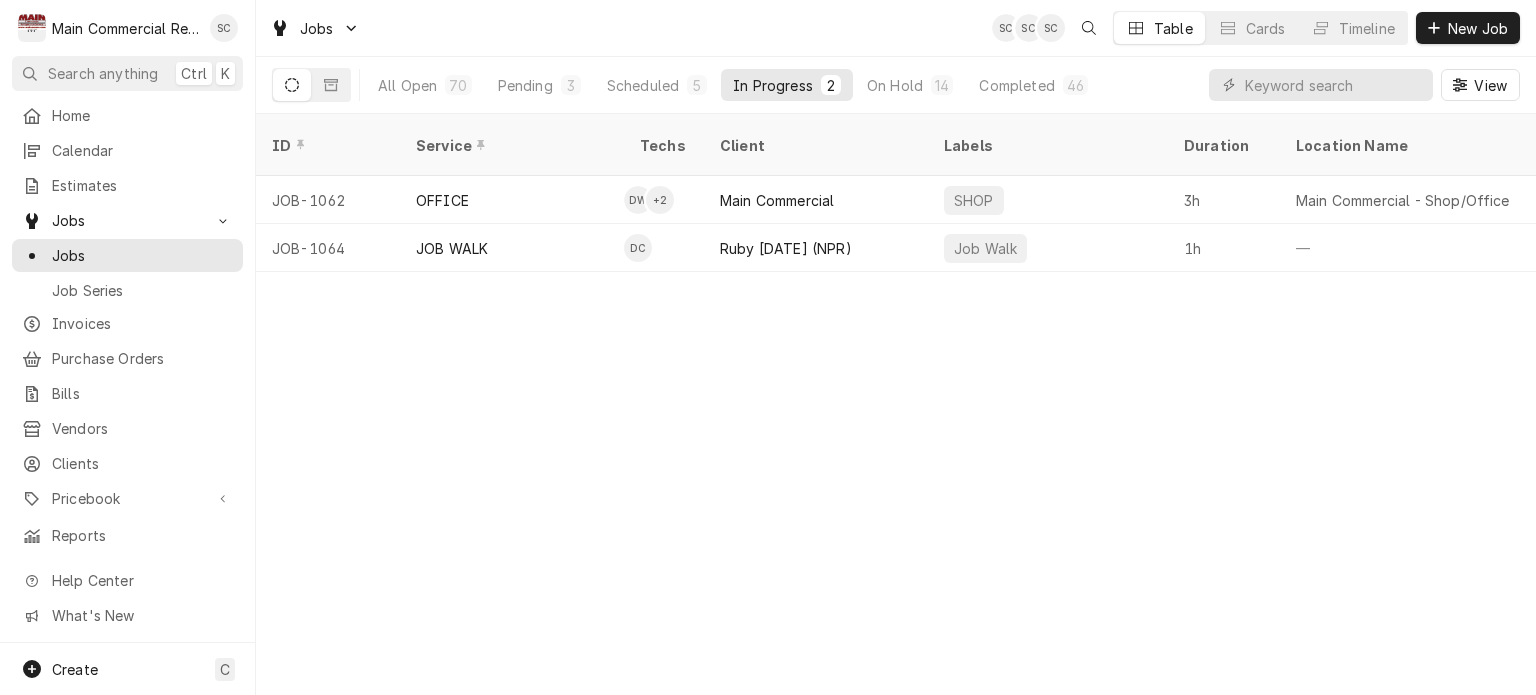 click on "ID Service Techs Client Labels Duration Location Name Date Received Status Priority Location Address Scheduled For Status Changed Last Modified Job Type JOB-1062 OFFICE DW + 2 Main Commercial SHOP 3h Main Commercial - Shop/Office Jul 17   Active Urgent 16705 Scheer Blvd, Hudson, FL 34667 Jul 18   • 8:00 AM Jul 18   Jul 18   Service JOB-1064 JOB WALK DC Ruby Tuesday (NPR) Job Walk 1h — Jul 18   Active Urgent 8512 Ridge Road, New Port Richey, FL 34654 Jul 18   • 9:00 AM Jul 18   Jul 18   Job Walk k4vqgV1 Date — Time — Duration — Labels No labels Reason For Call Not mentioned" at bounding box center (896, 404) 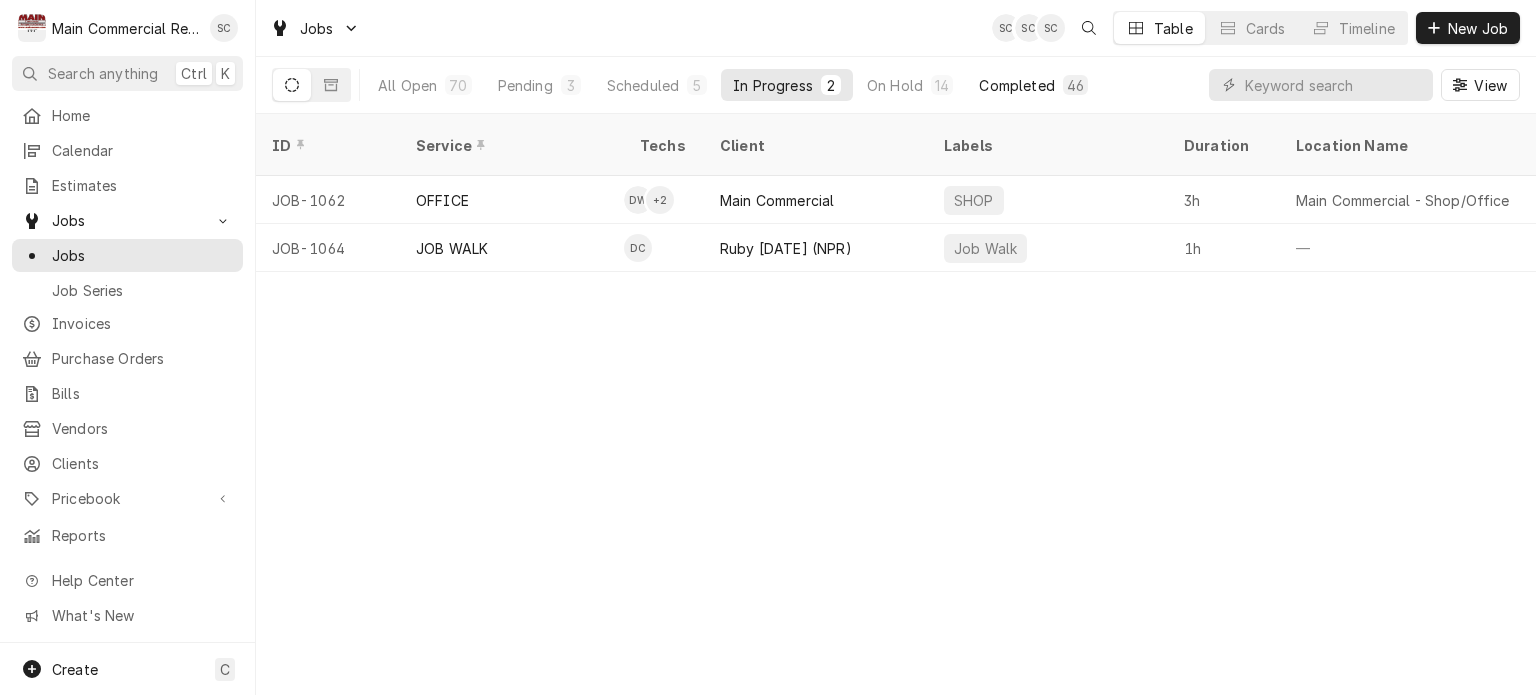 click on "Completed 46" at bounding box center [1033, 85] 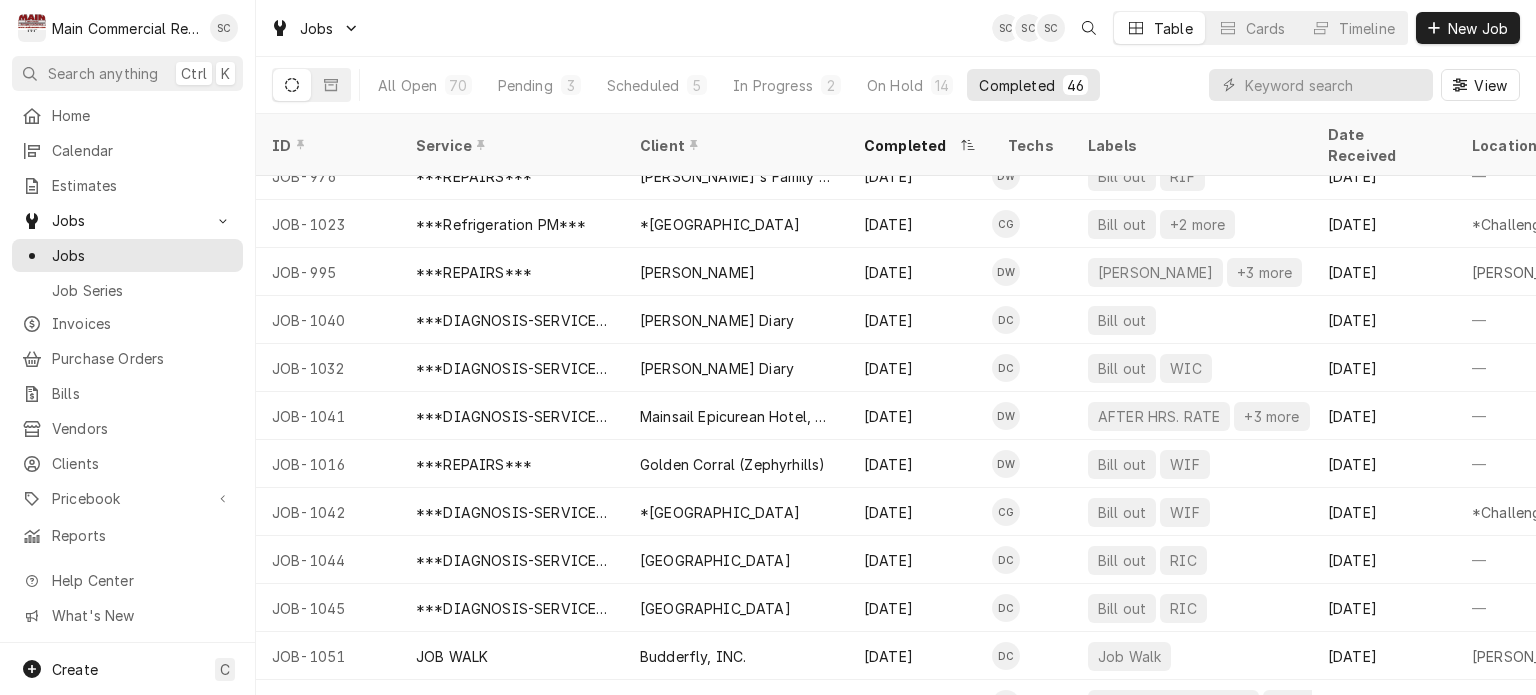 scroll, scrollTop: 880, scrollLeft: 0, axis: vertical 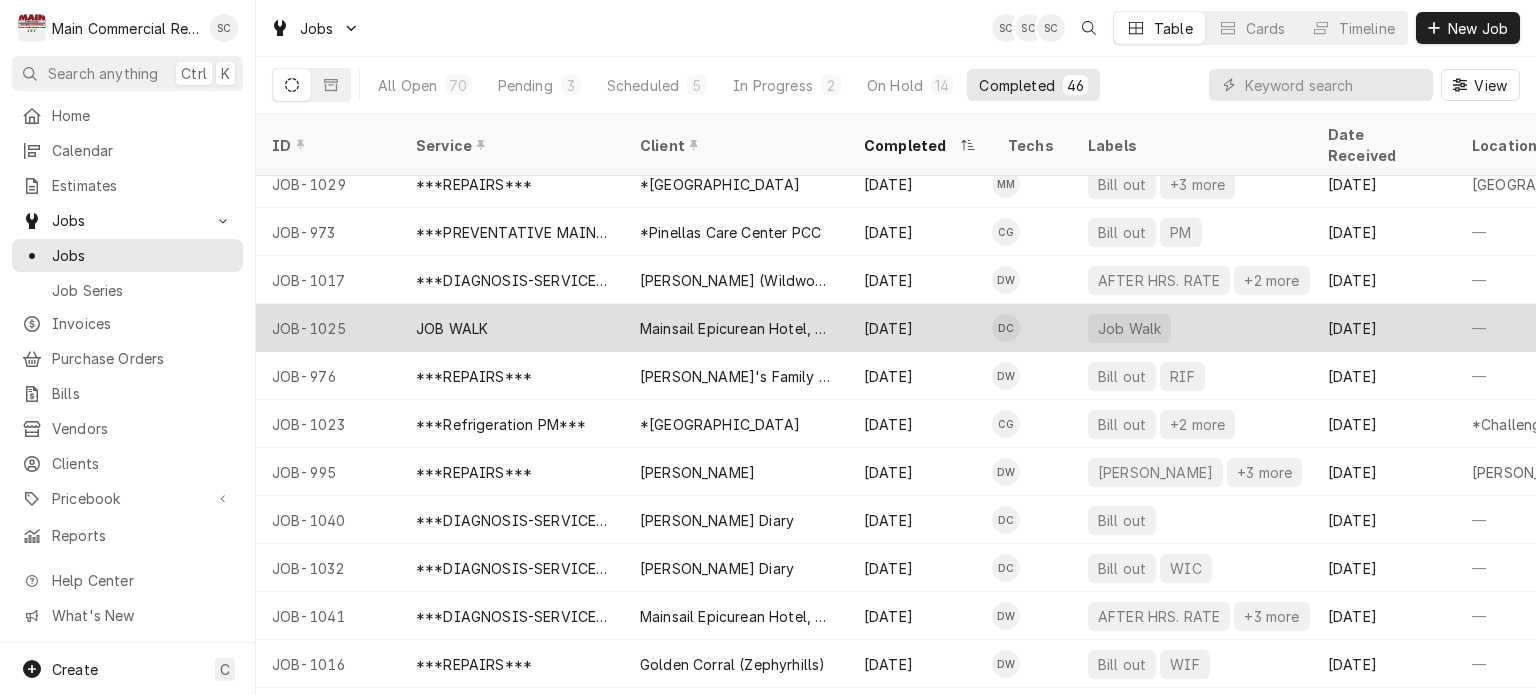 click on "Jul 14" at bounding box center [920, 328] 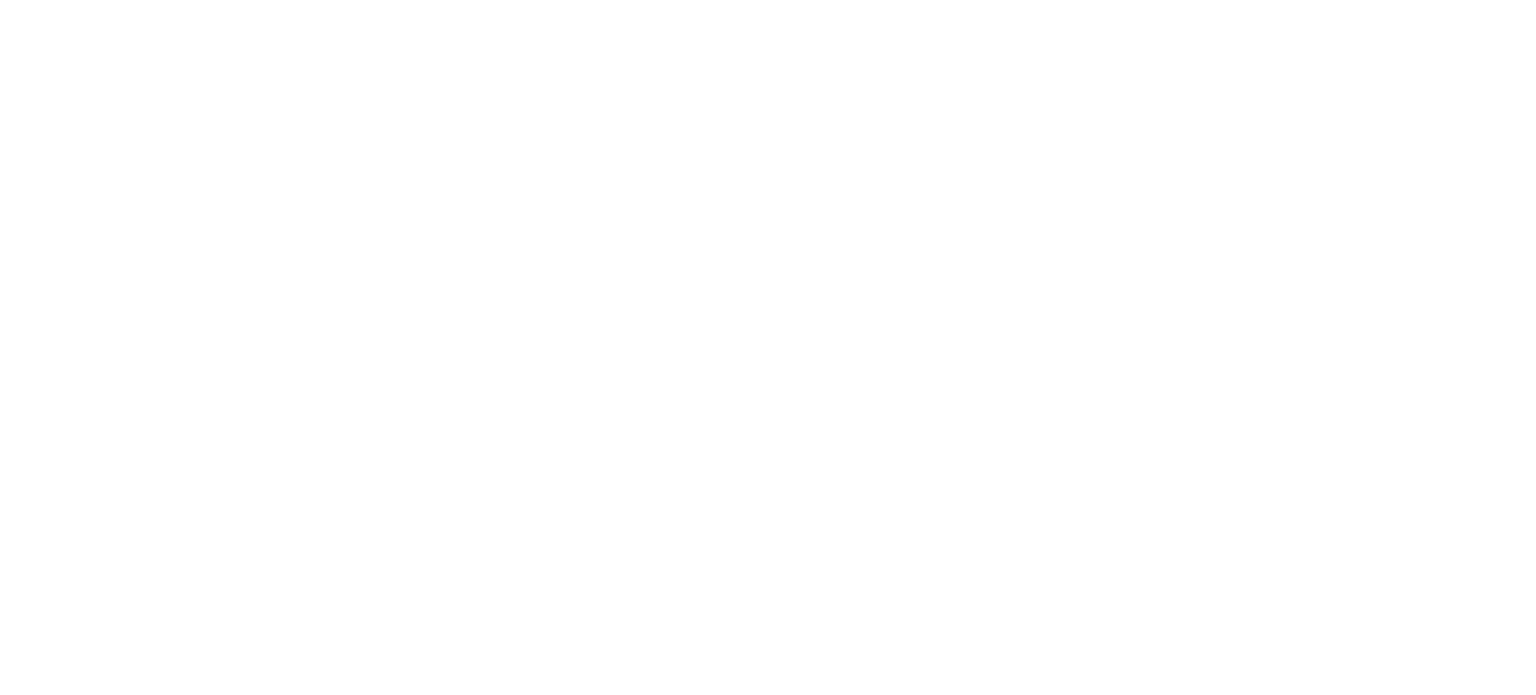 scroll, scrollTop: 0, scrollLeft: 0, axis: both 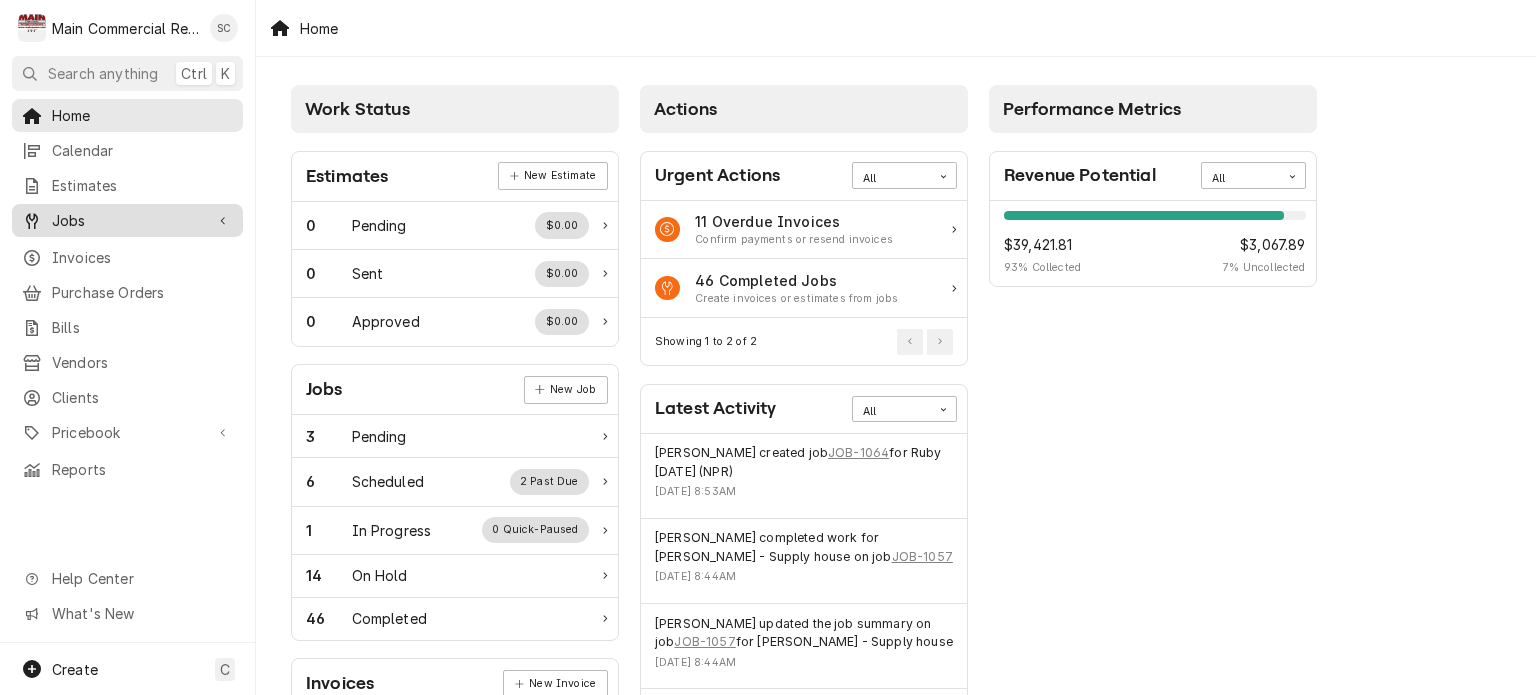 click on "Jobs" at bounding box center (127, 220) 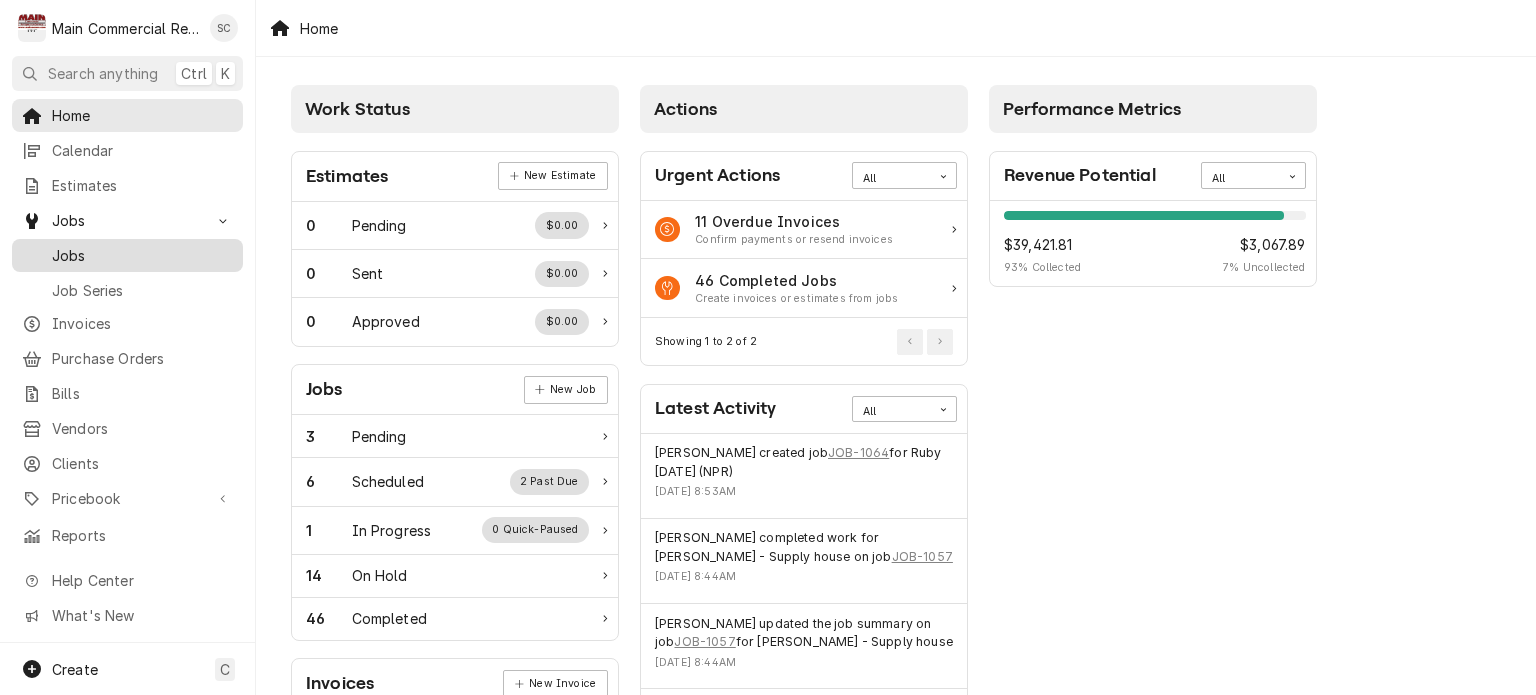 click on "Jobs" at bounding box center [142, 255] 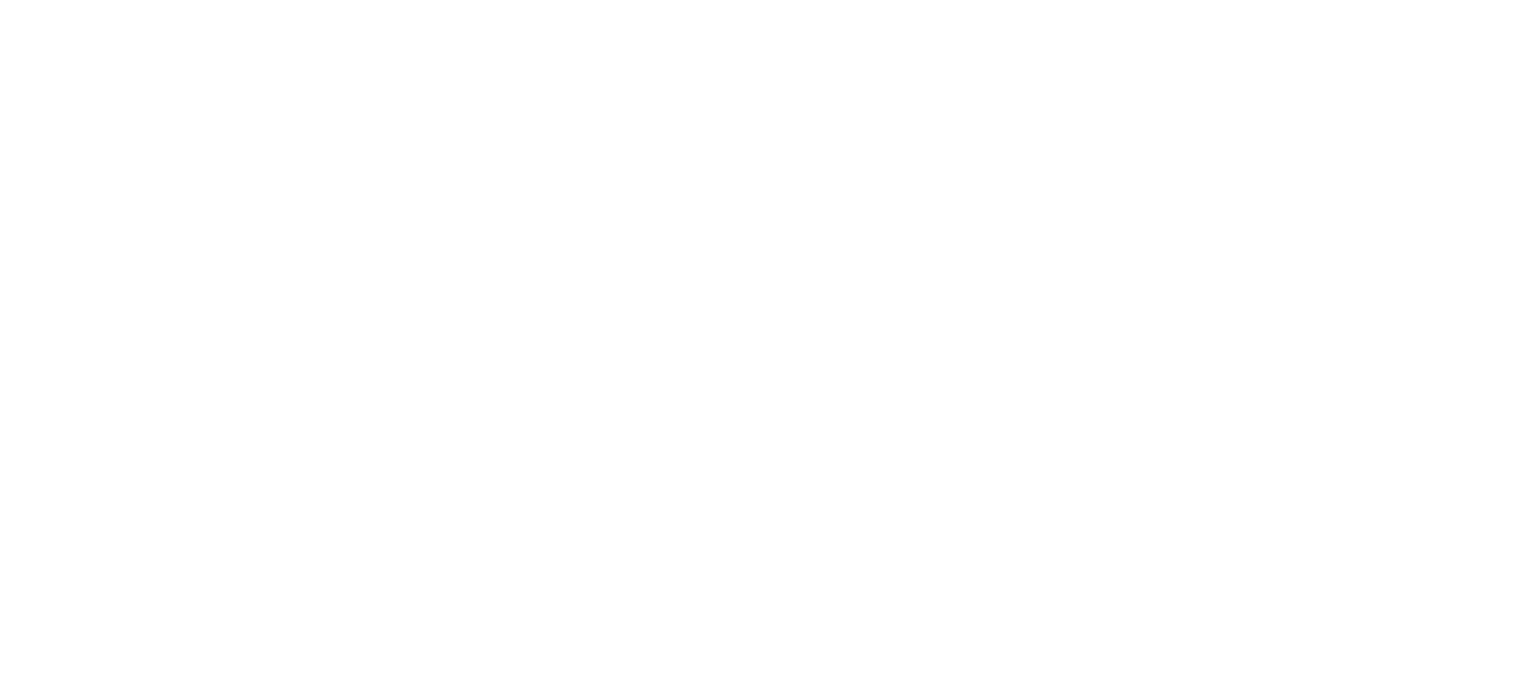 scroll, scrollTop: 0, scrollLeft: 0, axis: both 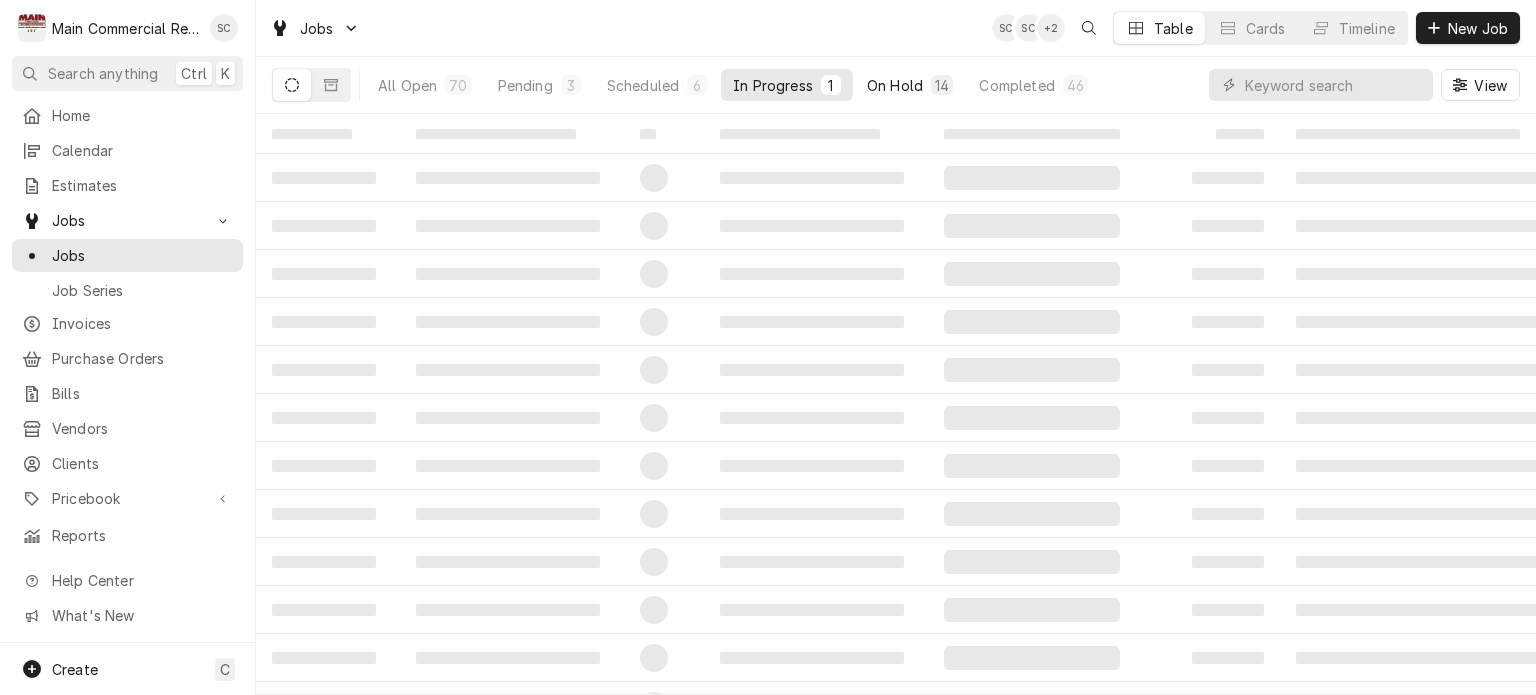 click on "14" at bounding box center (942, 85) 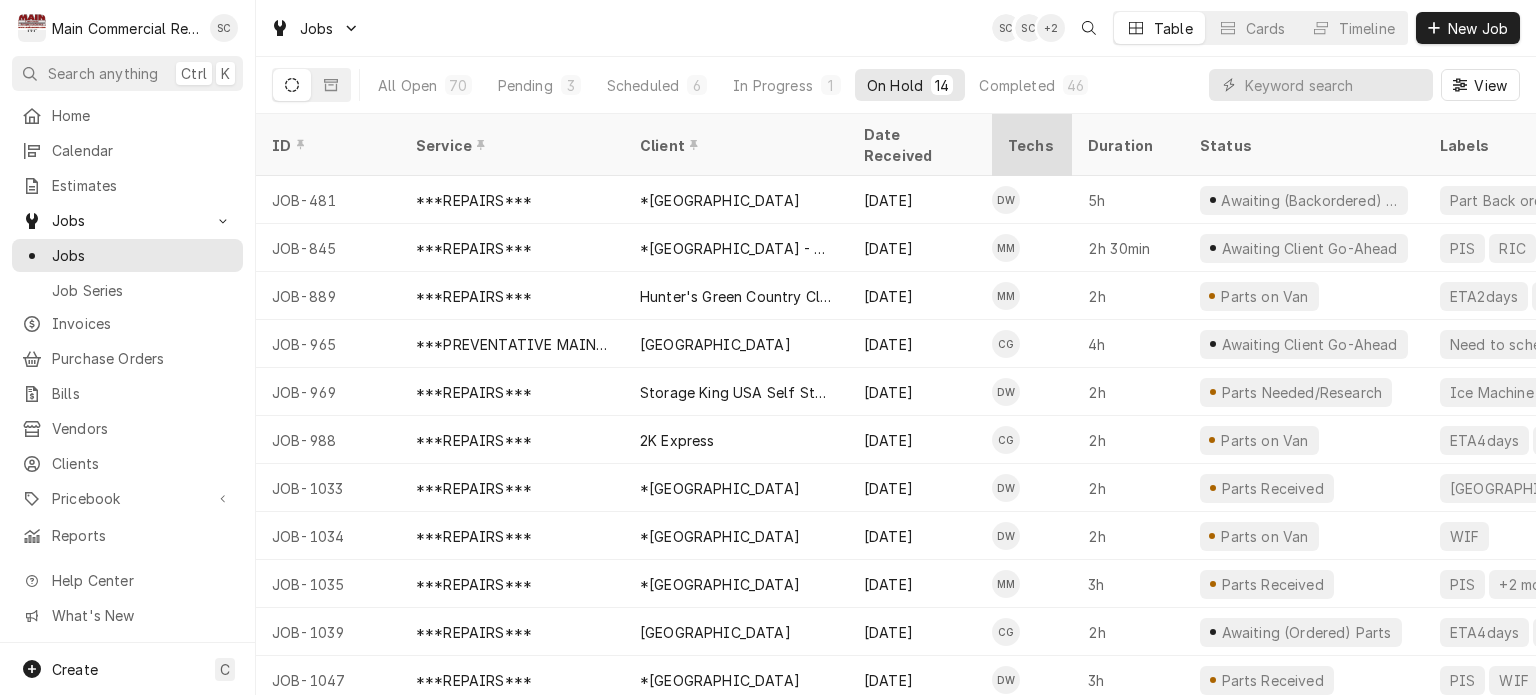 click on "Techs" at bounding box center (1032, 145) 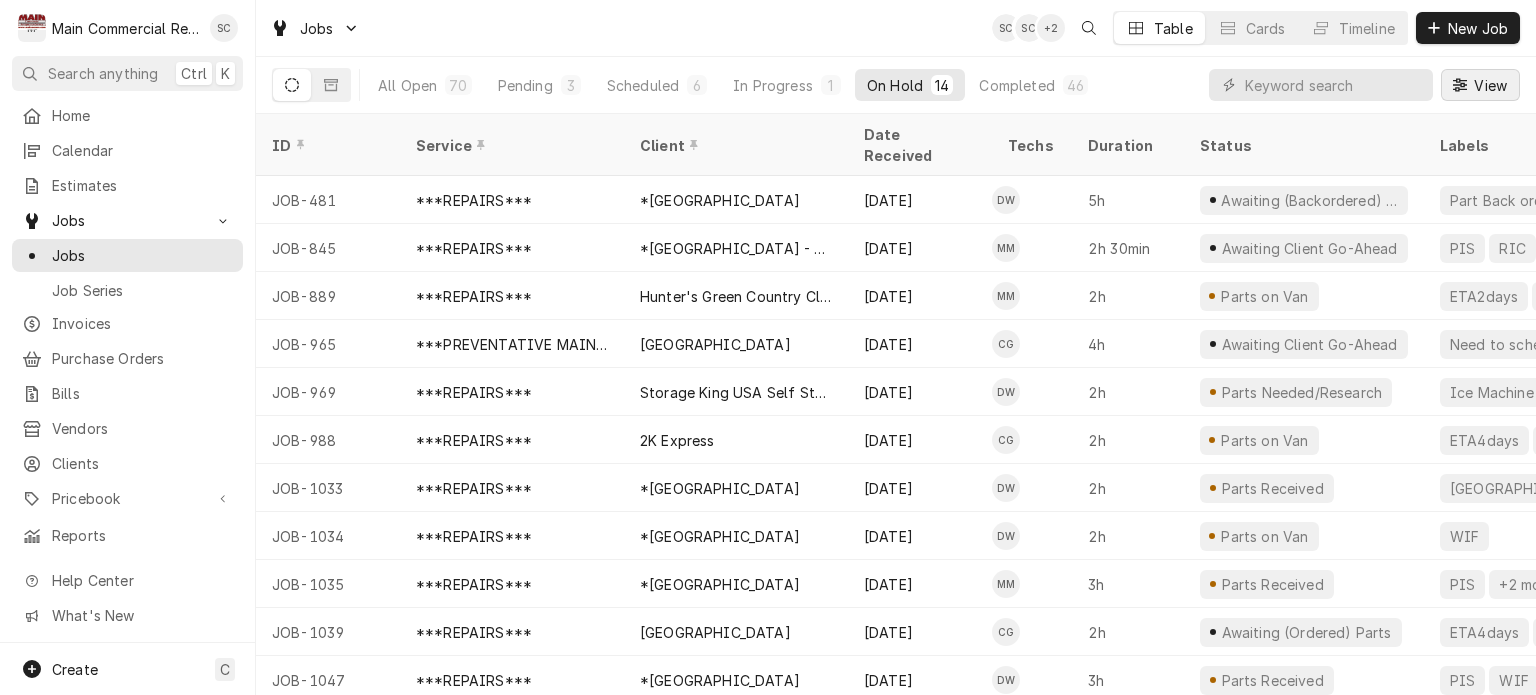 click on "View" at bounding box center [1480, 85] 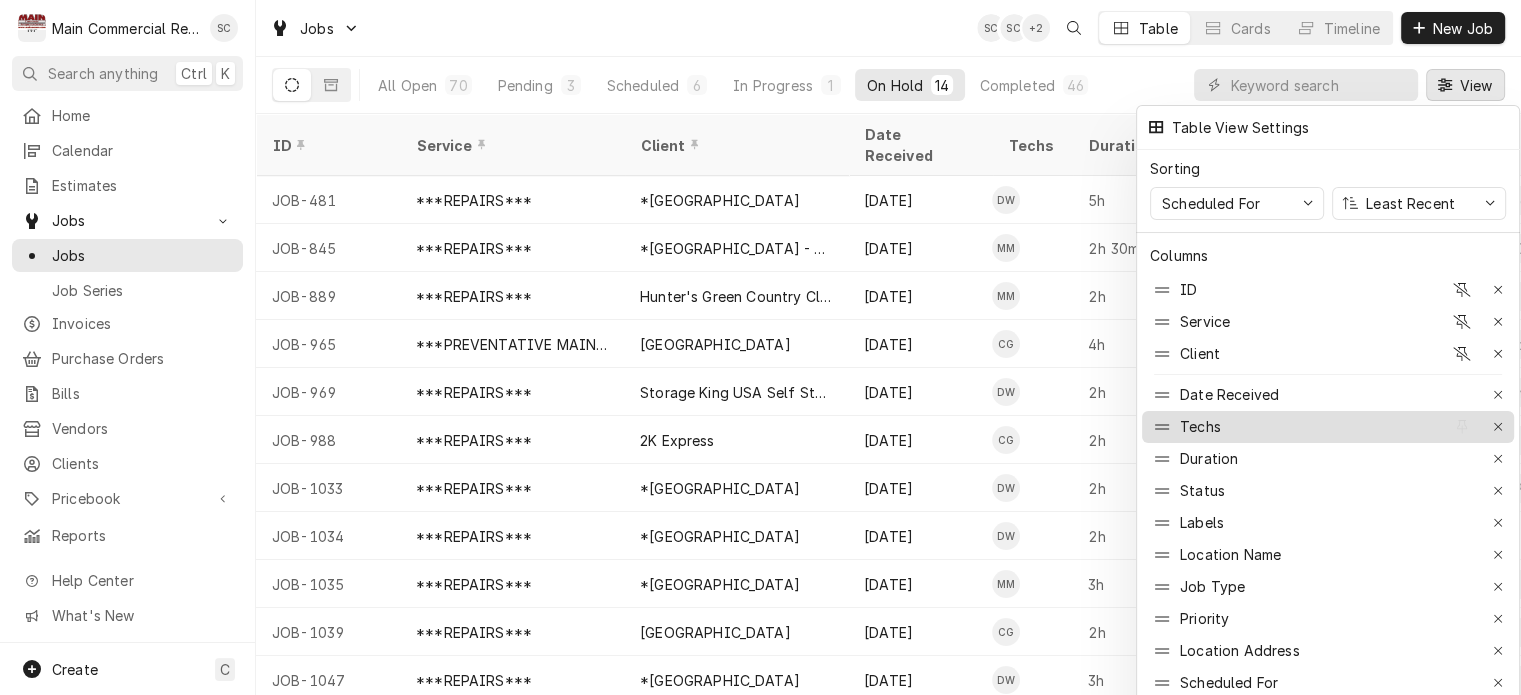 click on "Techs" at bounding box center [1200, 426] 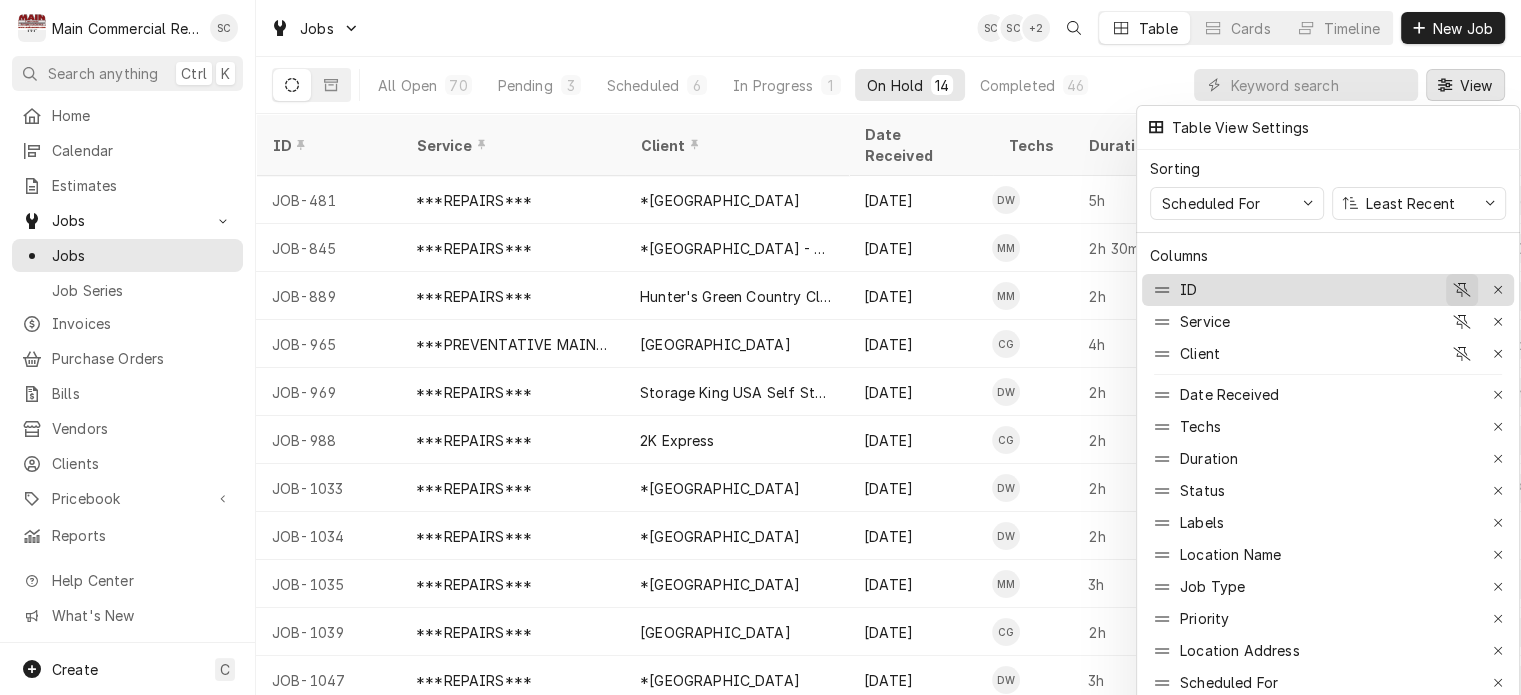 click 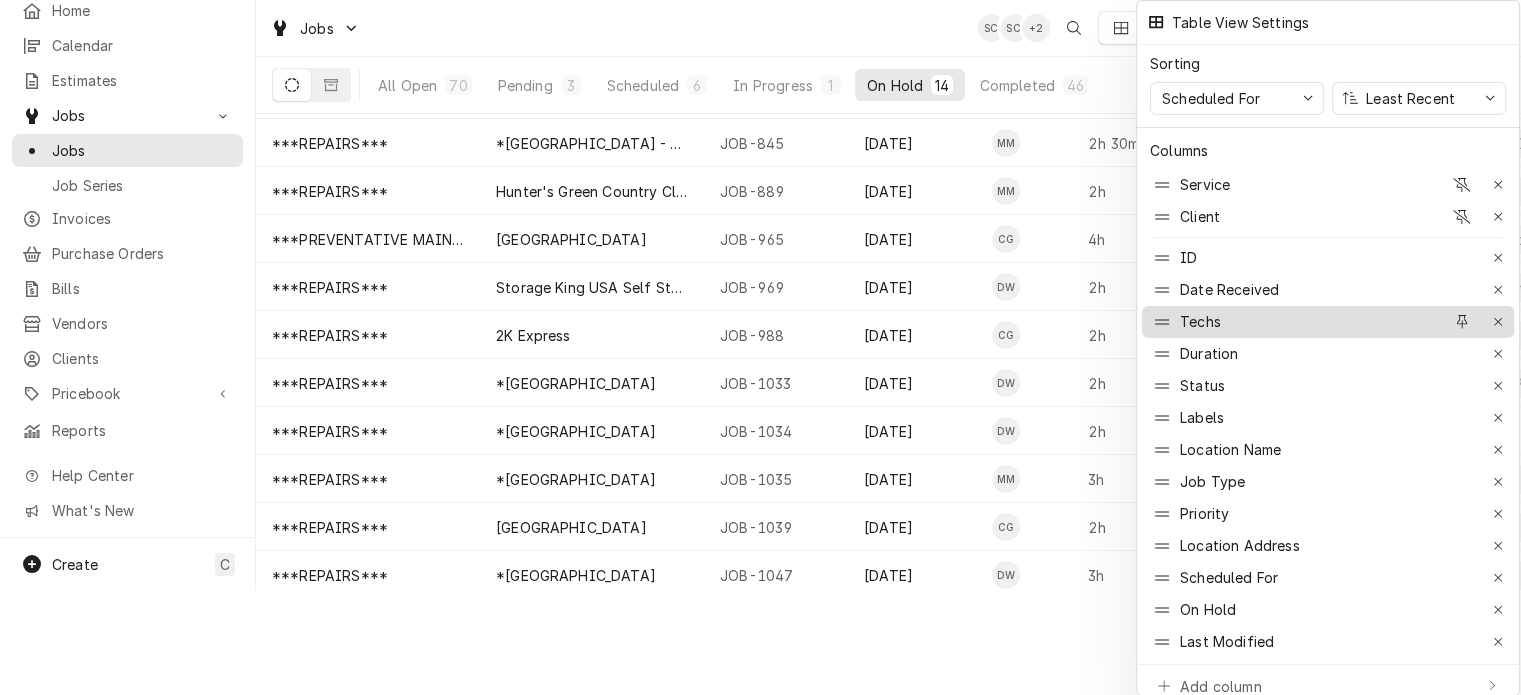 scroll, scrollTop: 0, scrollLeft: 0, axis: both 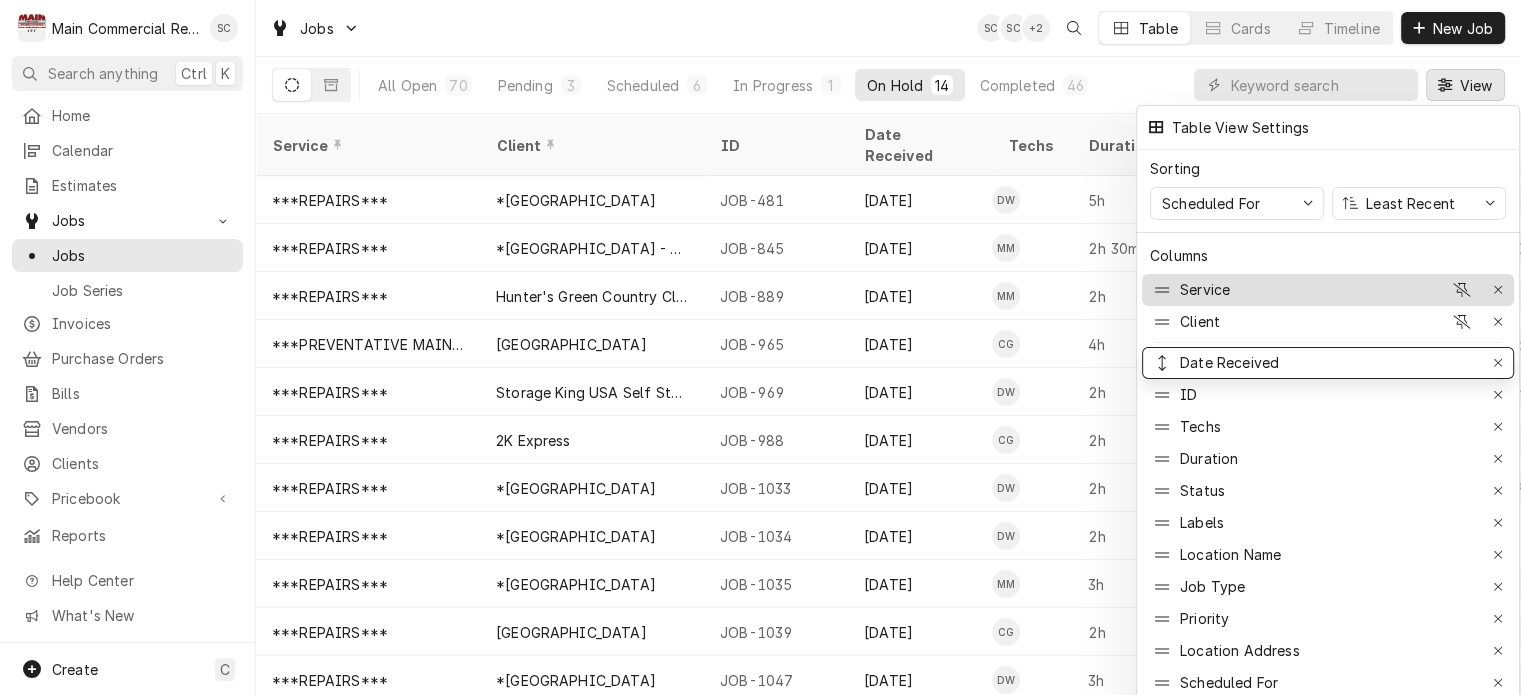 drag, startPoint x: 1225, startPoint y: 382, endPoint x: 1240, endPoint y: 272, distance: 111.01801 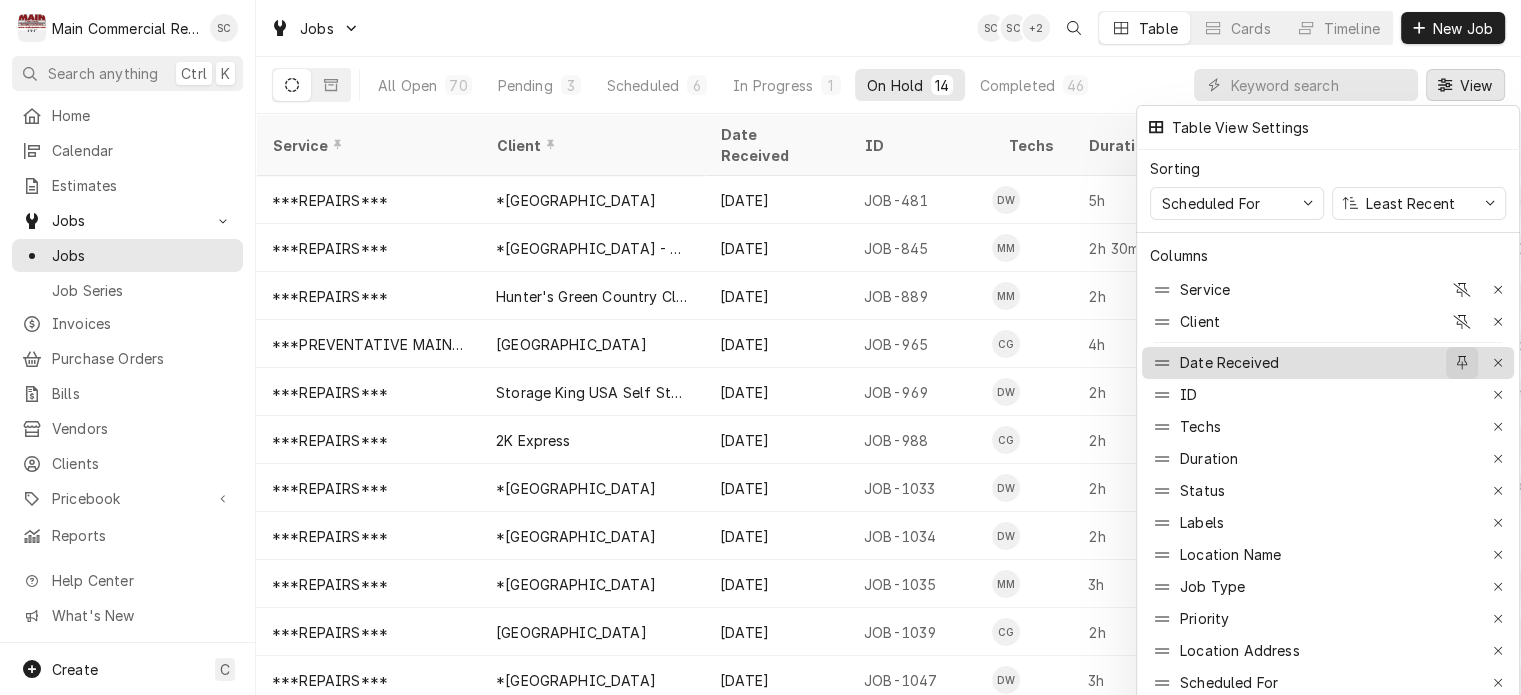 click 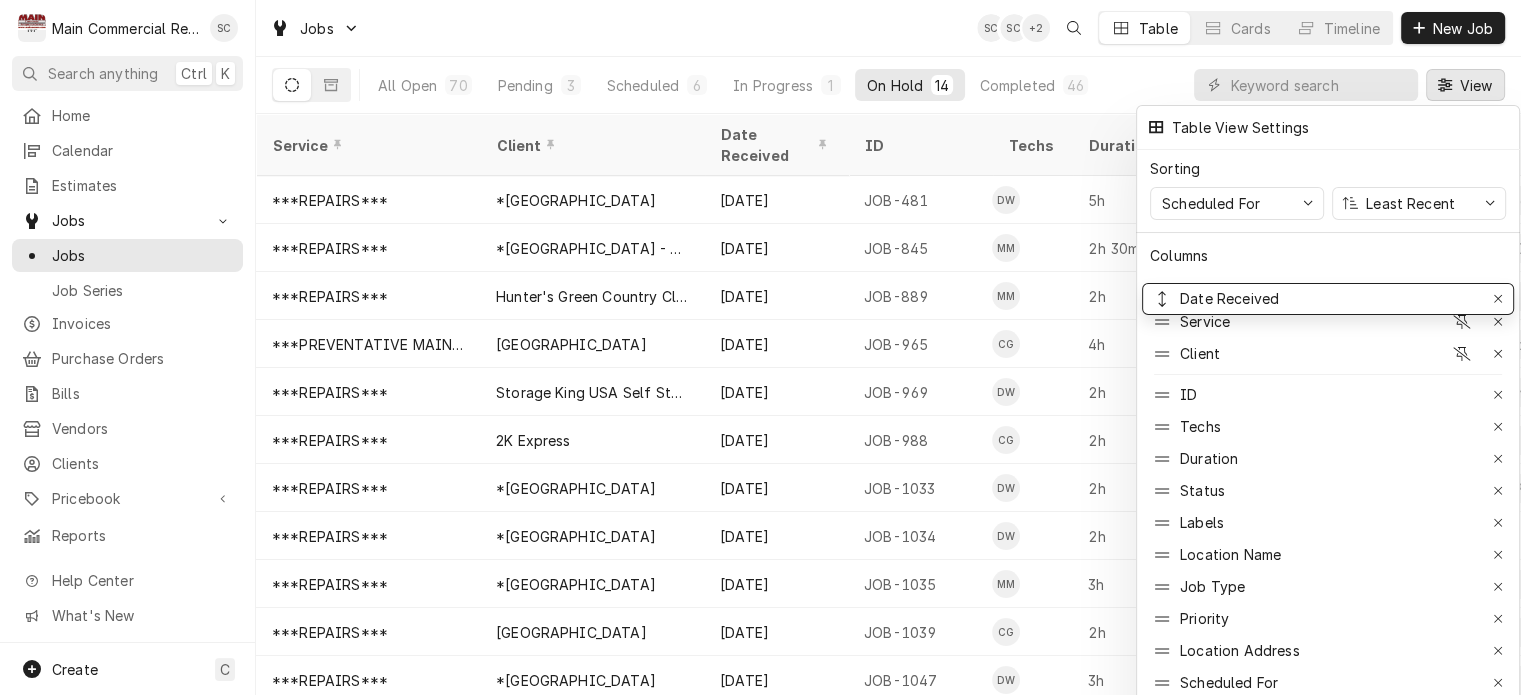 drag, startPoint x: 1309, startPoint y: 347, endPoint x: 1312, endPoint y: 291, distance: 56.0803 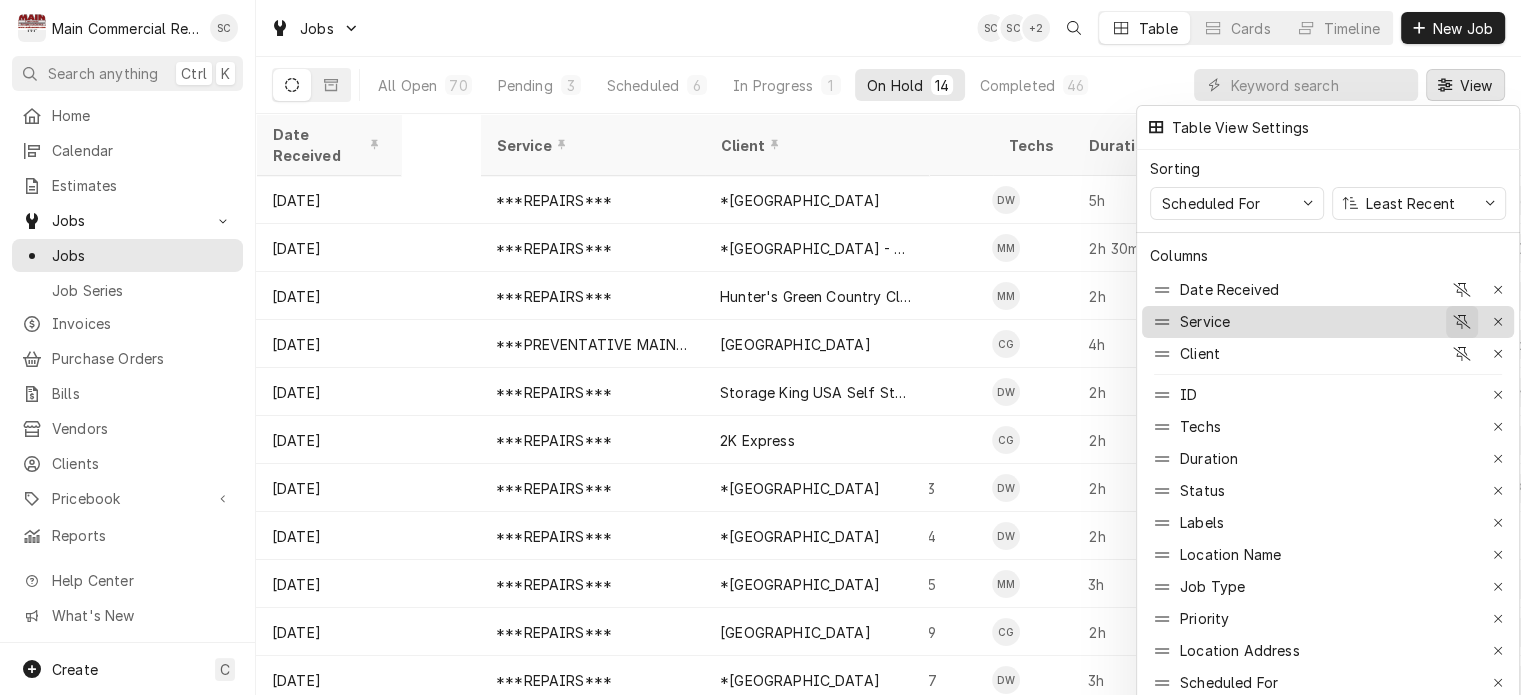 click 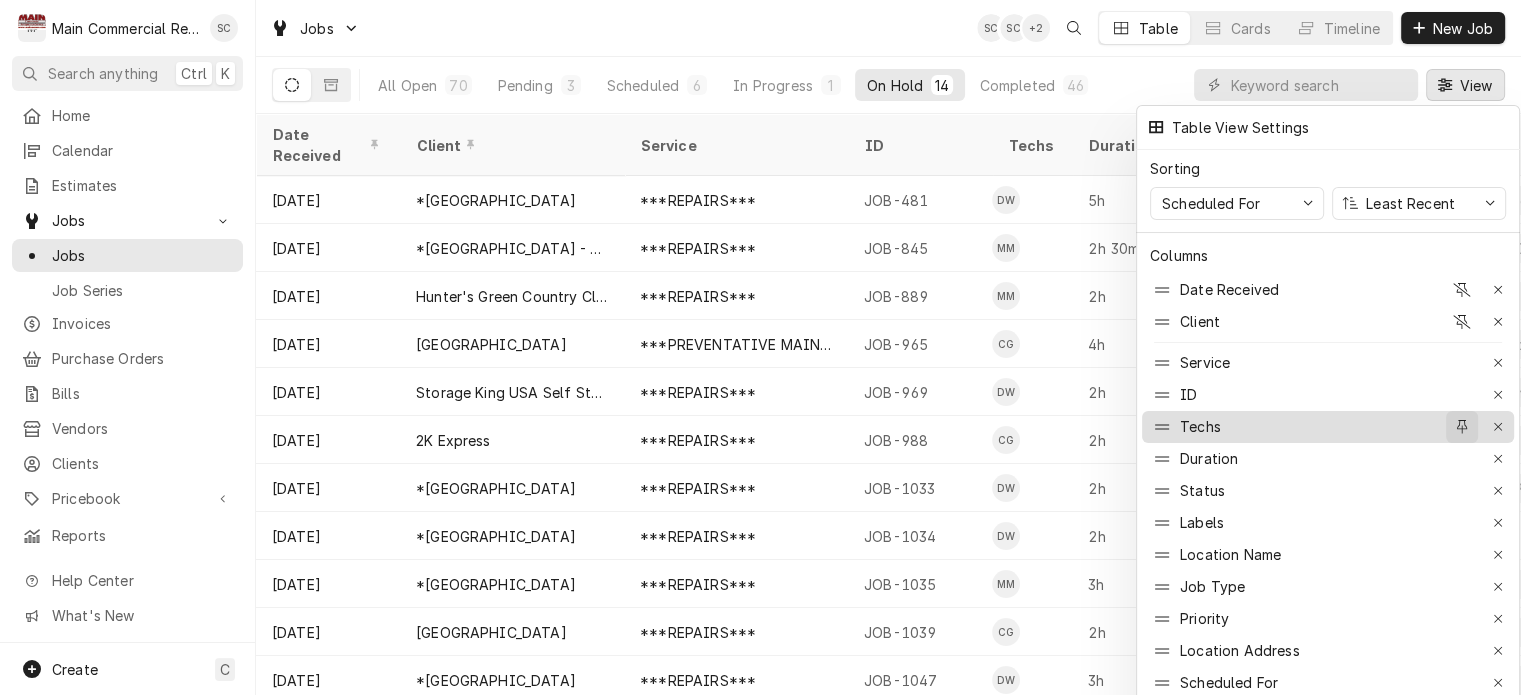 click 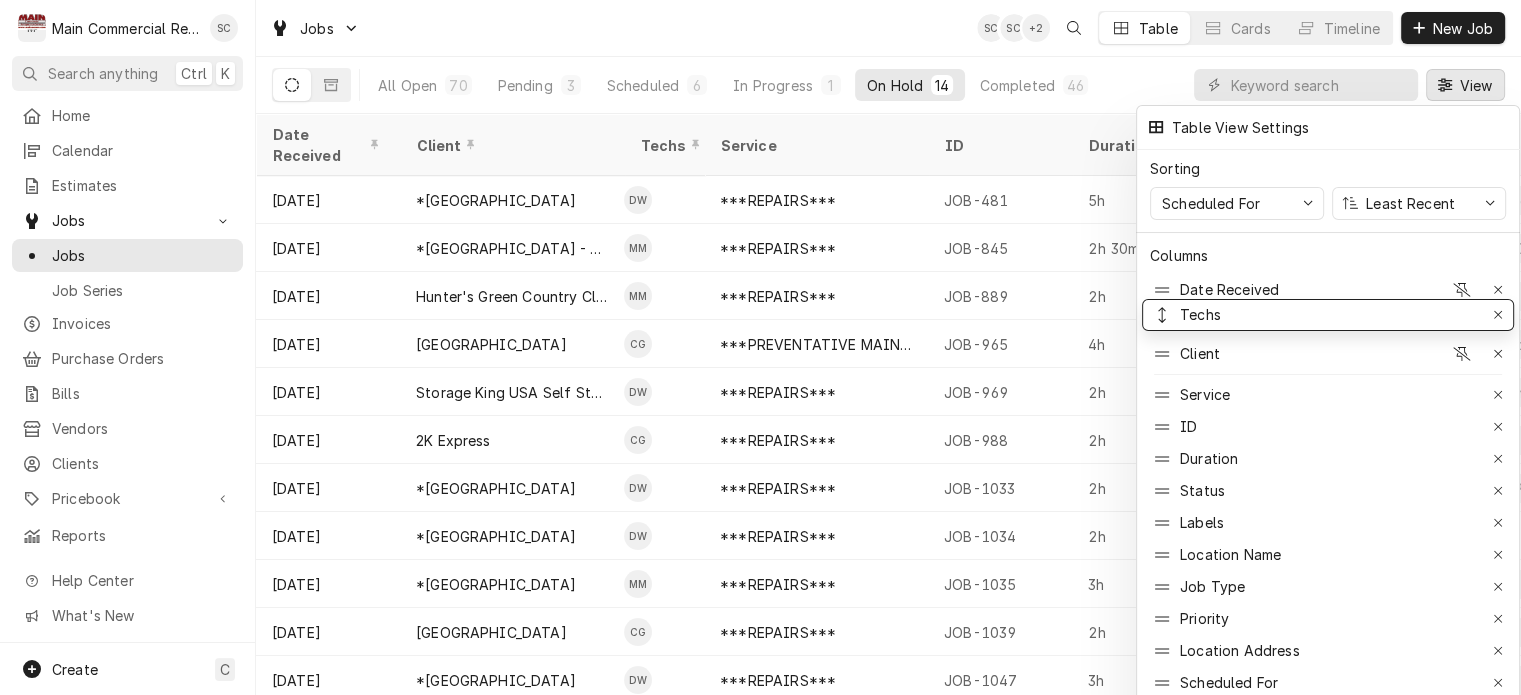drag, startPoint x: 1210, startPoint y: 346, endPoint x: 1224, endPoint y: 307, distance: 41.4367 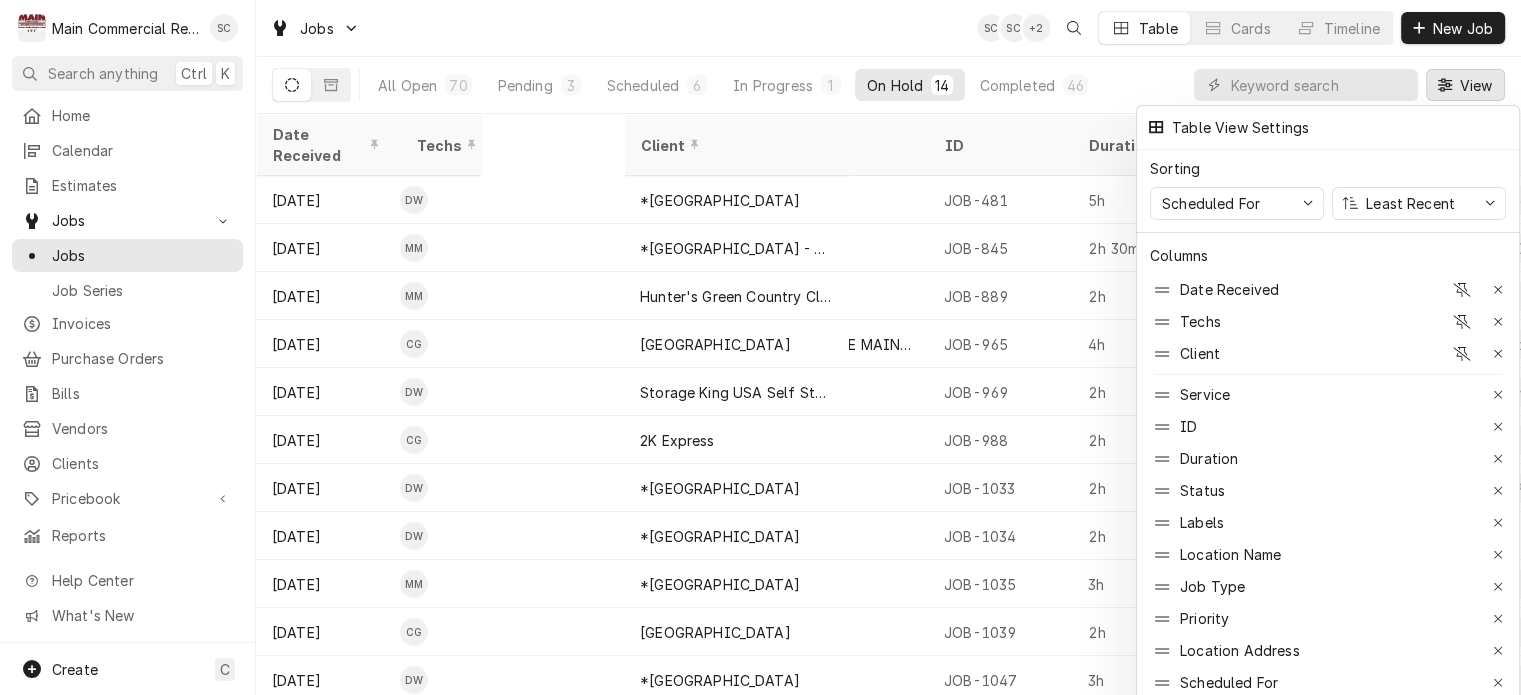 click at bounding box center [760, 347] 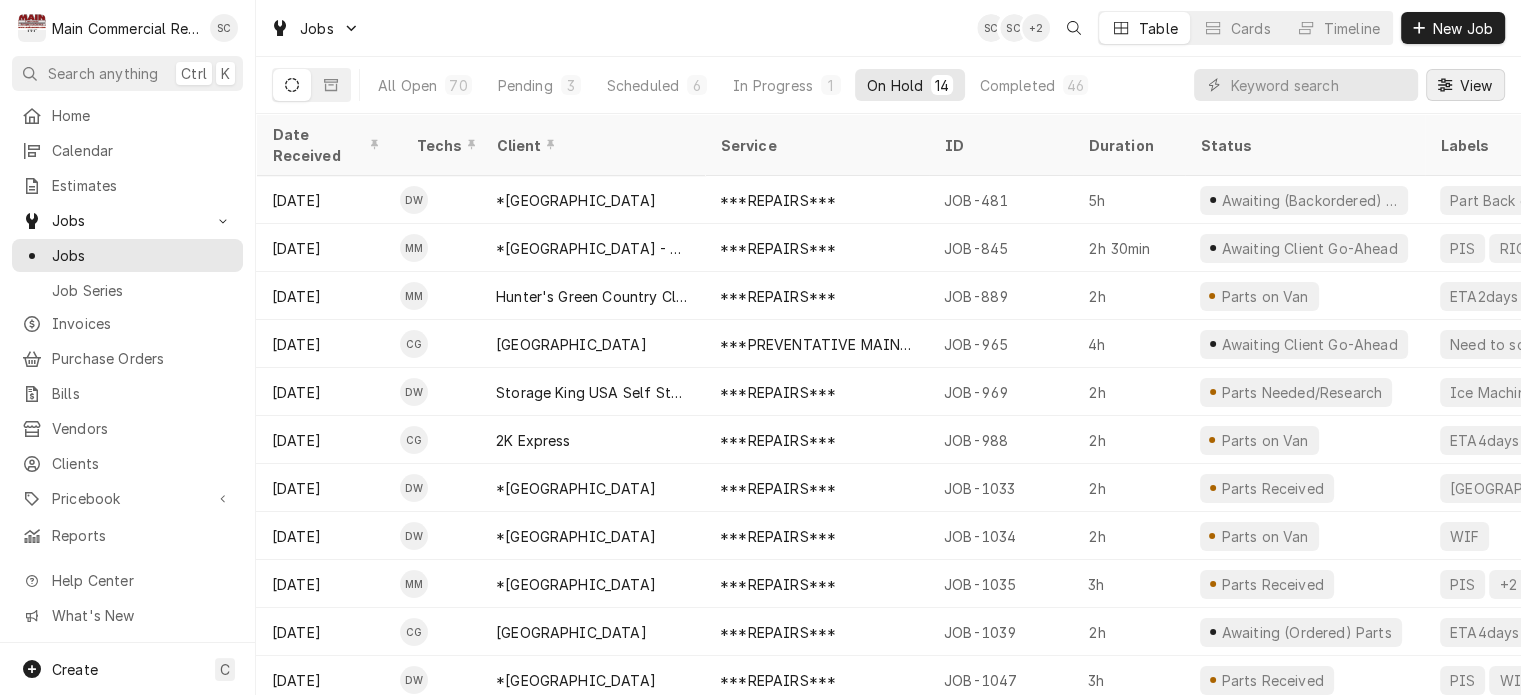 click on "View" at bounding box center [1475, 85] 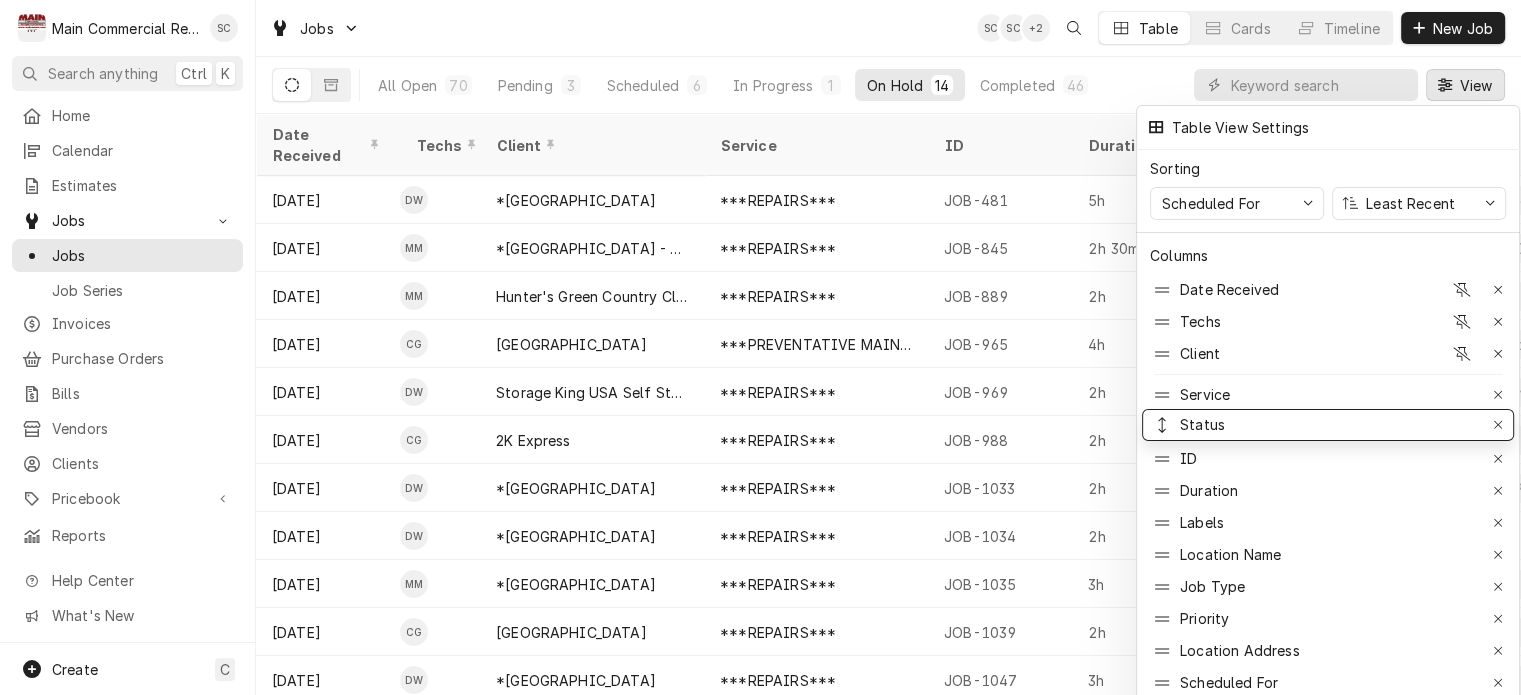 drag, startPoint x: 1171, startPoint y: 481, endPoint x: 1185, endPoint y: 415, distance: 67.46851 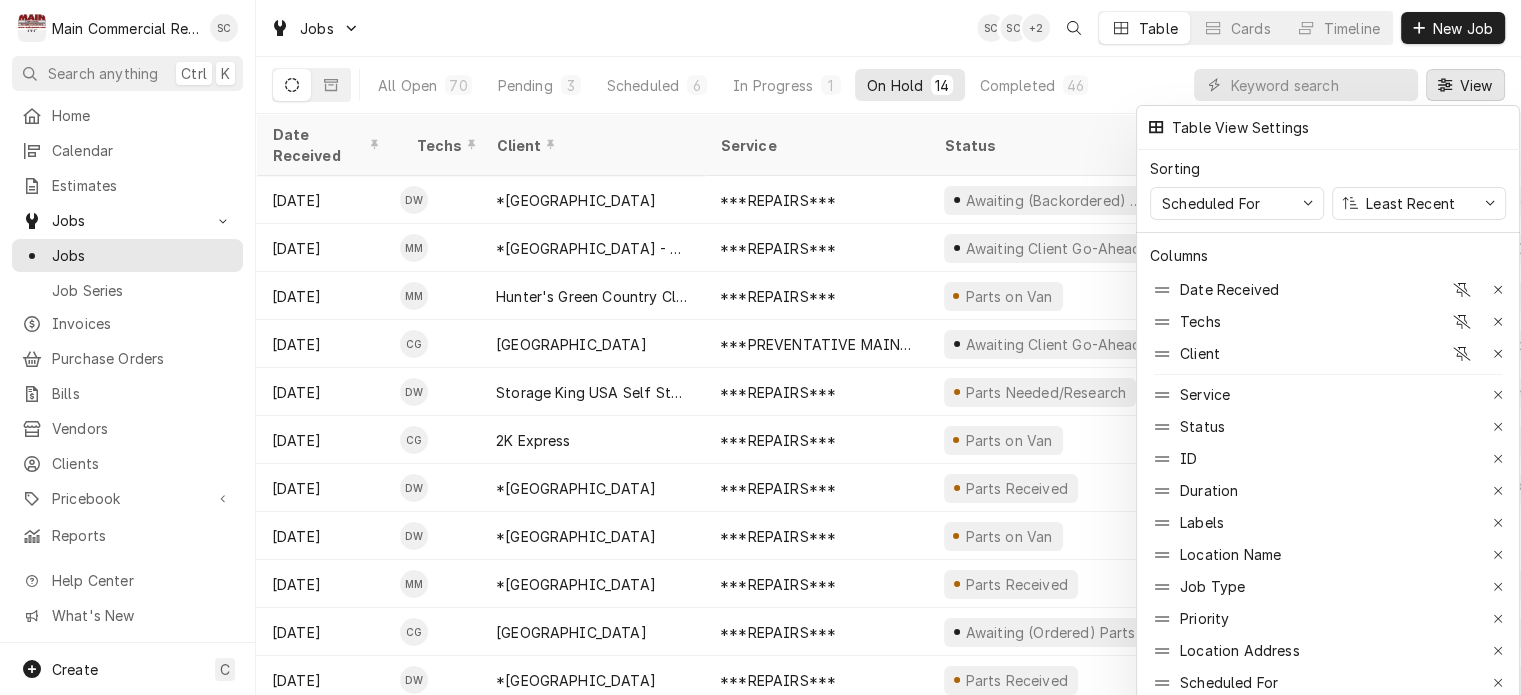 click at bounding box center [760, 347] 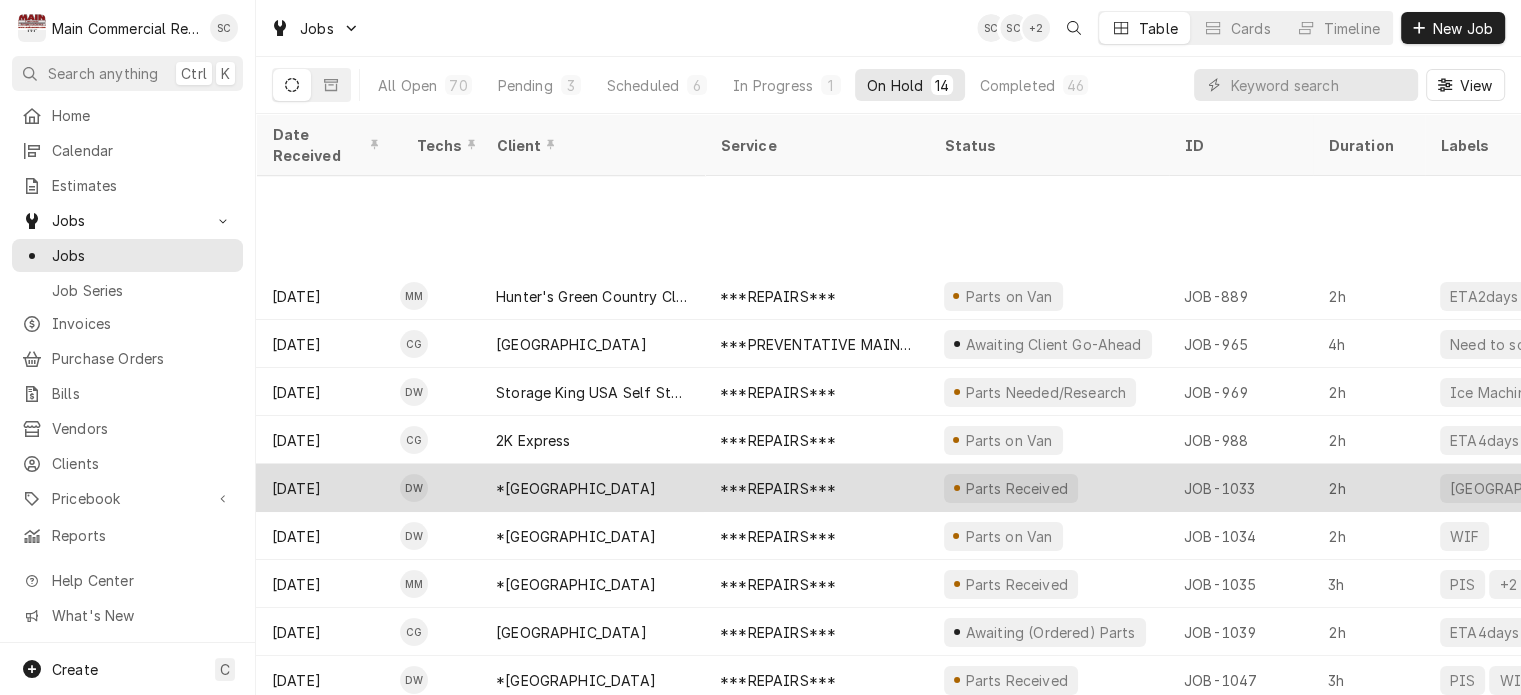 scroll, scrollTop: 144, scrollLeft: 0, axis: vertical 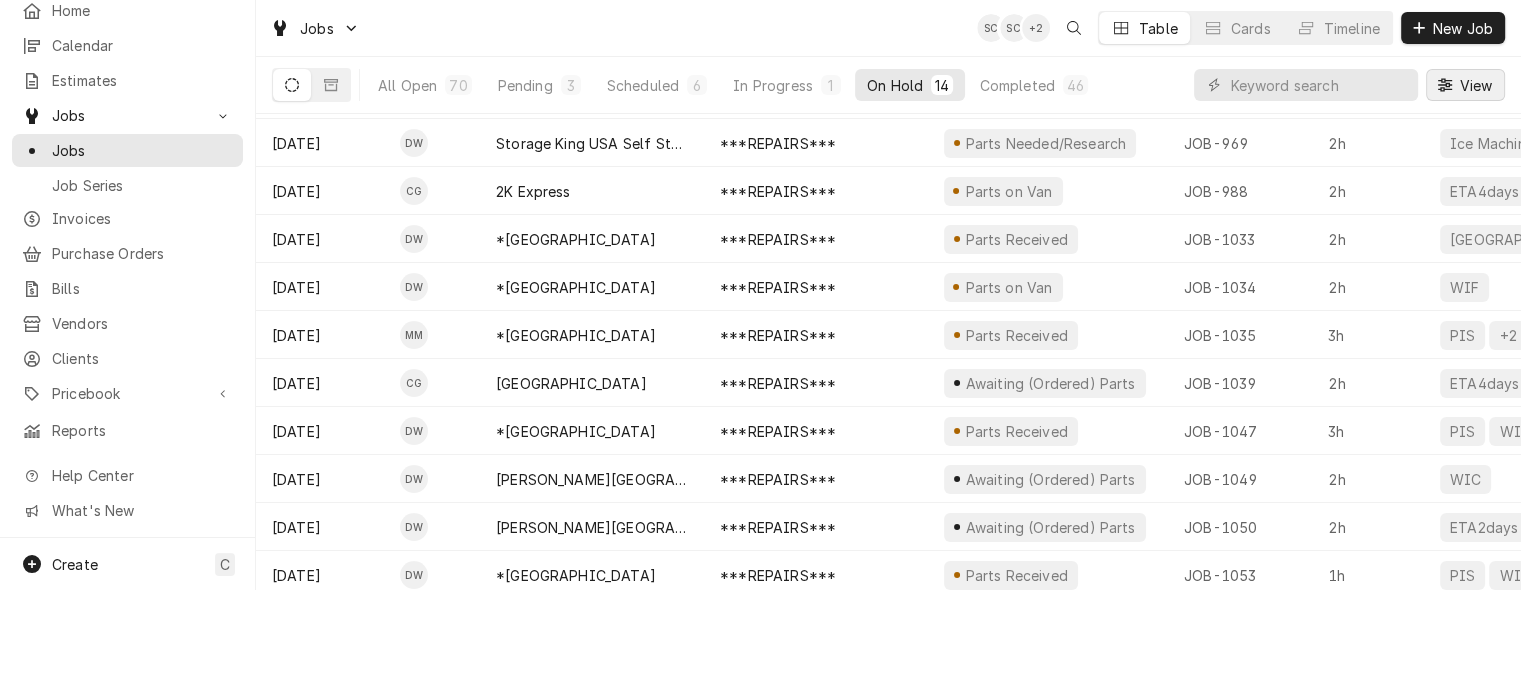 click 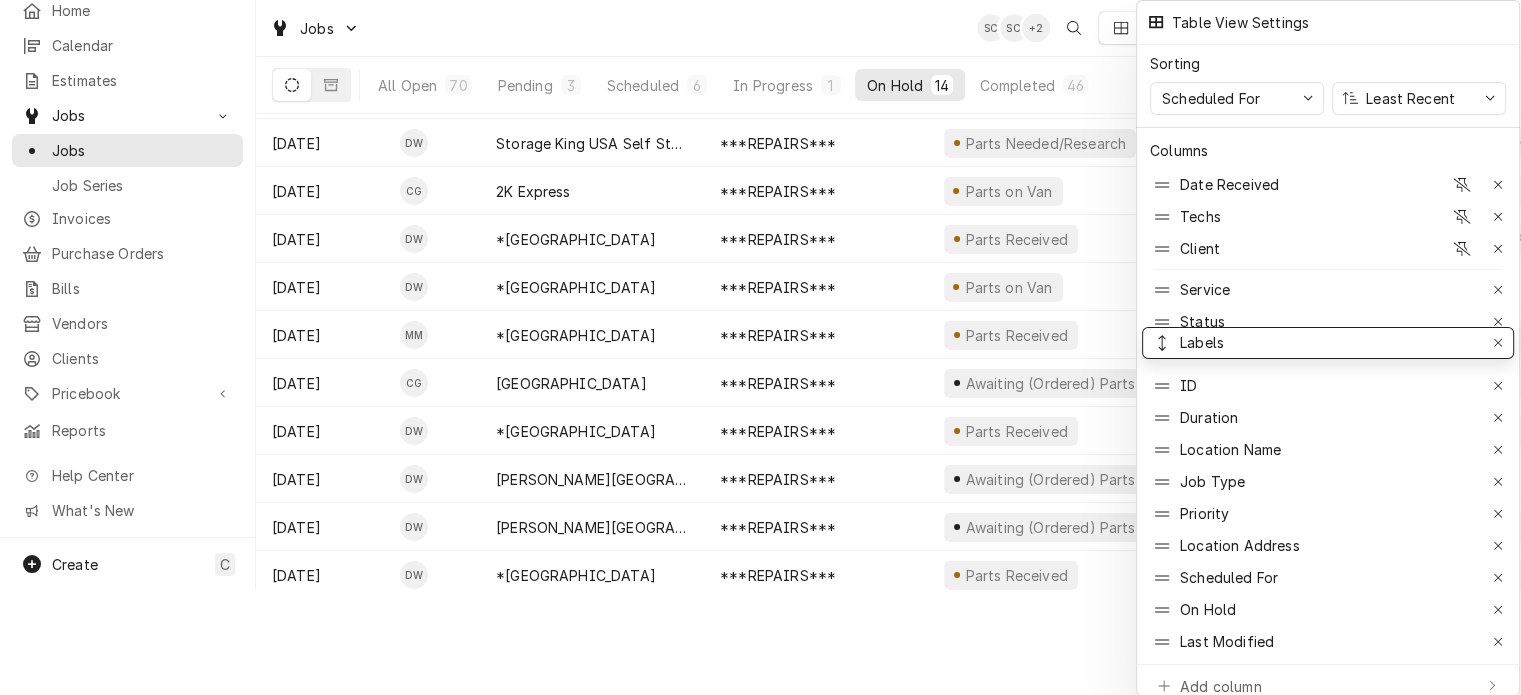 drag, startPoint x: 1207, startPoint y: 411, endPoint x: 1211, endPoint y: 335, distance: 76.105194 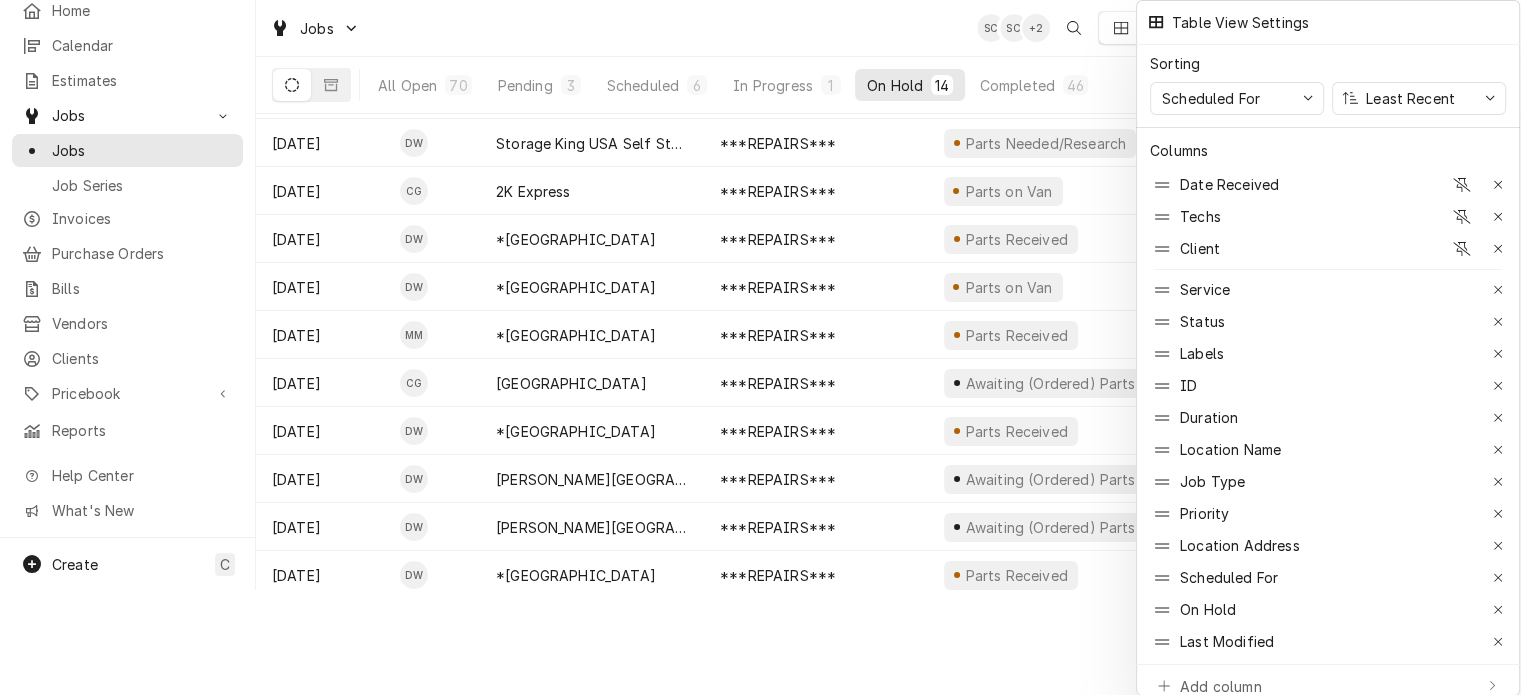 click on "Table View Settings" at bounding box center [1328, 22] 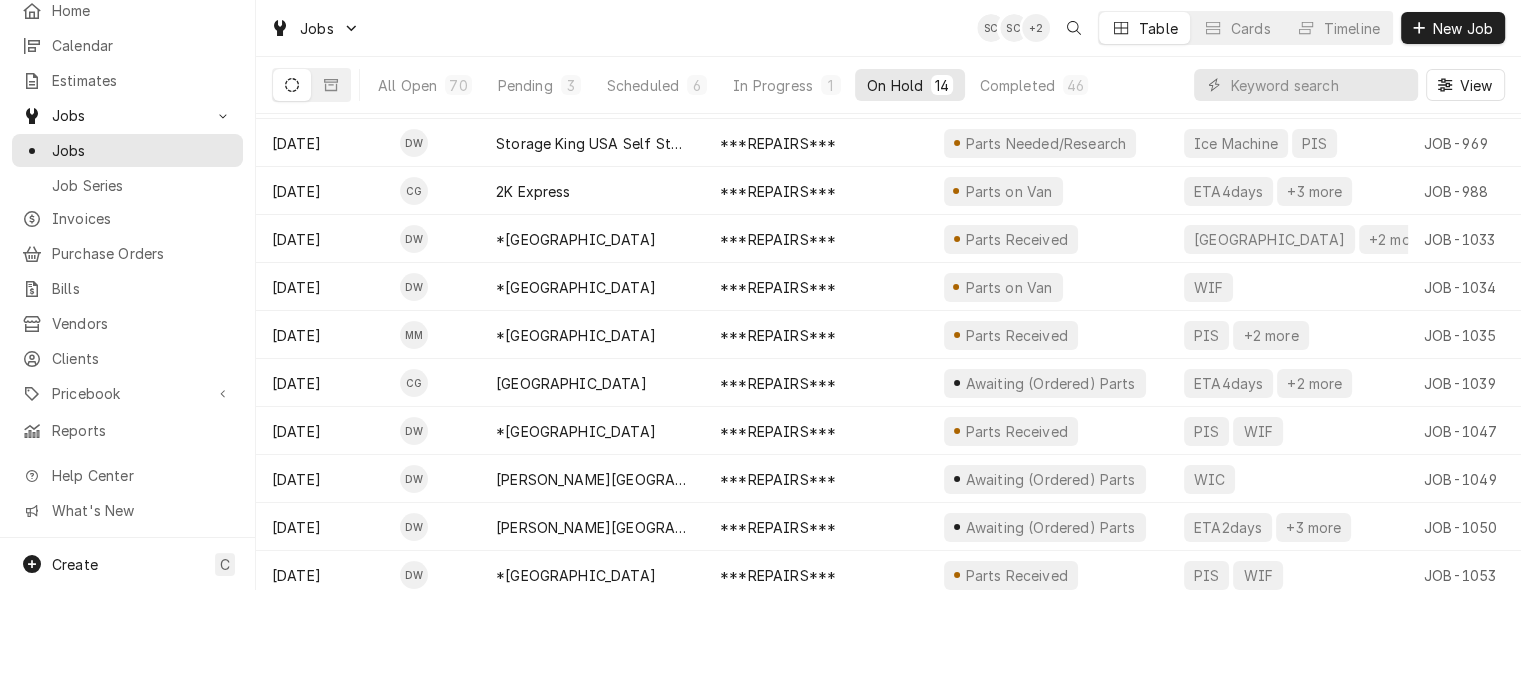 click on "M Main Commercial Refrigeration Service SC Search anything Ctrl K Home Calendar Estimates Jobs Jobs Job Series Invoices Purchase Orders Bills Vendors Clients Pricebook Services Parts & Materials Miscellaneous Discounts Reports Help Center What's New Create C Jobs   SC SC + 2 Table Cards Timeline New Job All Open 70 Pending 3 Scheduled 6 In Progress 1 On Hold 14 Completed 46 View Date Received Techs Client Service Status Labels ID Duration Location Name Job Type Priority Location Address Scheduled For On Hold Last Modified Jun 18   MM Hunter's Green Country Club ***REPAIRS*** Parts on Van ETA2days +3 more JOB-889 2h — Service Urgent 18101 Longwater Run Dr, Tampa, FL 33647 Jul 7   • 12:00 PM Jul 16   Jul 16   Jul 2   CG Manasota Care Center & Crematory ***PREVENTATIVE MAINTENANCE*** Awaiting Client Go-Ahead Need to schedule +2 more JOB-965 4h — Service No Priority 1221 53rd Ave East, Bradenton, FL 34203 Jul 14   • 9:15 AM Jul 14   Jul 14   Jul 2   DW ***REPAIRS*** Ice Machine" at bounding box center (760, 242) 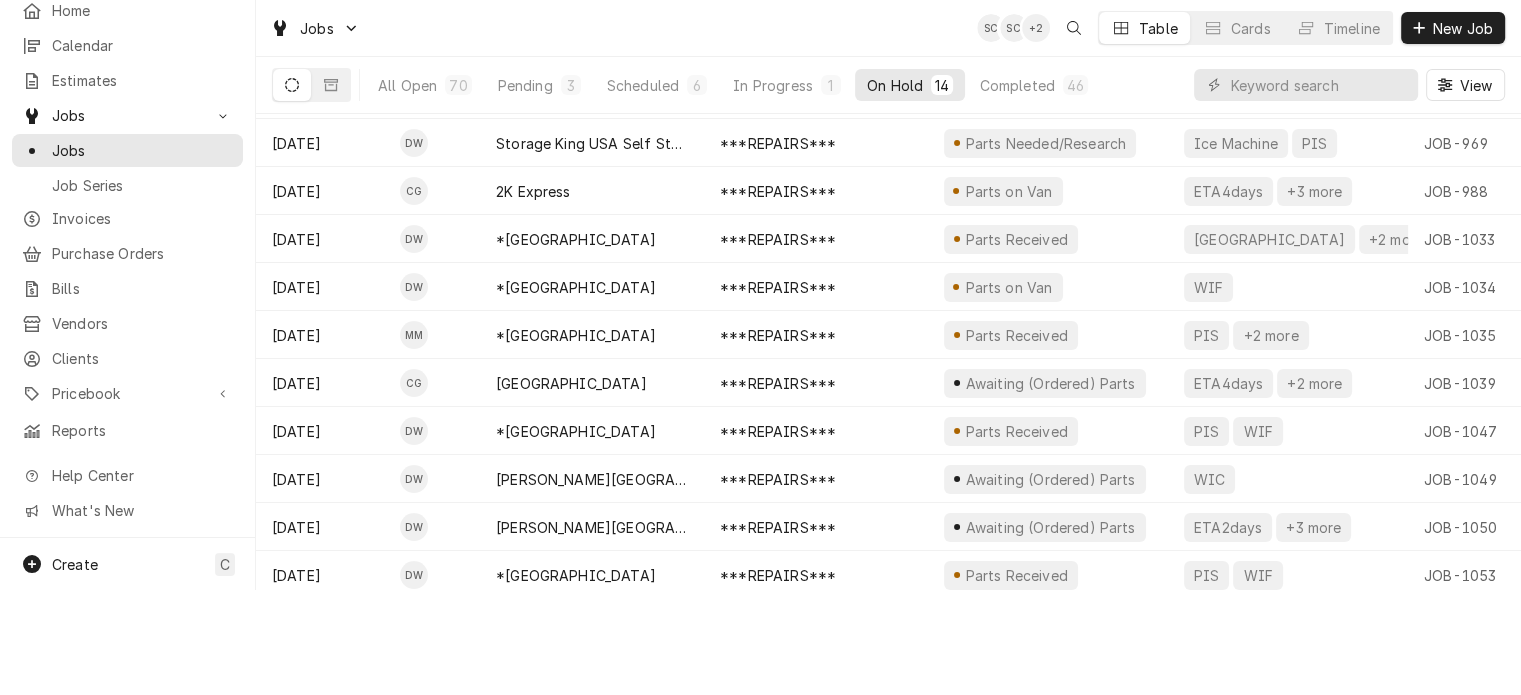 click on "M Main Commercial Refrigeration Service SC Search anything Ctrl K Home Calendar Estimates Jobs Jobs Job Series Invoices Purchase Orders Bills Vendors Clients Pricebook Services Parts & Materials Miscellaneous Discounts Reports Help Center What's New Create C Jobs   SC SC + 2 Table Cards Timeline New Job All Open 70 Pending 3 Scheduled 6 In Progress 1 On Hold 14 Completed 46 View Date Received Techs Client Service Status Labels ID Duration Location Name Job Type Priority Location Address Scheduled For On Hold Last Modified Jun 18   MM Hunter's Green Country Club ***REPAIRS*** Parts on Van ETA2days +3 more JOB-889 2h — Service Urgent 18101 Longwater Run Dr, Tampa, FL 33647 Jul 7   • 12:00 PM Jul 16   Jul 16   Jul 2   CG Manasota Care Center & Crematory ***PREVENTATIVE MAINTENANCE*** Awaiting Client Go-Ahead Need to schedule +2 more JOB-965 4h — Service No Priority 1221 53rd Ave East, Bradenton, FL 34203 Jul 14   • 9:15 AM Jul 14   Jul 14   Jul 2   DW ***REPAIRS*** Ice Machine" at bounding box center [760, 242] 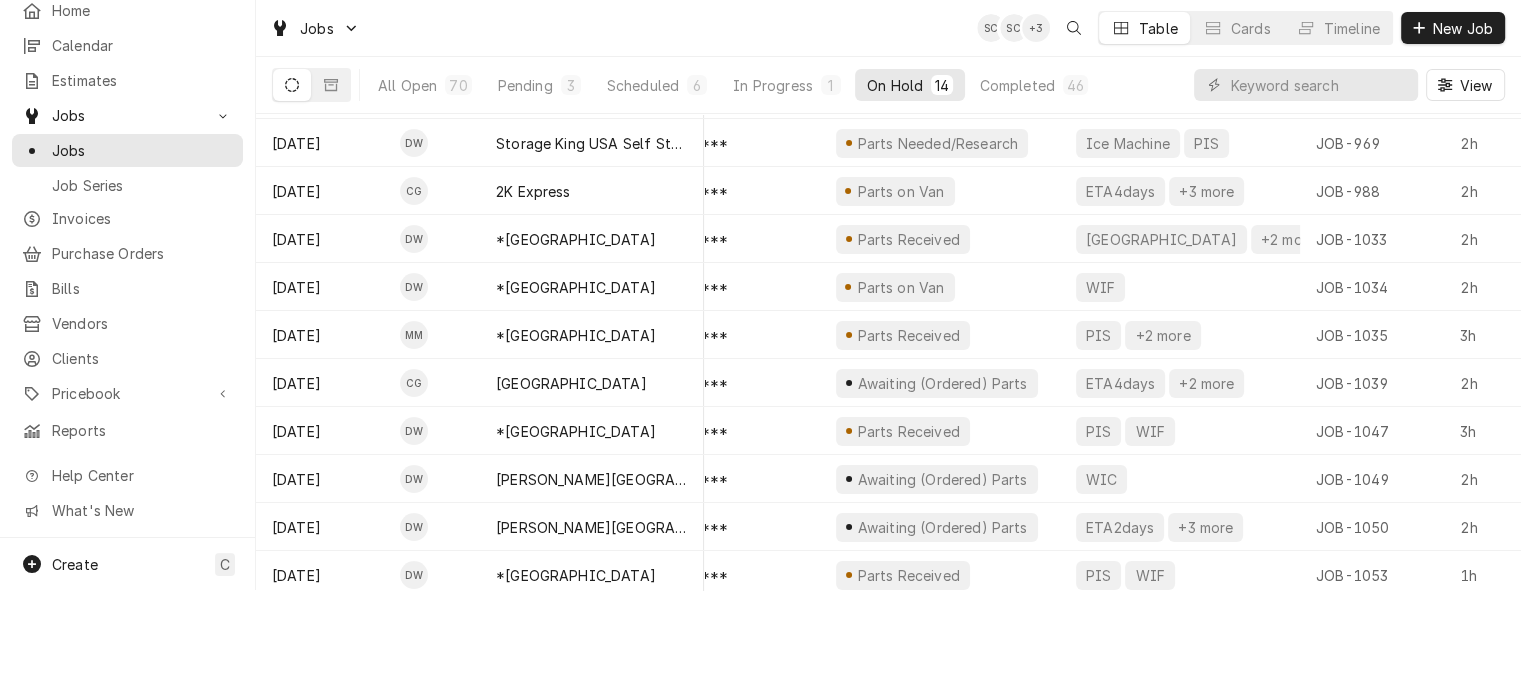 scroll, scrollTop: 144, scrollLeft: 0, axis: vertical 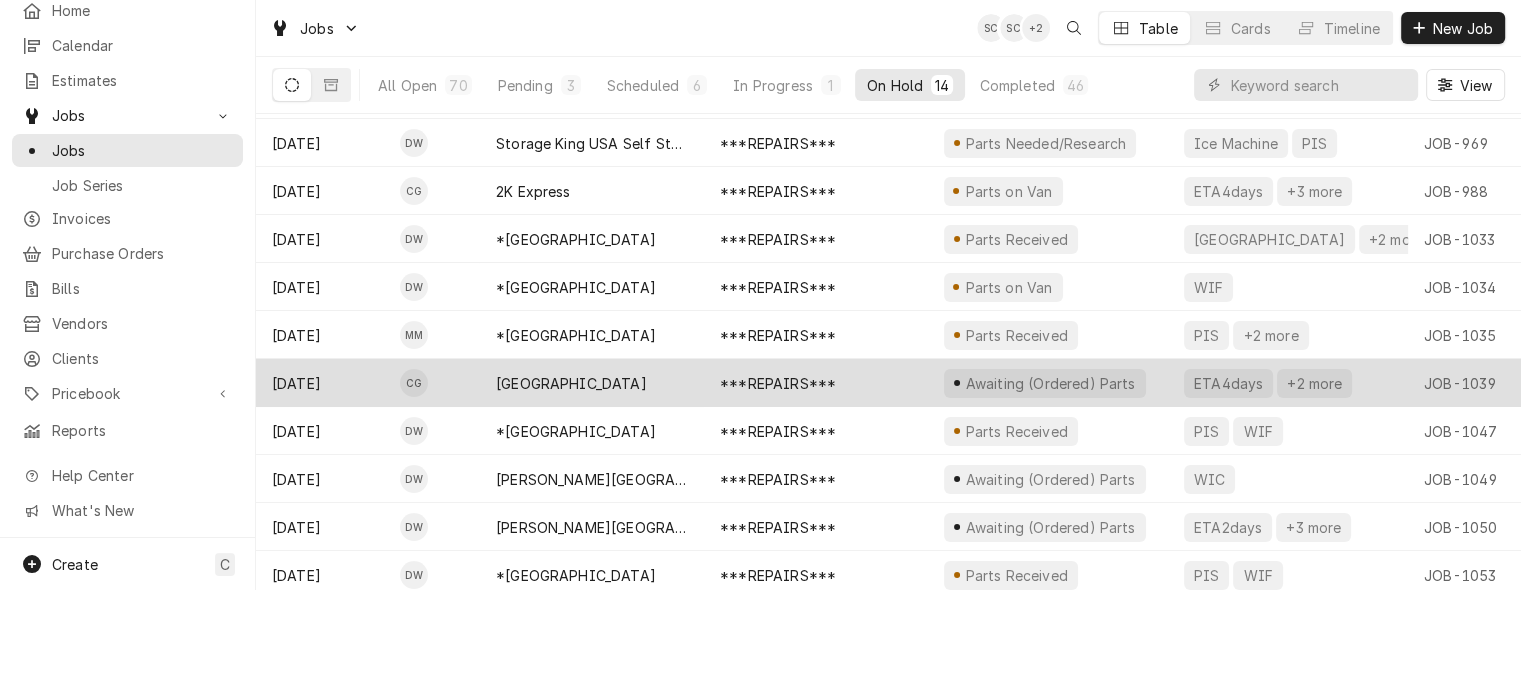 click on "***REPAIRS***" at bounding box center [816, 383] 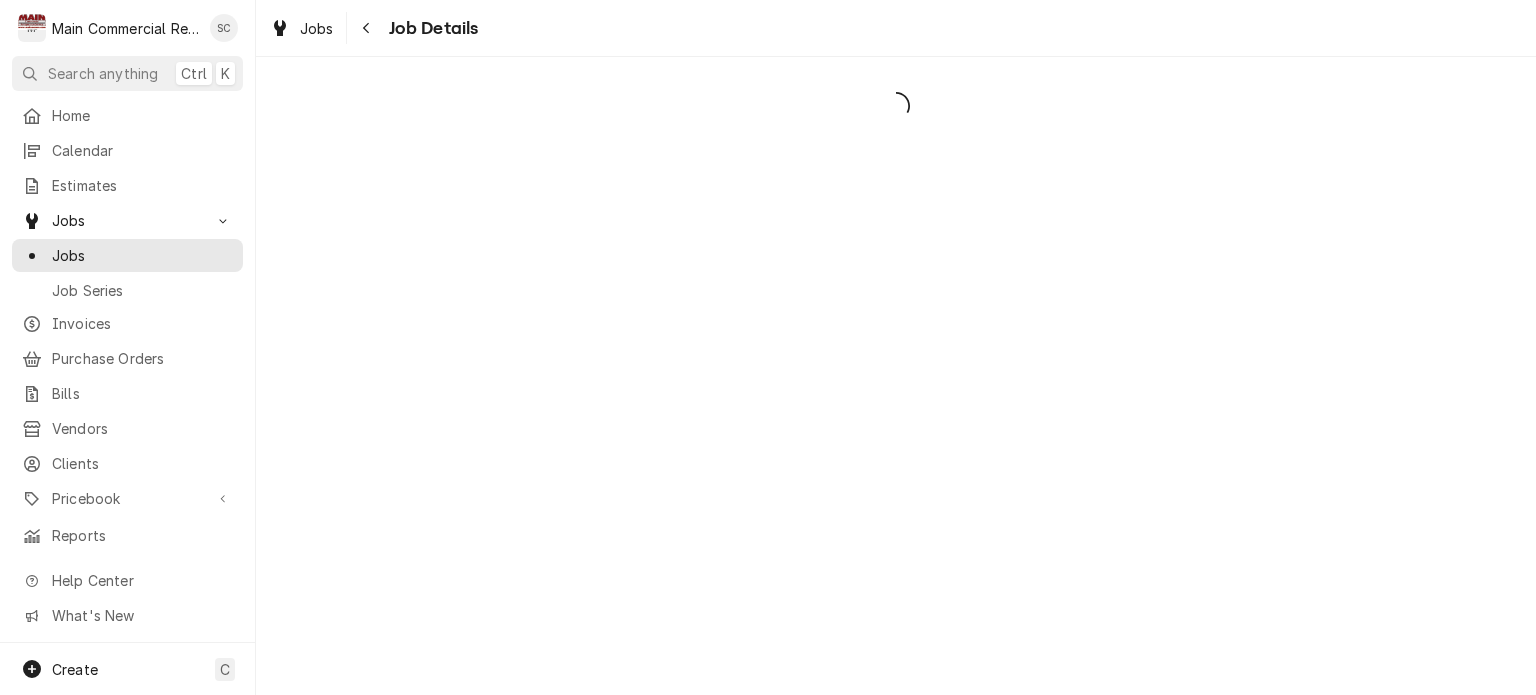 scroll, scrollTop: 0, scrollLeft: 0, axis: both 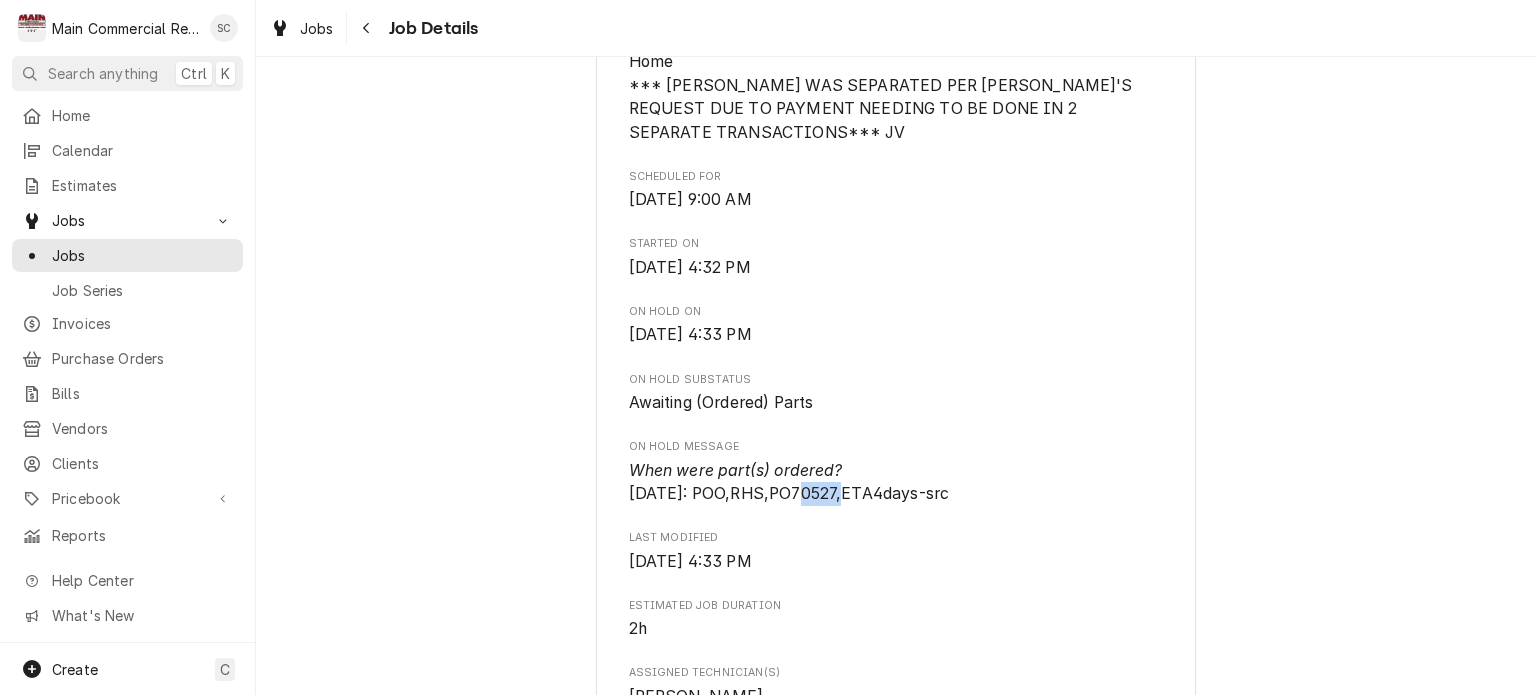 drag, startPoint x: 831, startPoint y: 515, endPoint x: 784, endPoint y: 515, distance: 47 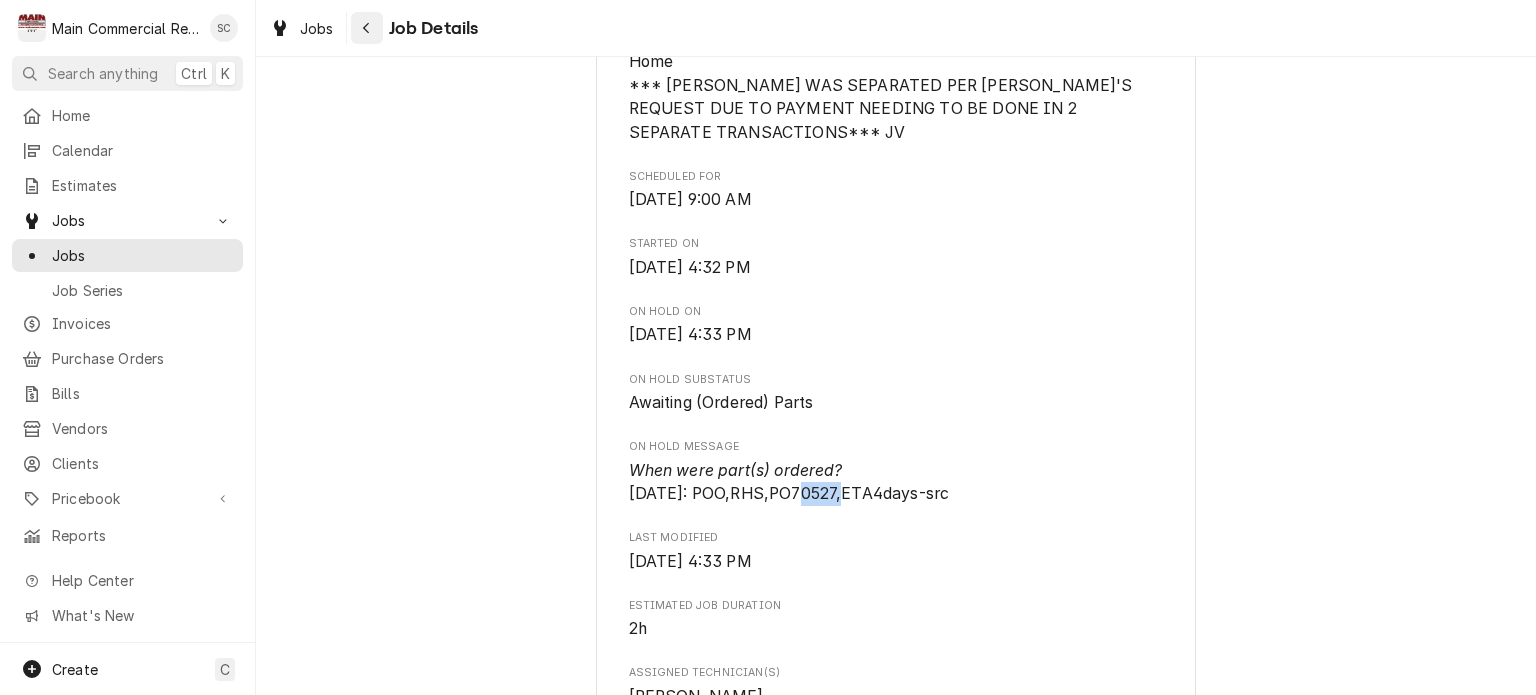 click at bounding box center [367, 28] 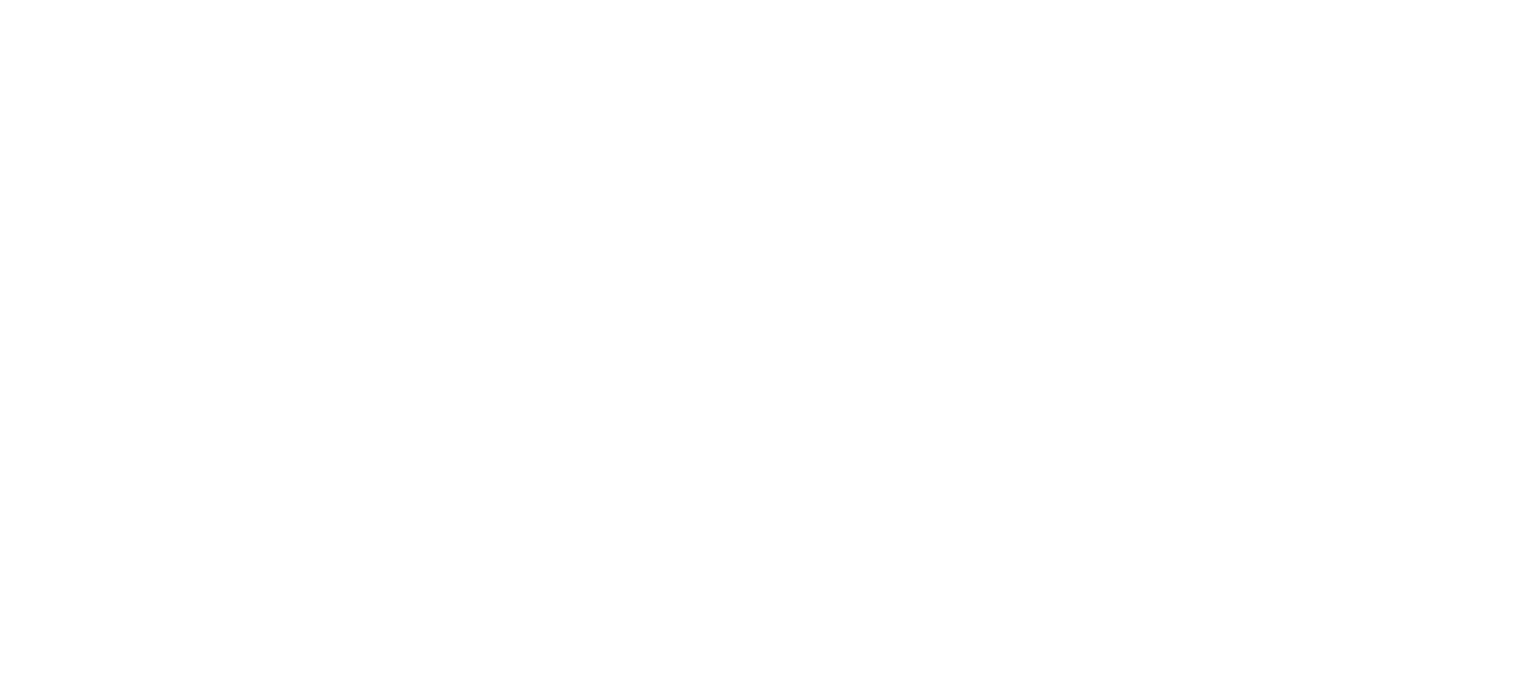 scroll, scrollTop: 0, scrollLeft: 0, axis: both 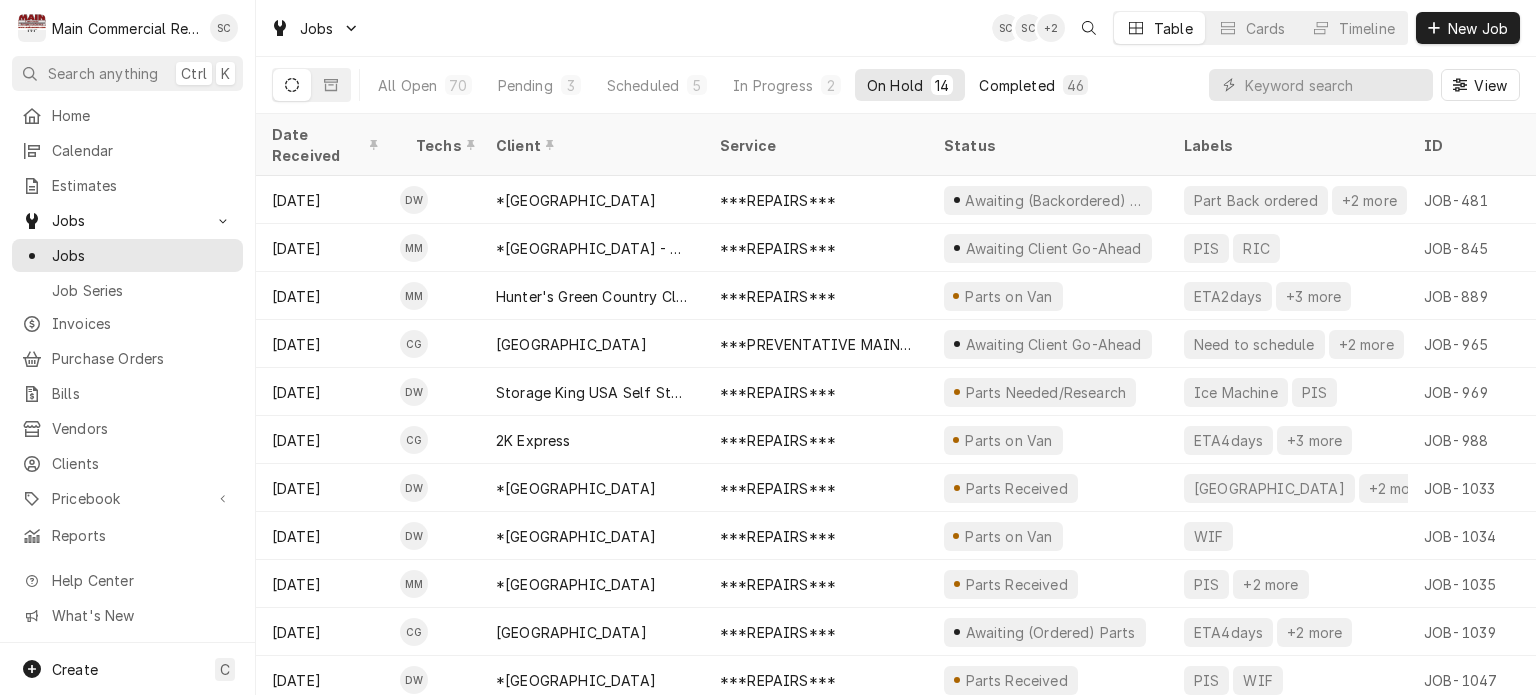 click on "Completed" at bounding box center [1016, 85] 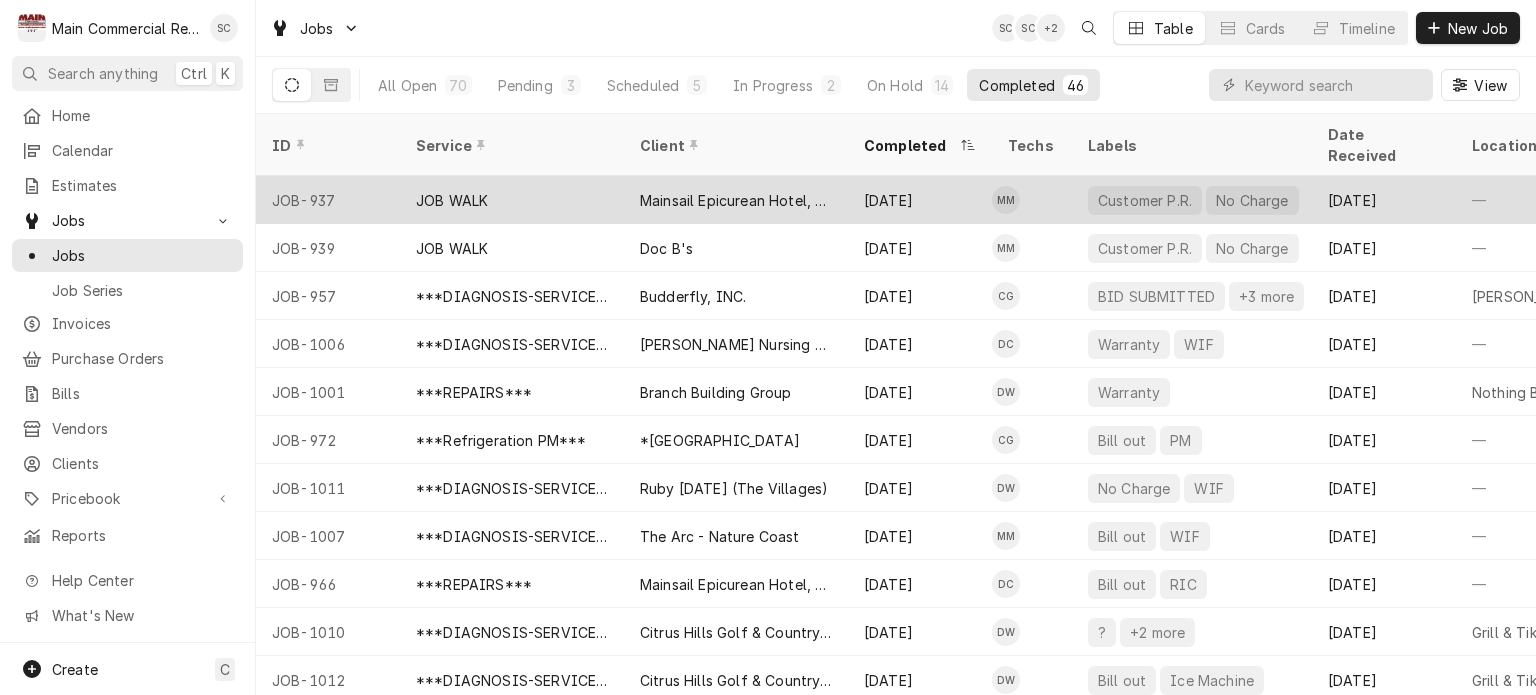 click on "Mainsail Epicurean Hotel, LLC" at bounding box center [736, 200] 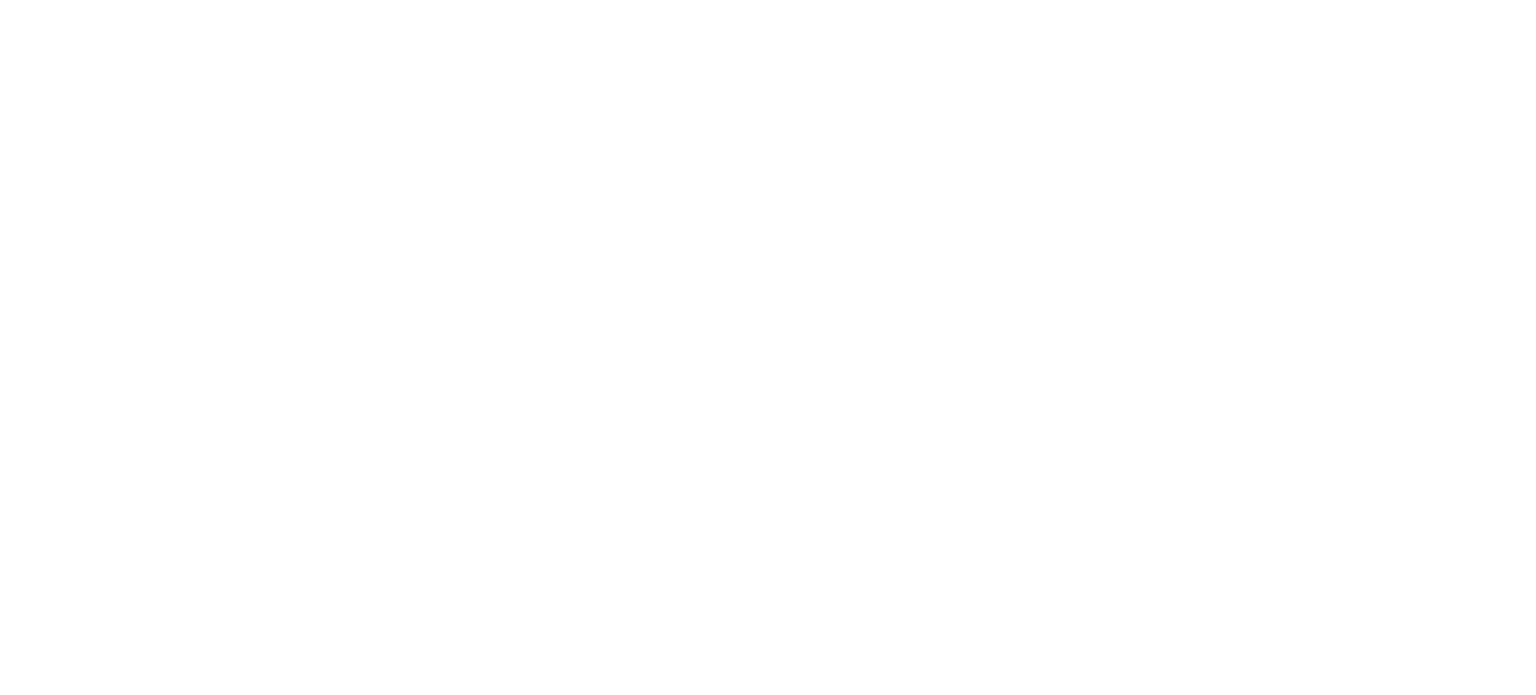 scroll, scrollTop: 0, scrollLeft: 0, axis: both 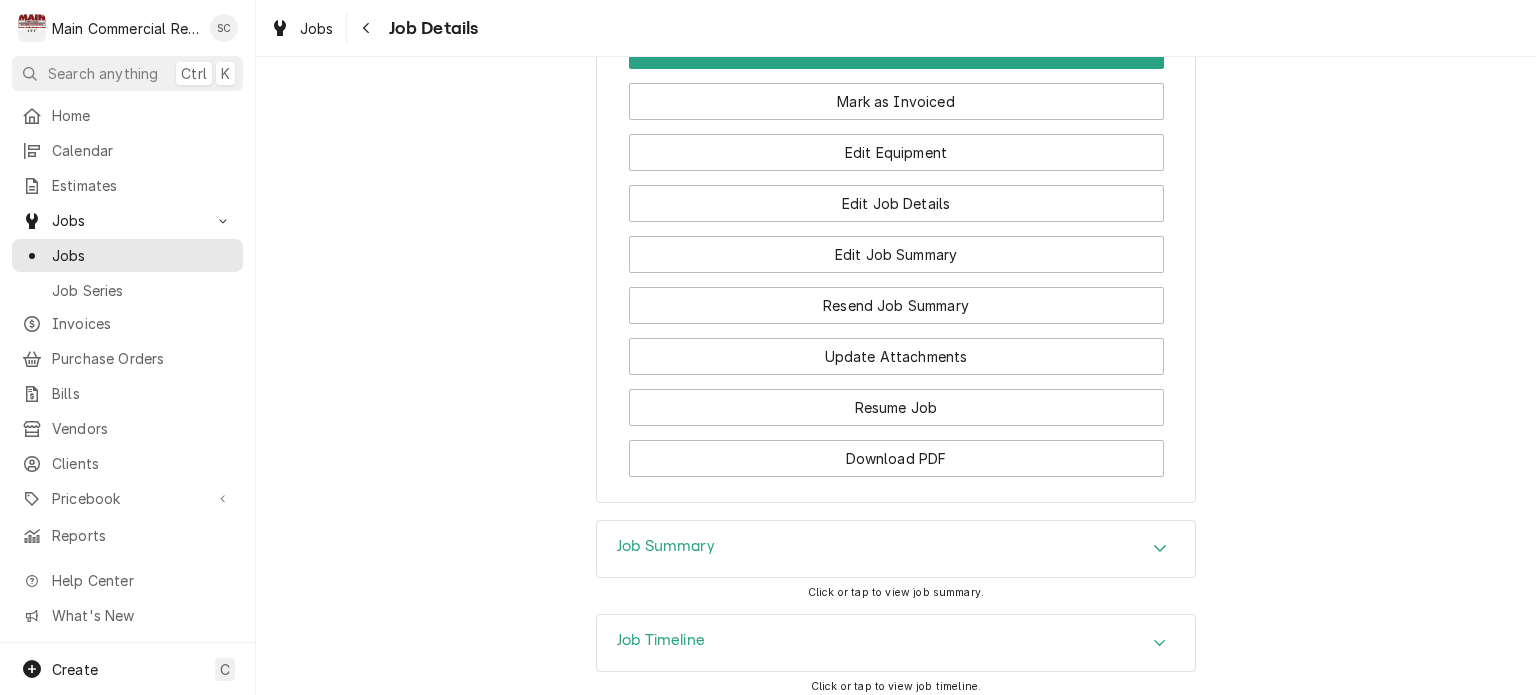 click 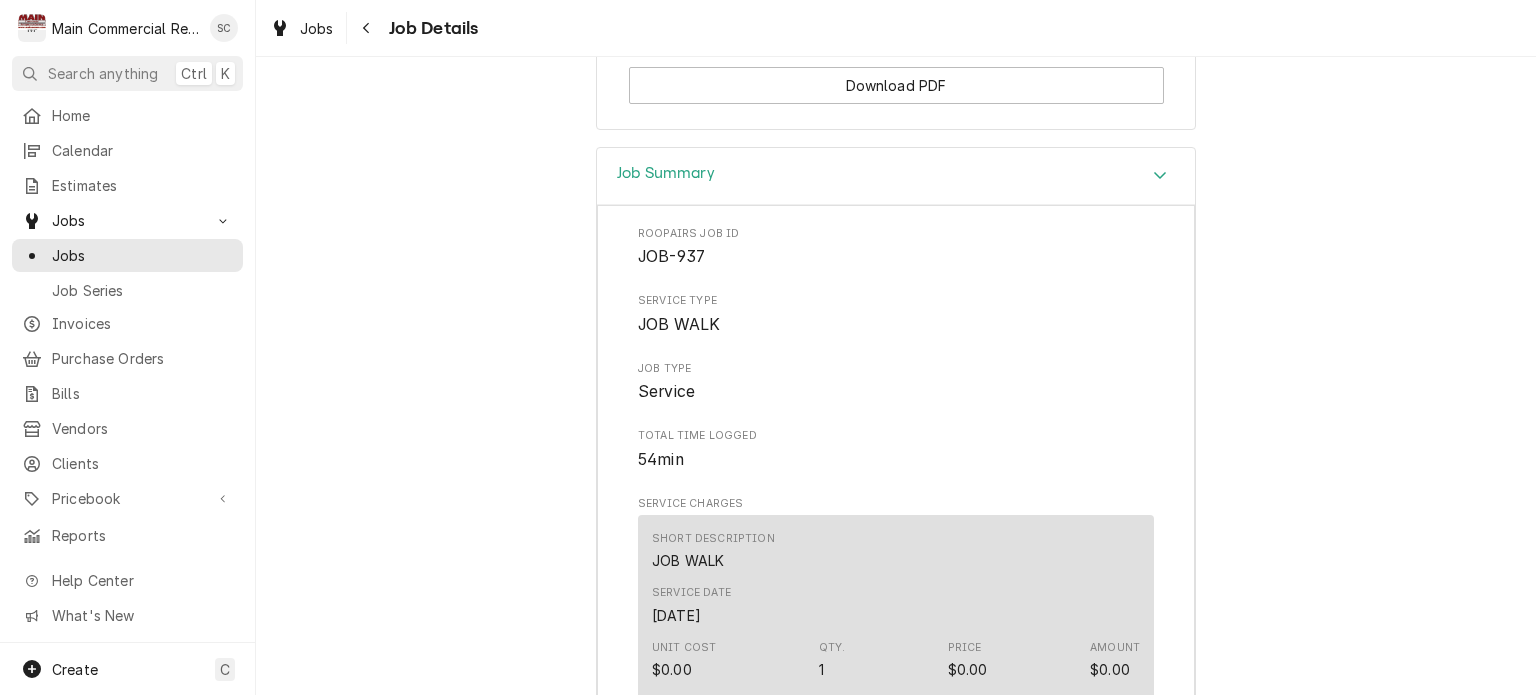 scroll, scrollTop: 2130, scrollLeft: 0, axis: vertical 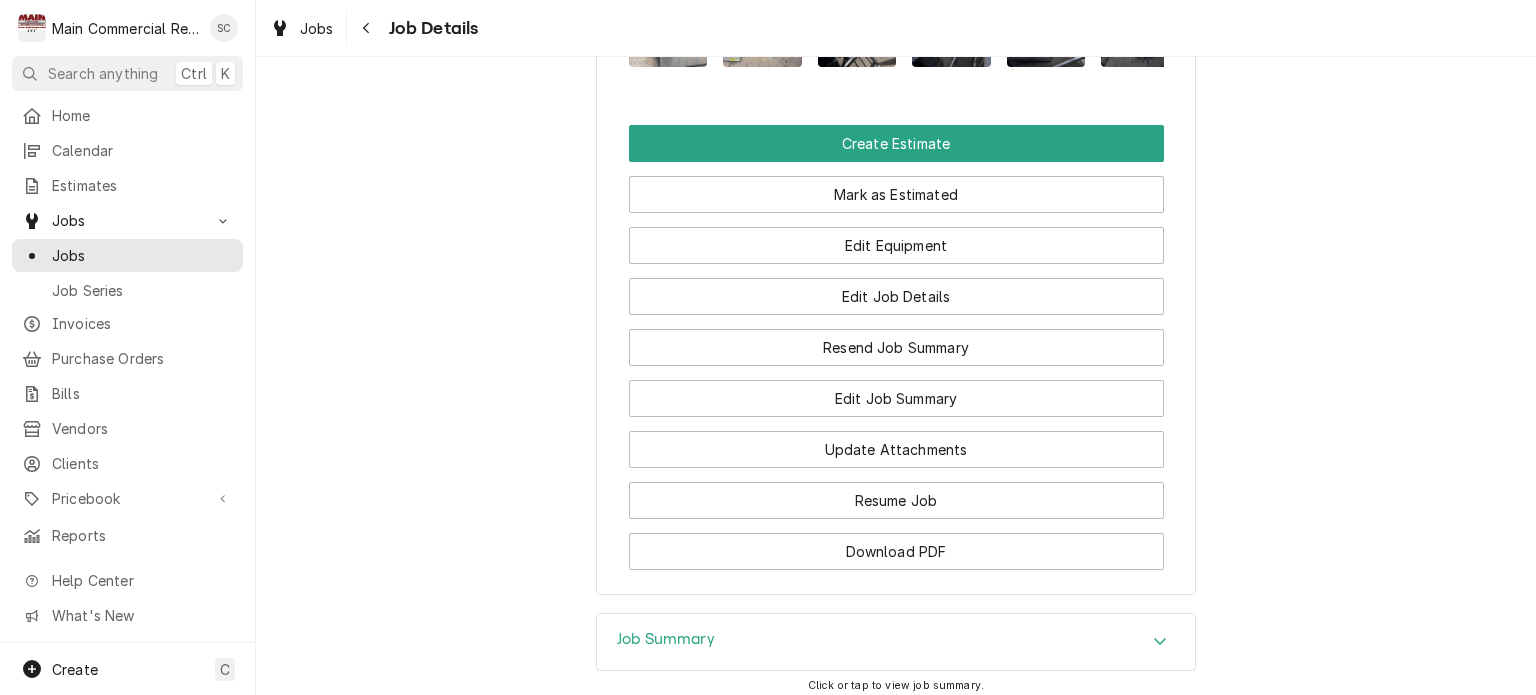 click 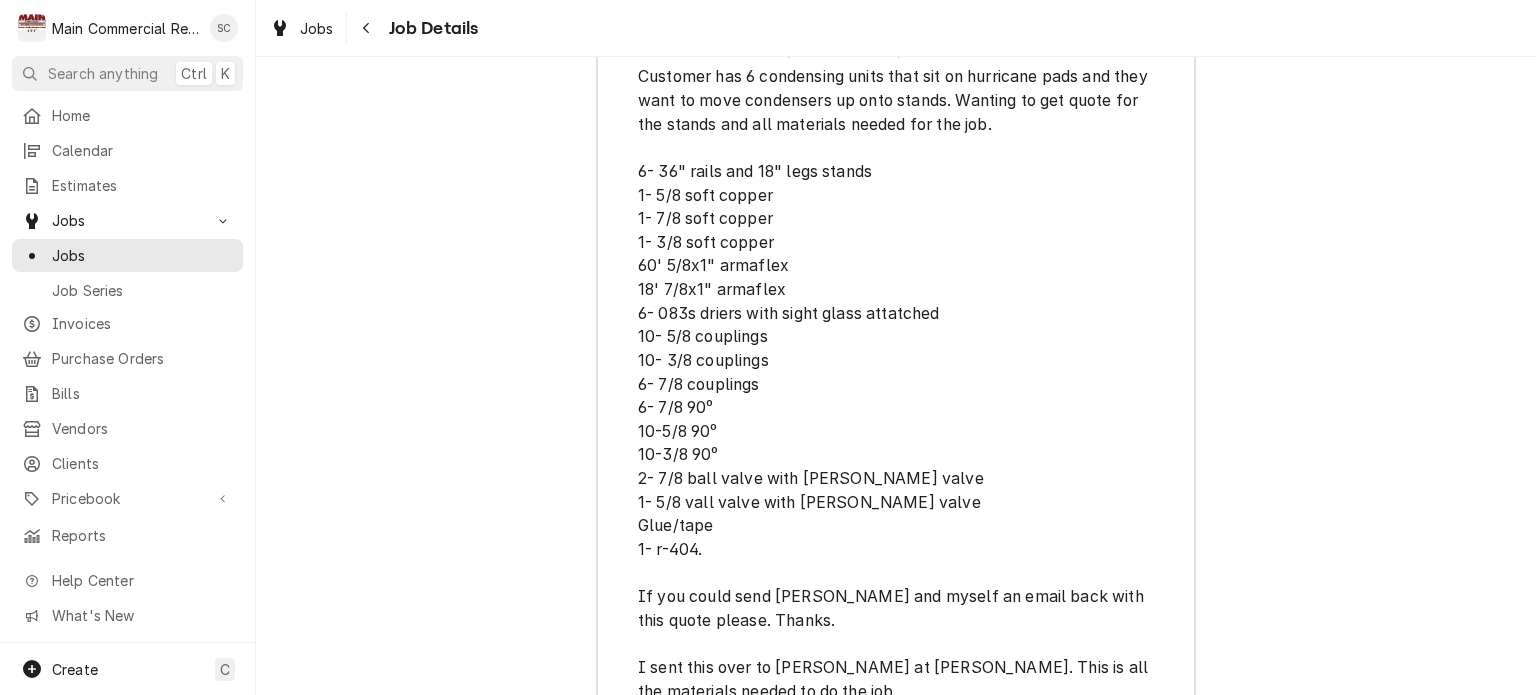 scroll, scrollTop: 3784, scrollLeft: 0, axis: vertical 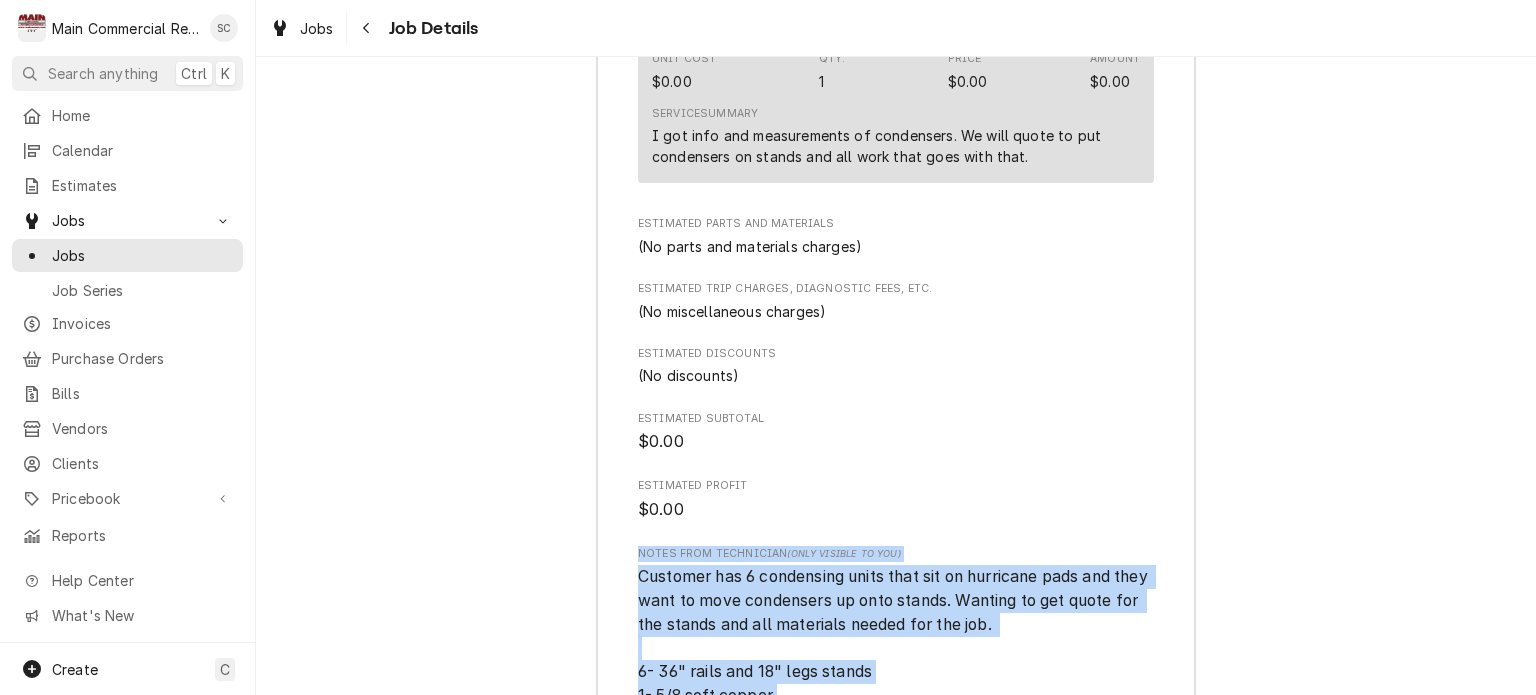 drag, startPoint x: 851, startPoint y: 443, endPoint x: 631, endPoint y: 351, distance: 238.46173 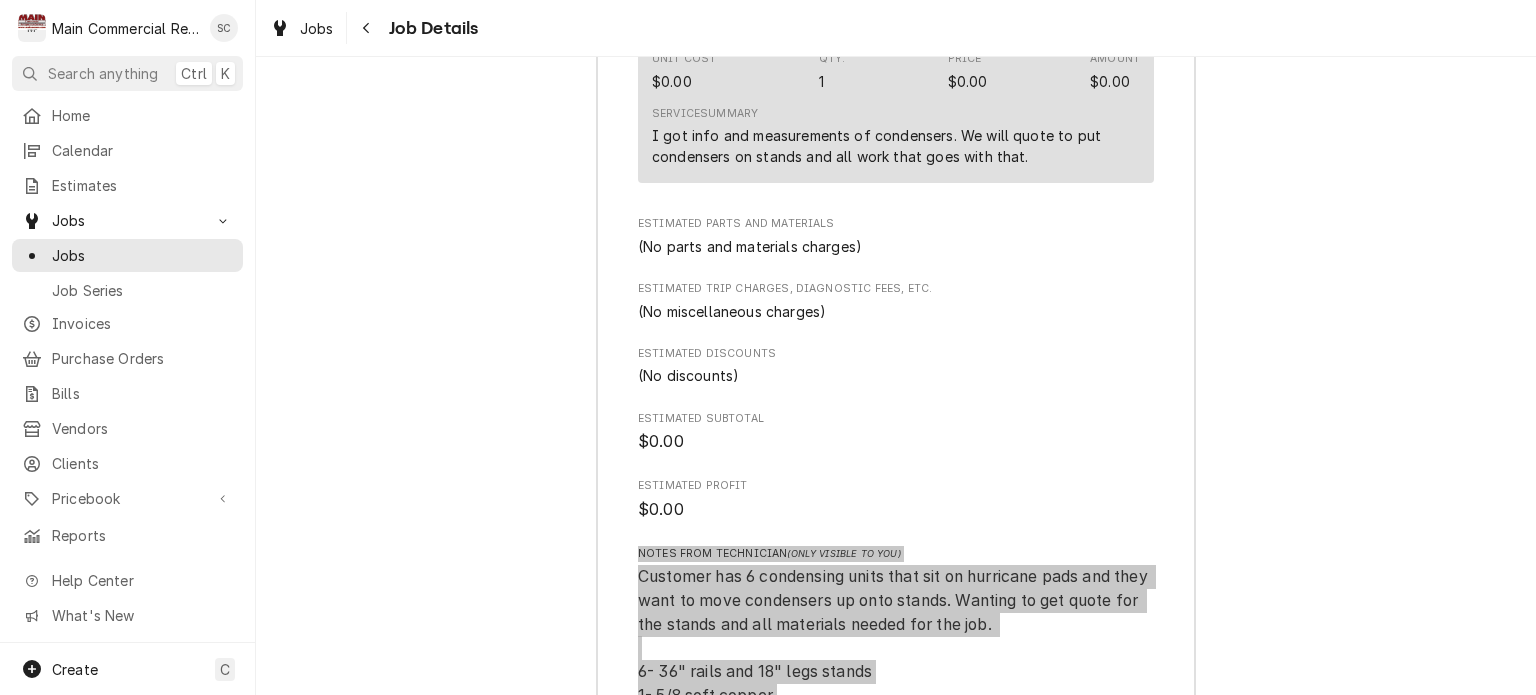 scroll, scrollTop: 3084, scrollLeft: 0, axis: vertical 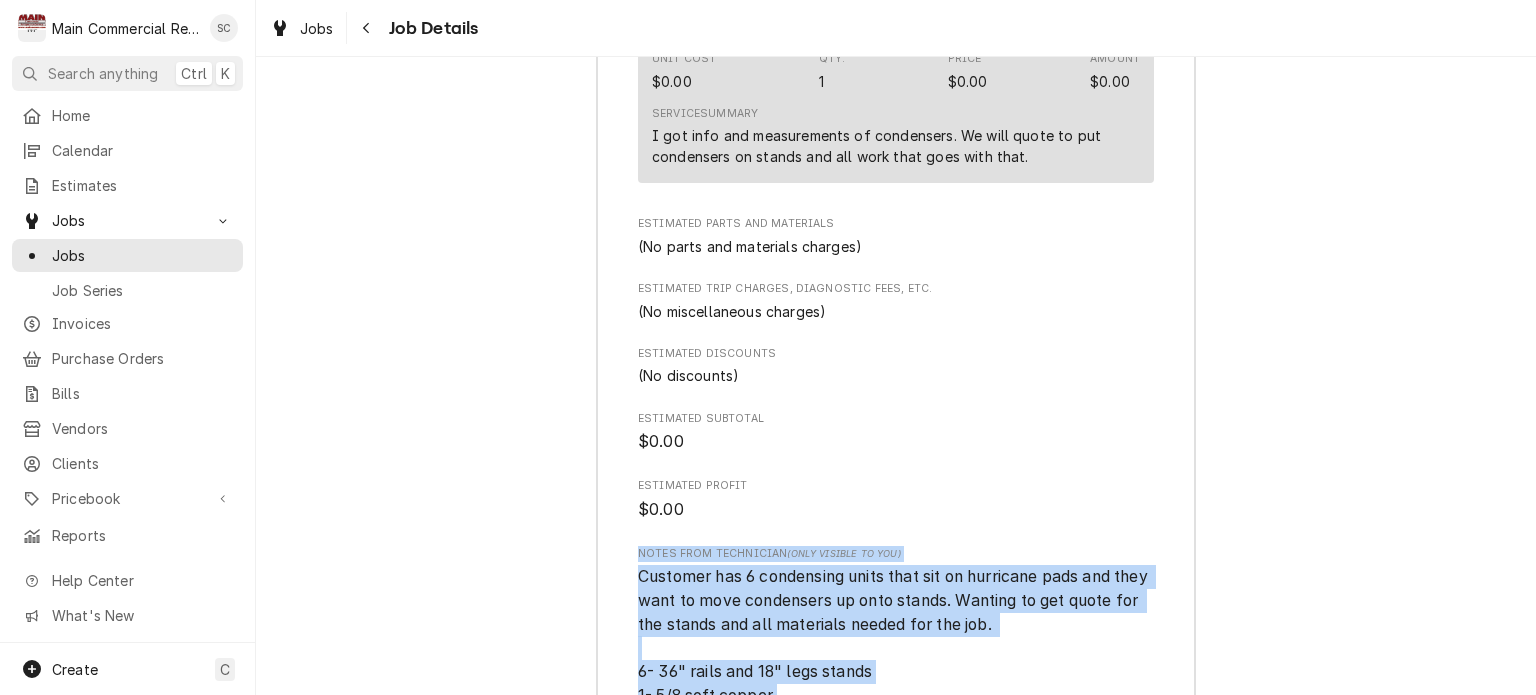 copy on "Notes from Technician  (Only Visible to You) Customer has 6 condensing units that sit on hurricane pads and they want to move condensers up onto stands. Wanting to get quote for the stands and all materials needed for the job.
6- 36" rails and 18" legs stands
1- 5/8 soft copper
1- 7/8 soft copper
1- 3/8 soft copper
60' 5/8x1" armaflex
18' 7/8x1" armaflex
6- 083s driers with sight glass attatched
10- 5/8 couplings
10- 3/8 couplings
6- 7/8 couplings
6- 7/8 90⁰
10-5/8 90⁰
10-3/8 90⁰
2- 7/8 ball valve with schrader valve
1- 5/8 vall valve with schrader valve
Glue/tape
1- r-404.
If you could send sharon and myself an email back with this quote please. Thanks.
I sent this over to ryan at johnstone. This is all the materials needed to do the job.
Labor
Potentially could do 3 syatems a day with 2 techs. But would probably say itd be done completely in 3 days with 2 techs. So 3- 8's.
Torch/solder/nitro/vacuum pump." 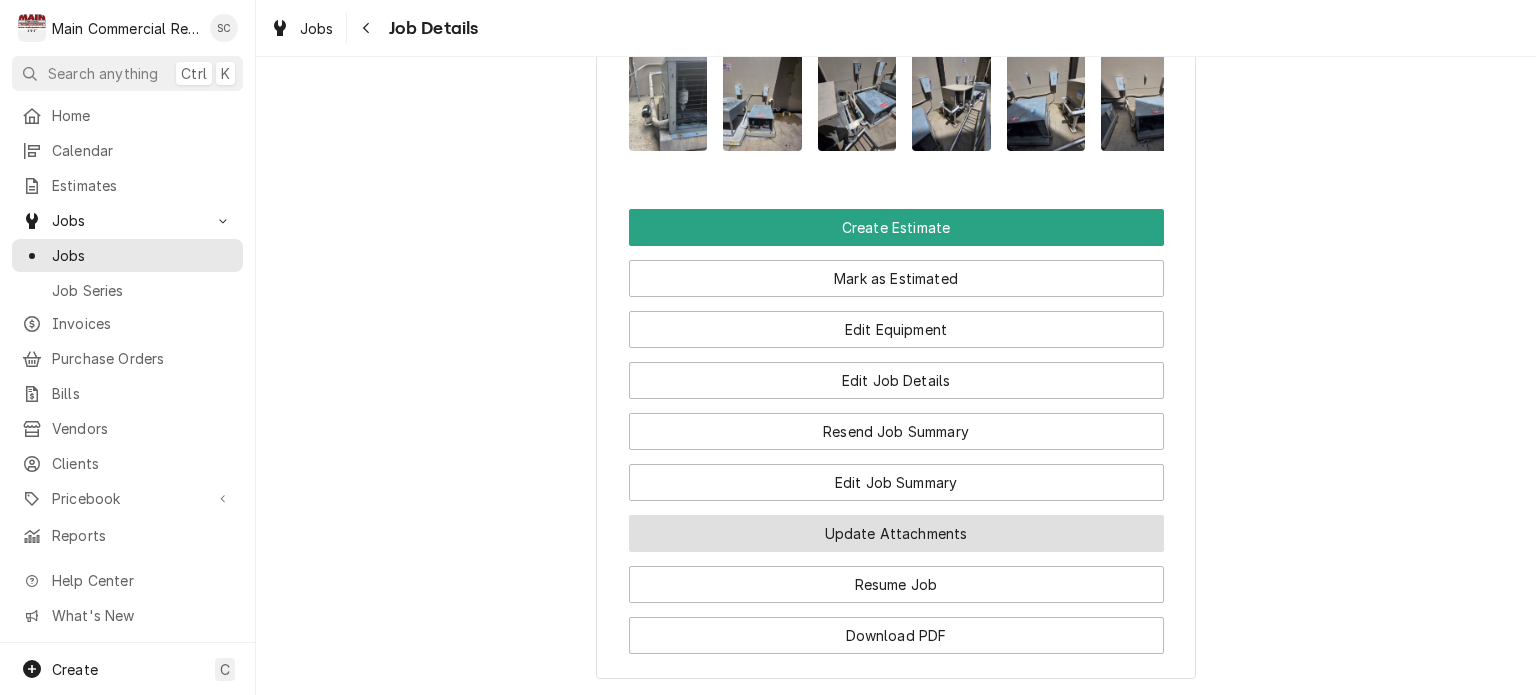 scroll, scrollTop: 1700, scrollLeft: 0, axis: vertical 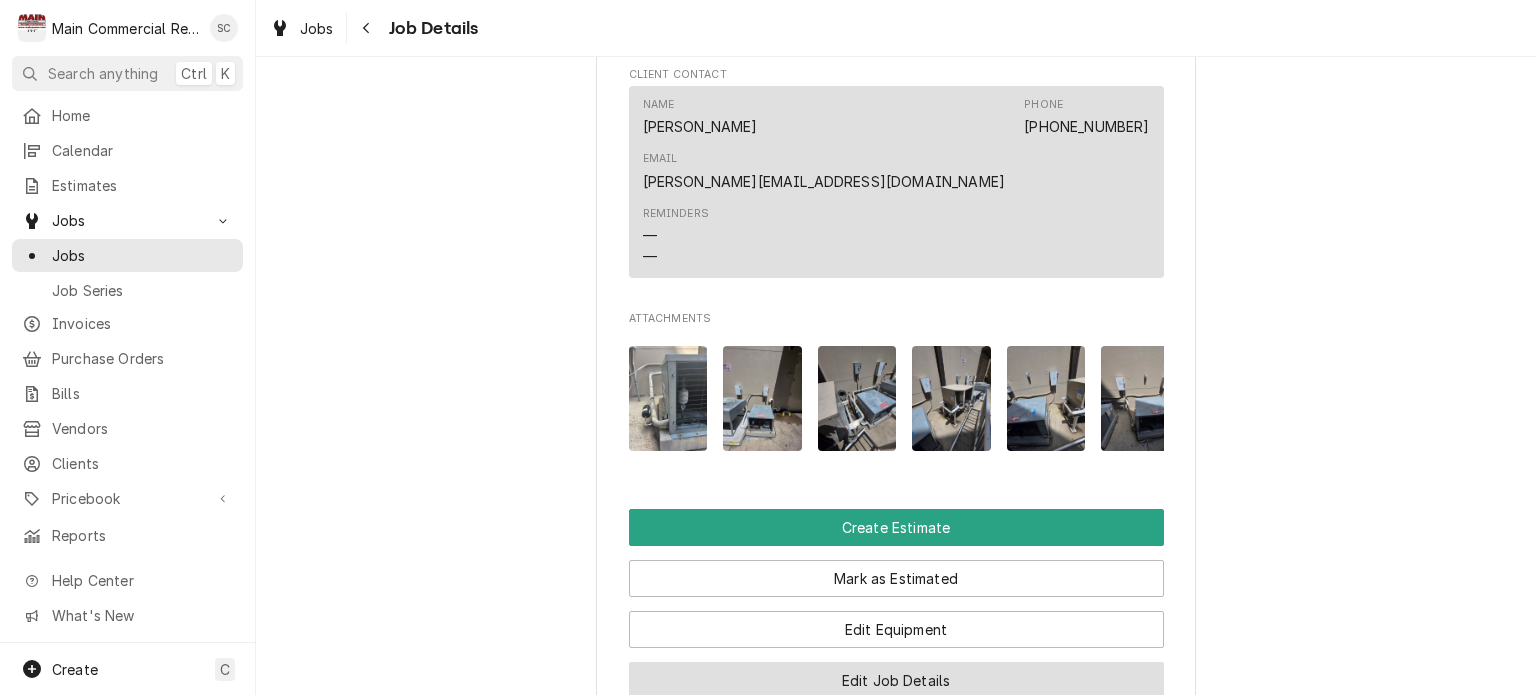 click on "Edit Job Details" at bounding box center (896, 680) 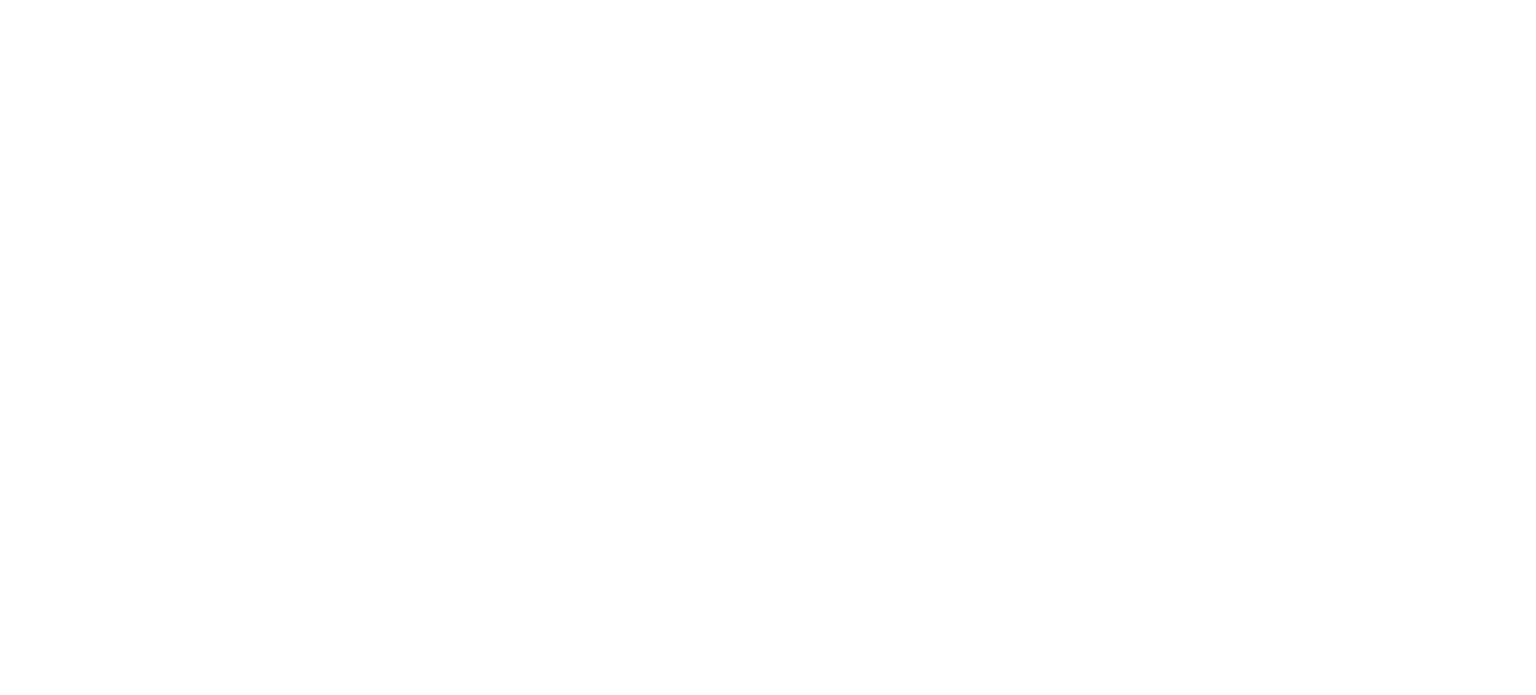 scroll, scrollTop: 0, scrollLeft: 0, axis: both 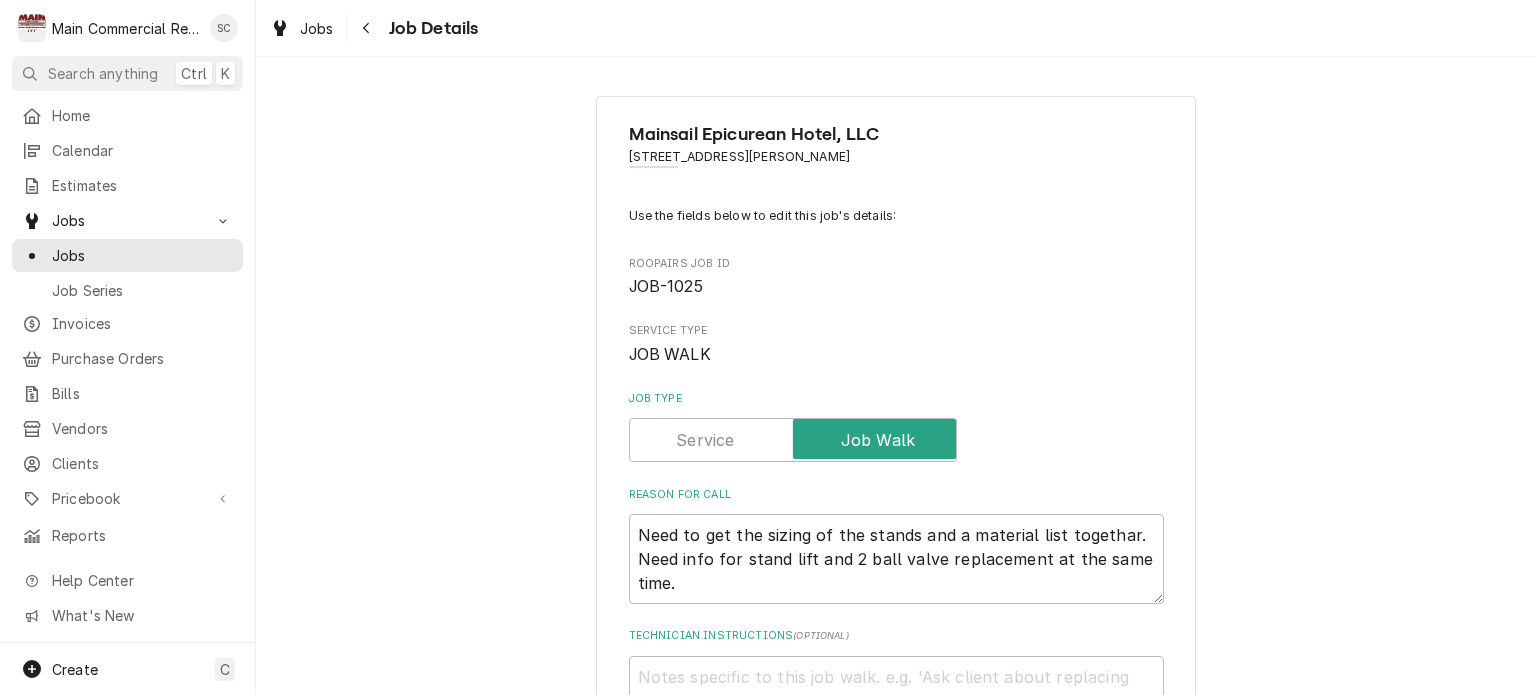 type on "x" 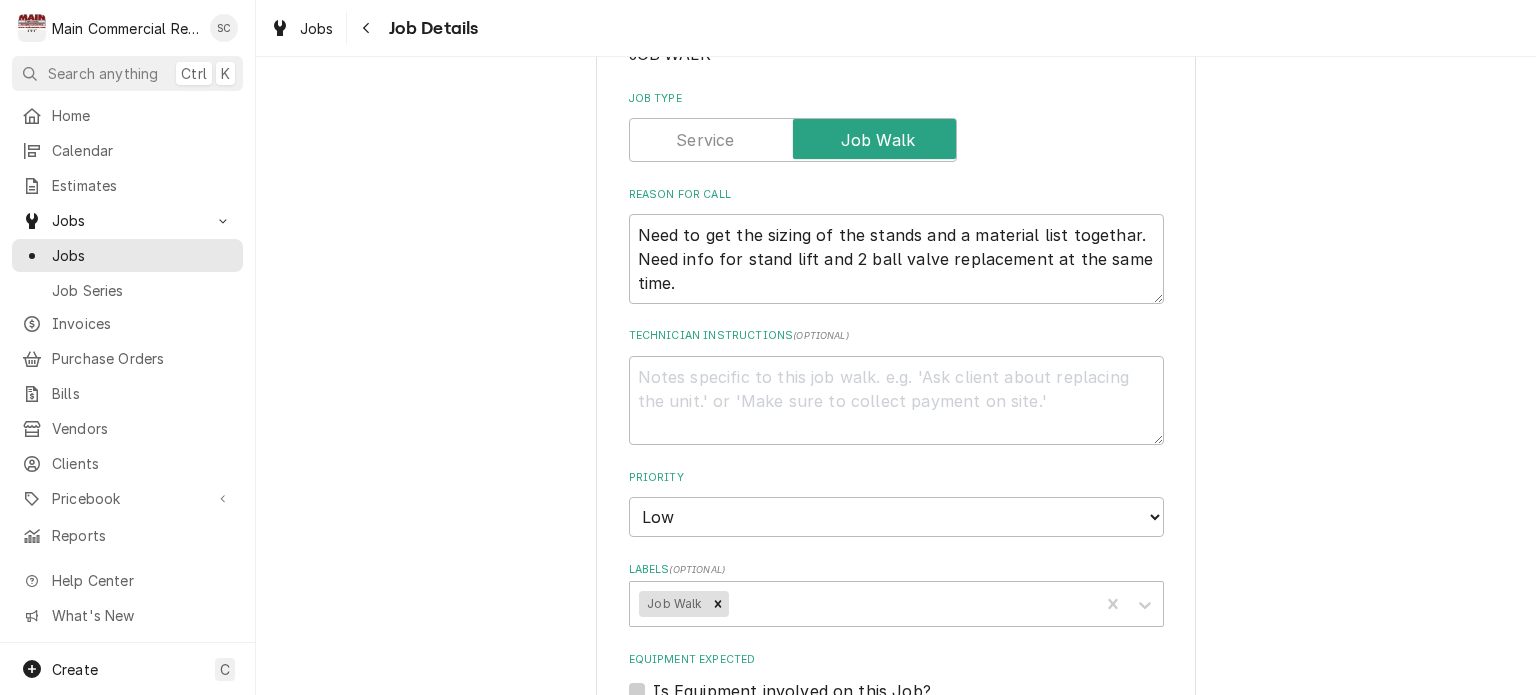 scroll, scrollTop: 600, scrollLeft: 0, axis: vertical 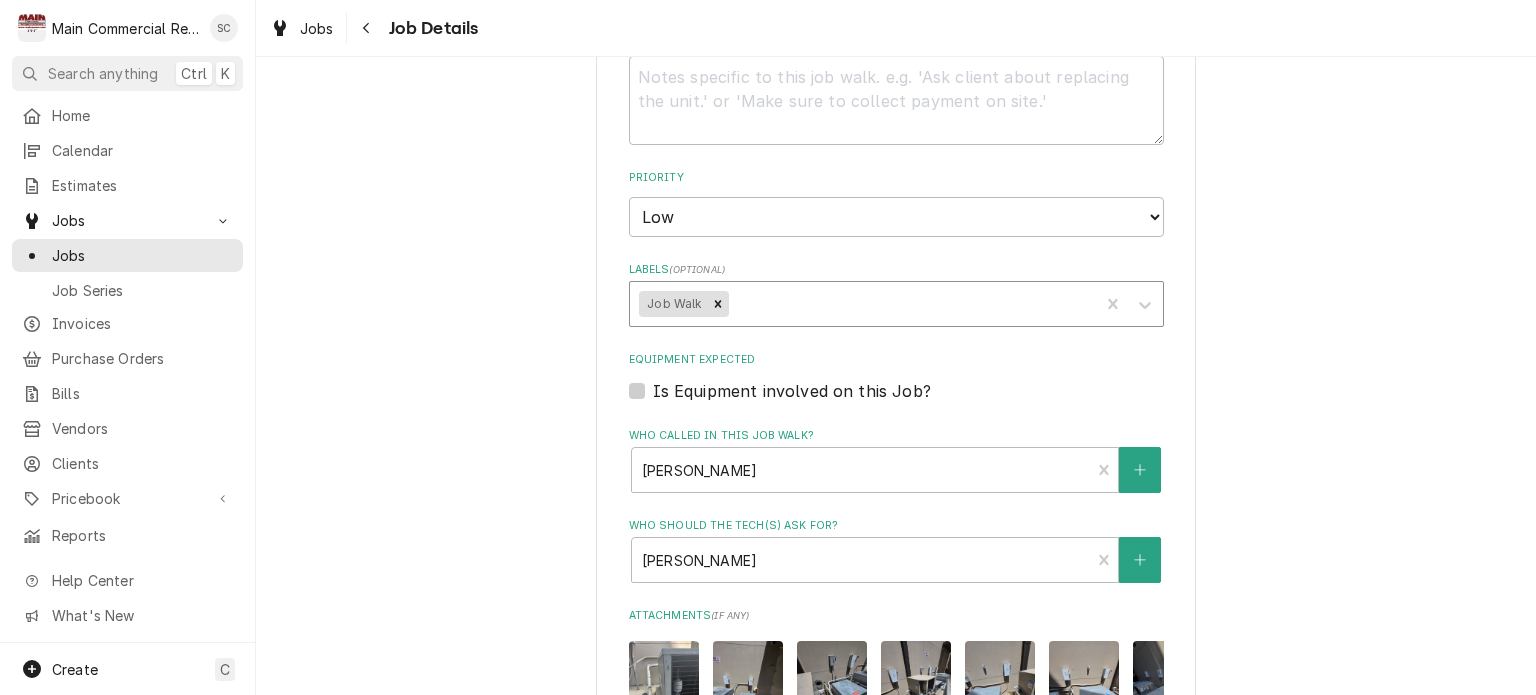 click at bounding box center (910, 304) 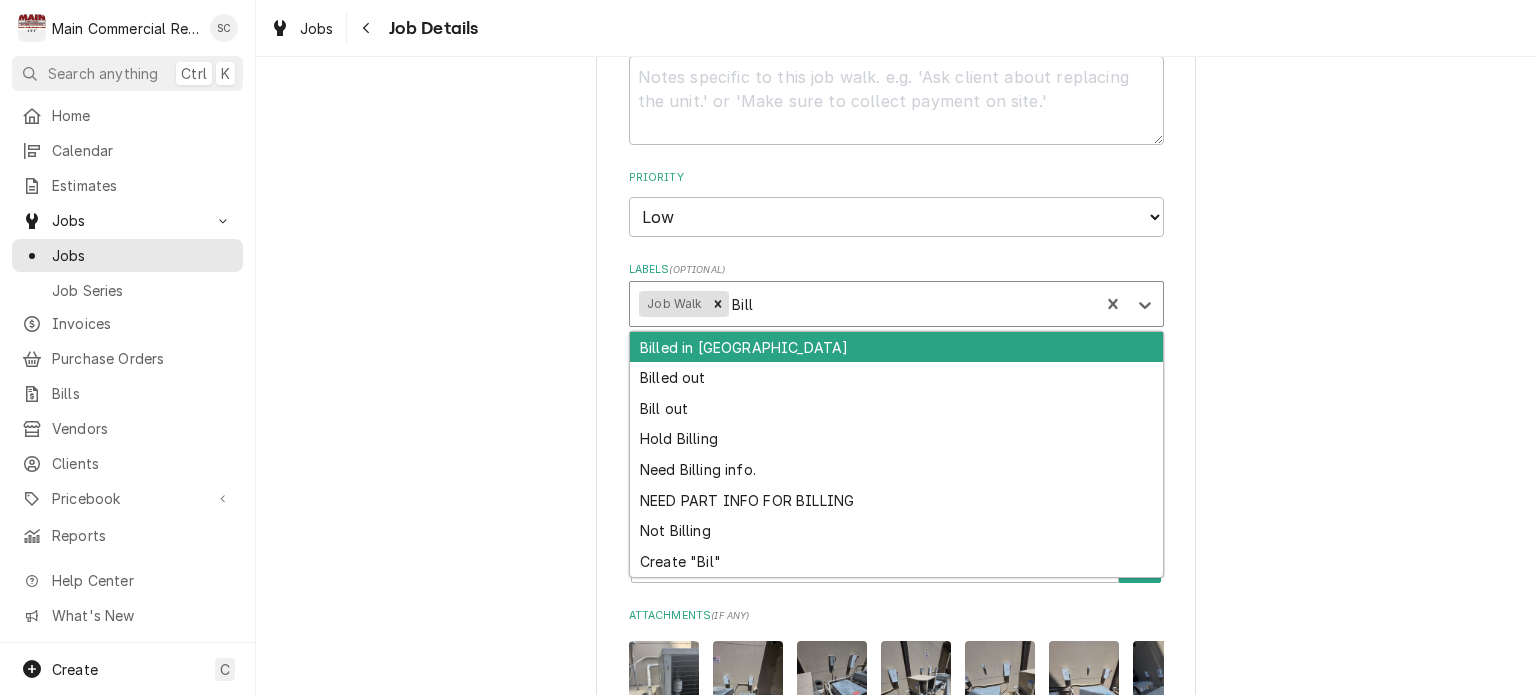 type on "Bille" 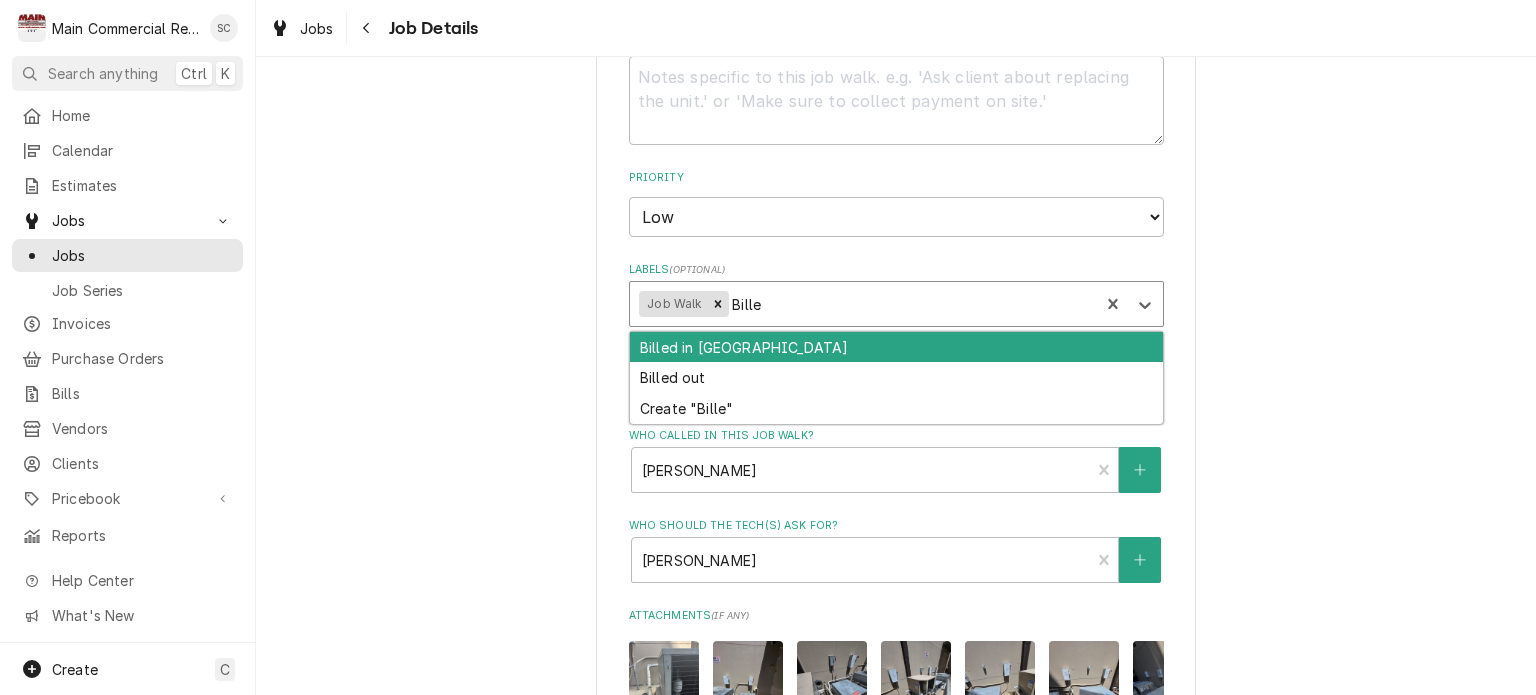 click on "Billed in QBO" at bounding box center [896, 347] 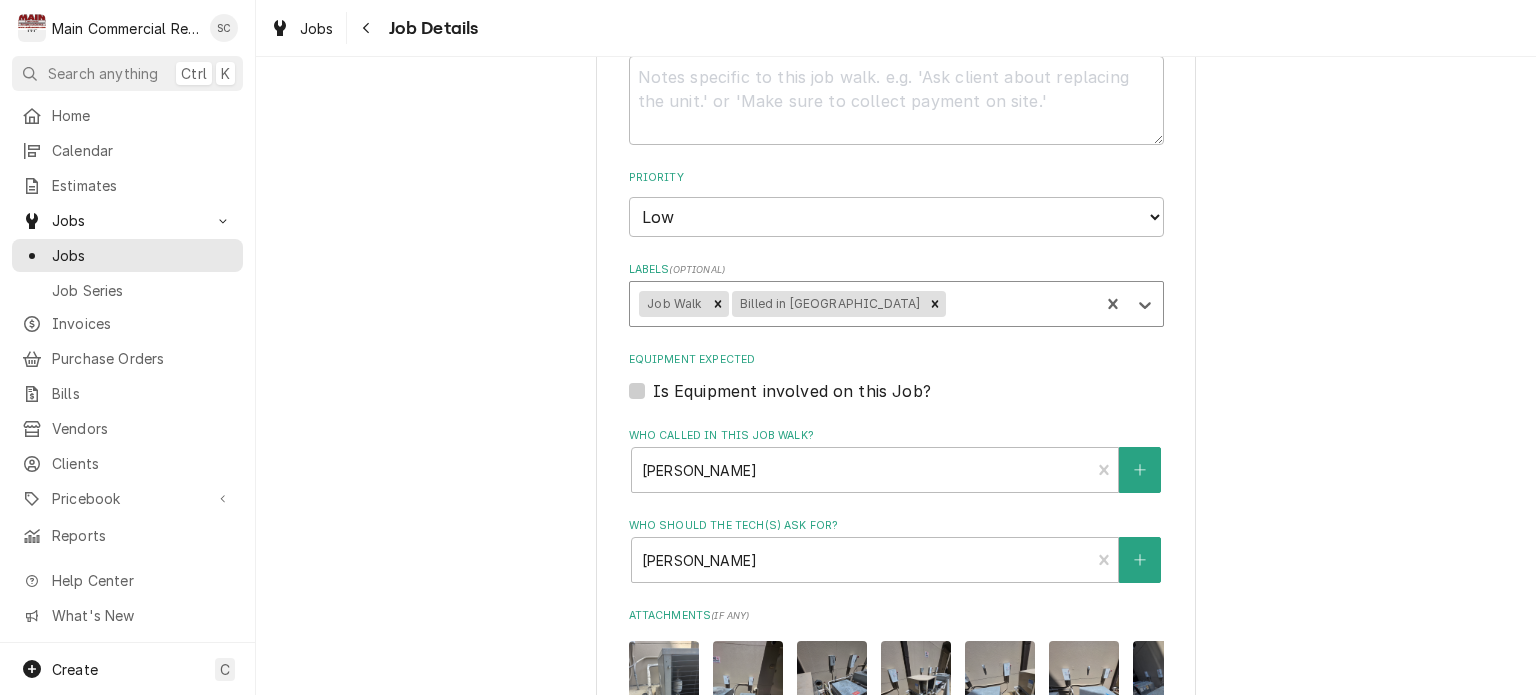 scroll, scrollTop: 1114, scrollLeft: 0, axis: vertical 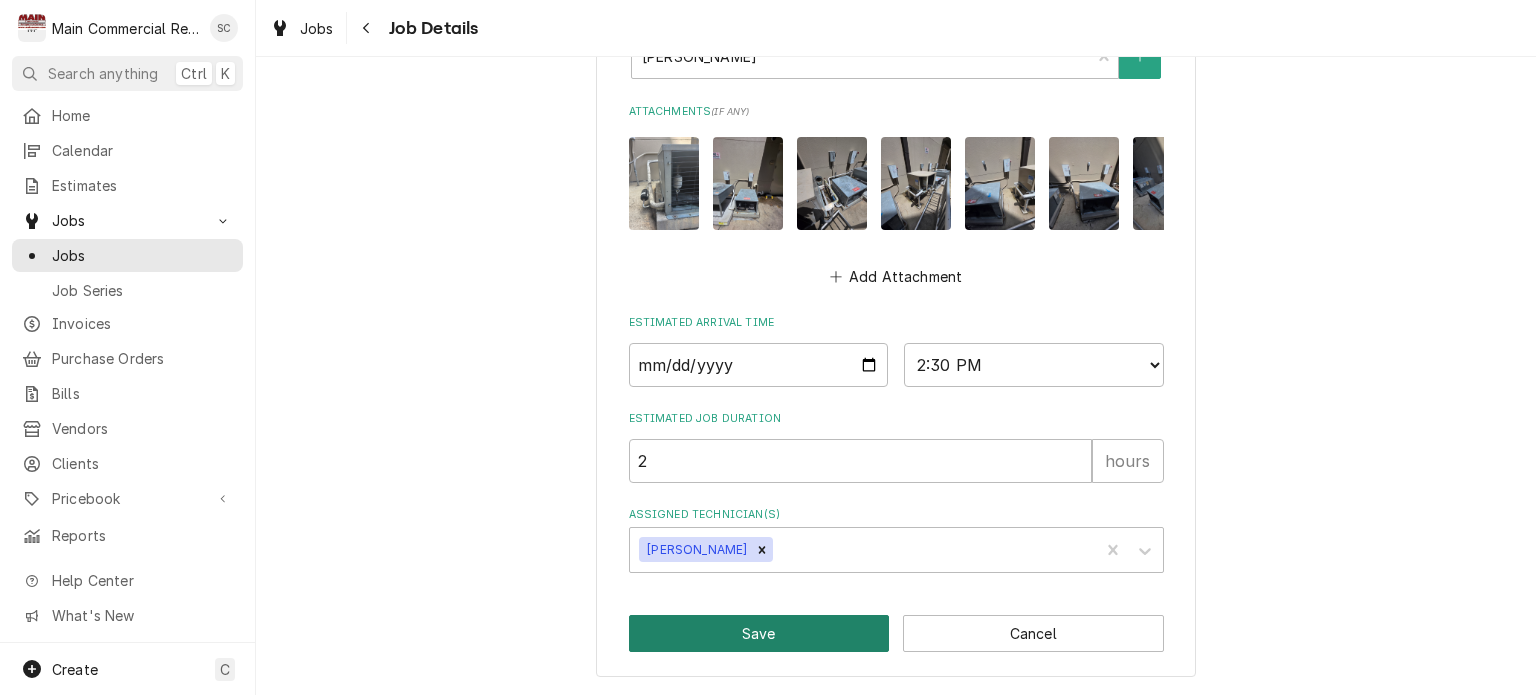 click on "Save" at bounding box center [759, 633] 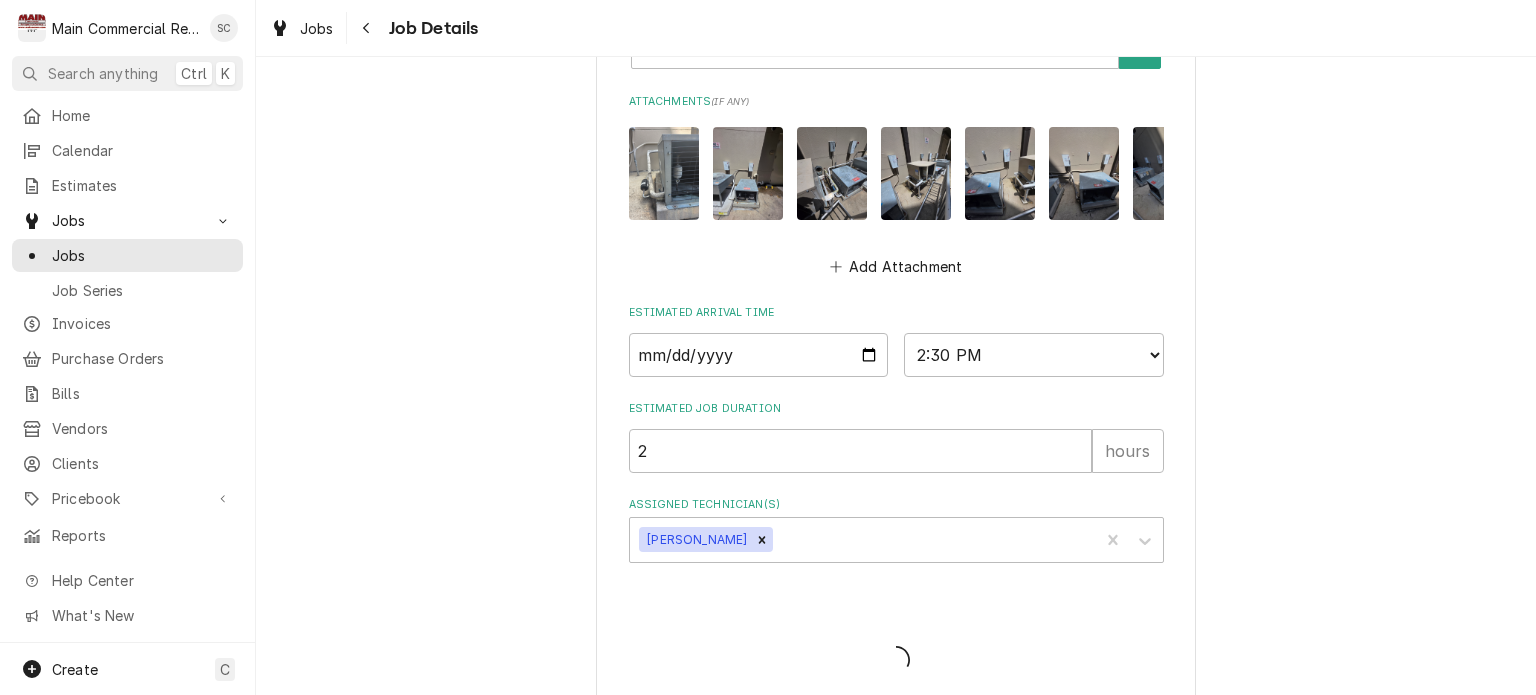 type on "x" 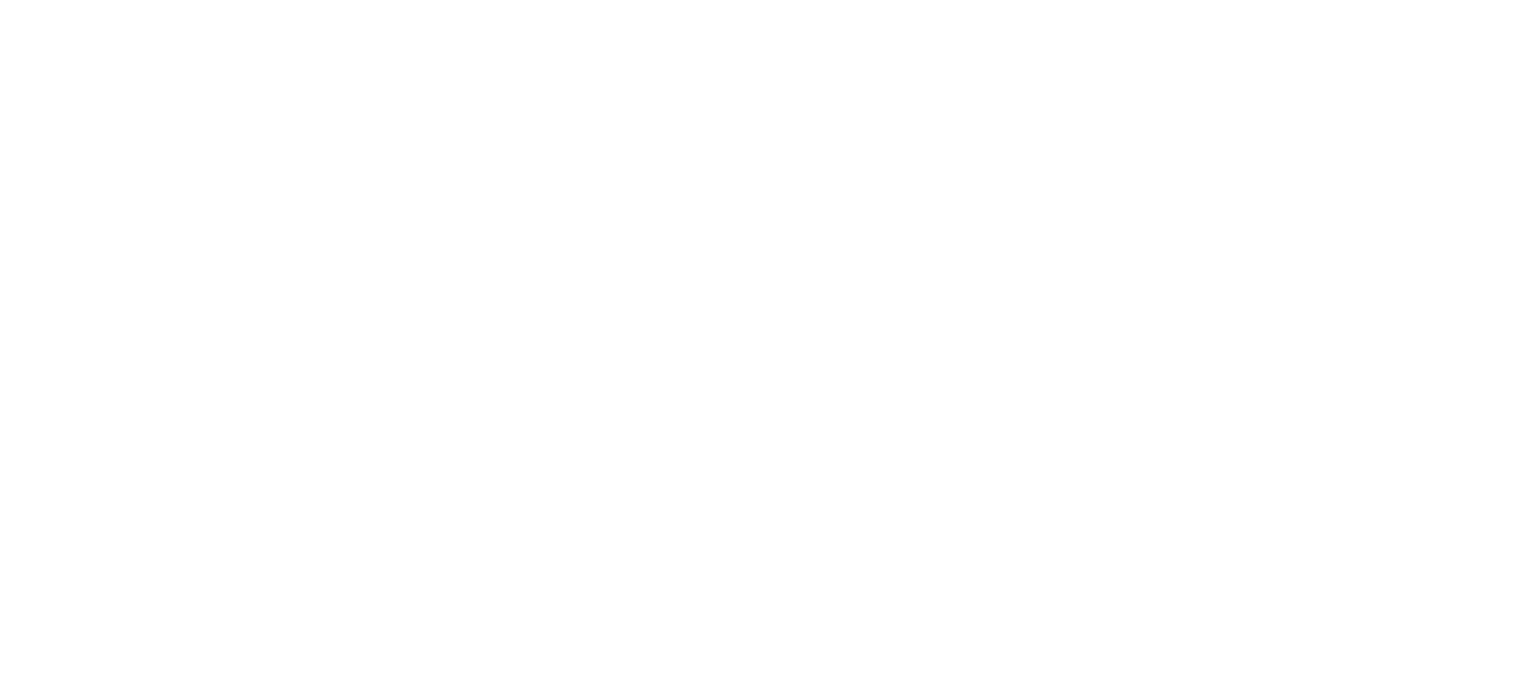 scroll, scrollTop: 0, scrollLeft: 0, axis: both 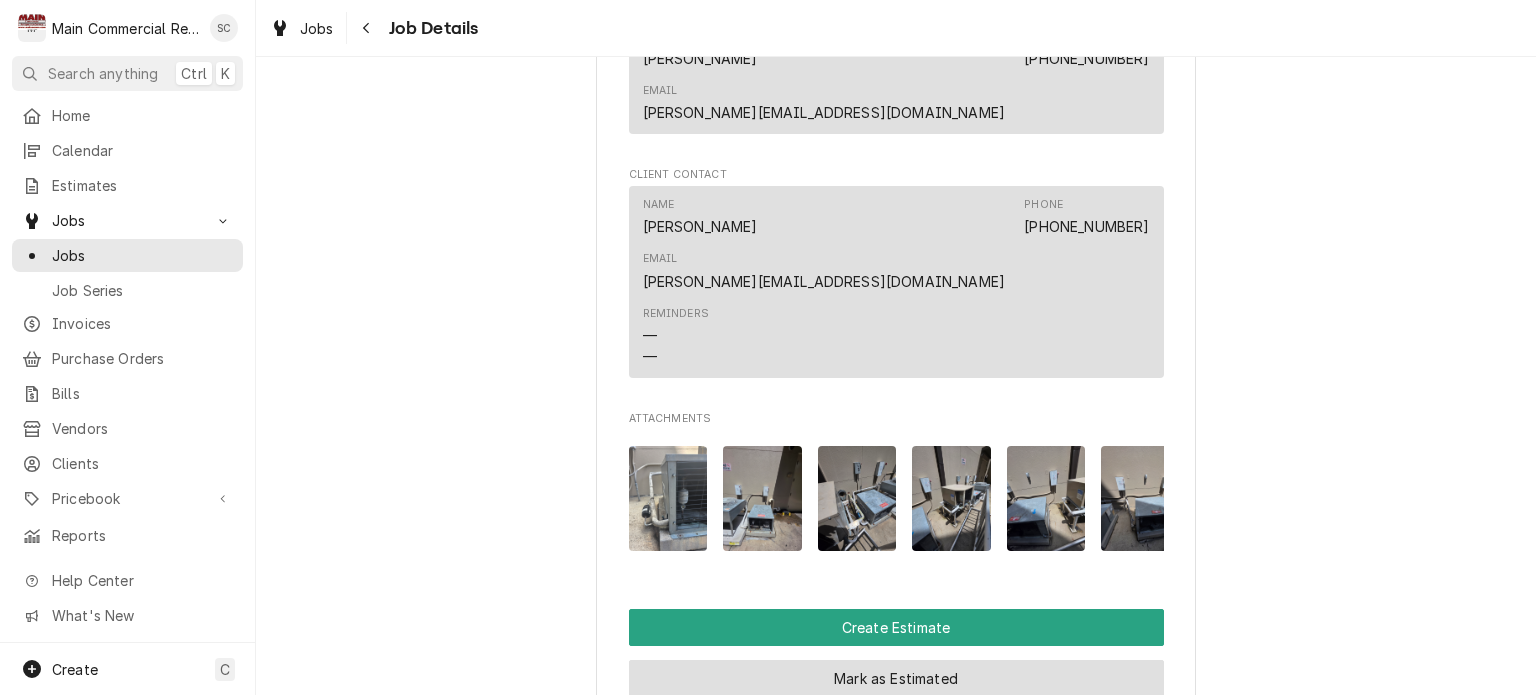 click on "Mark as Estimated" at bounding box center (896, 678) 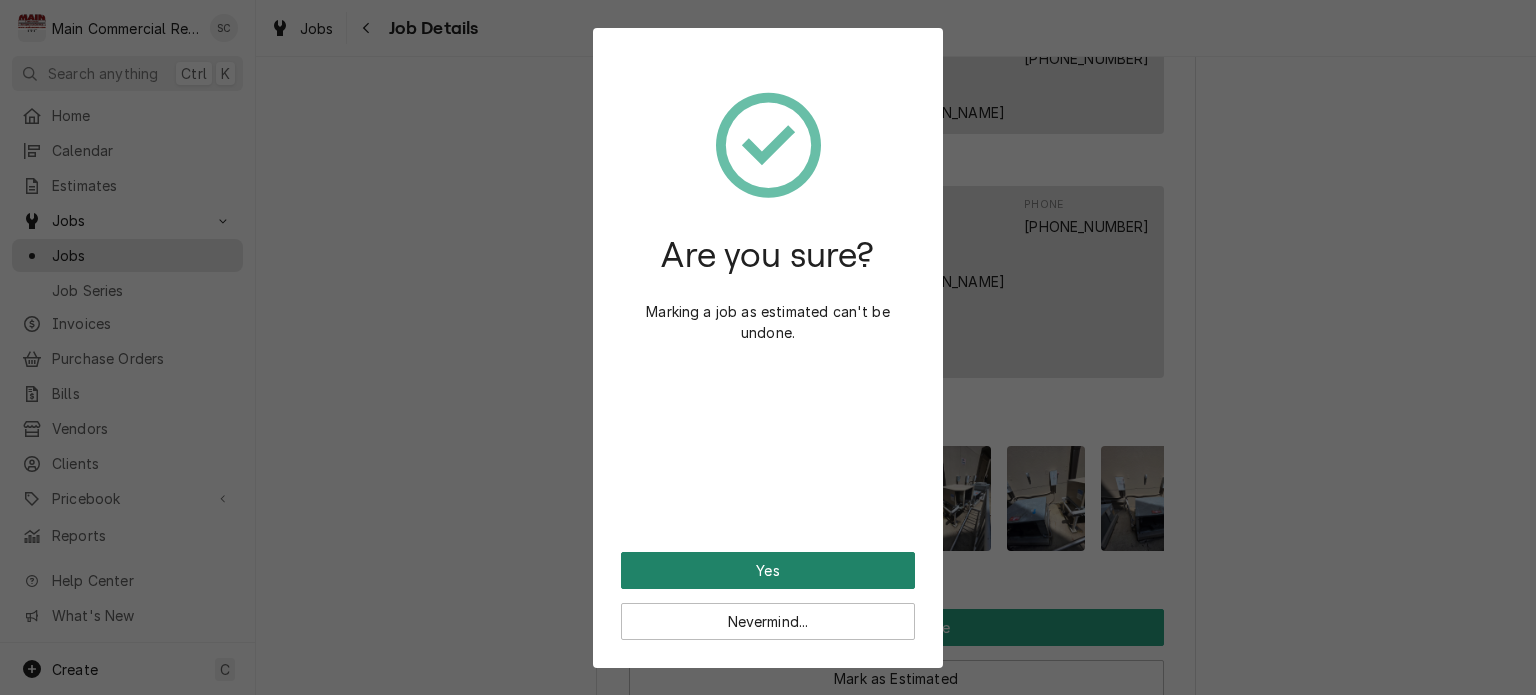 click on "Yes" at bounding box center (768, 570) 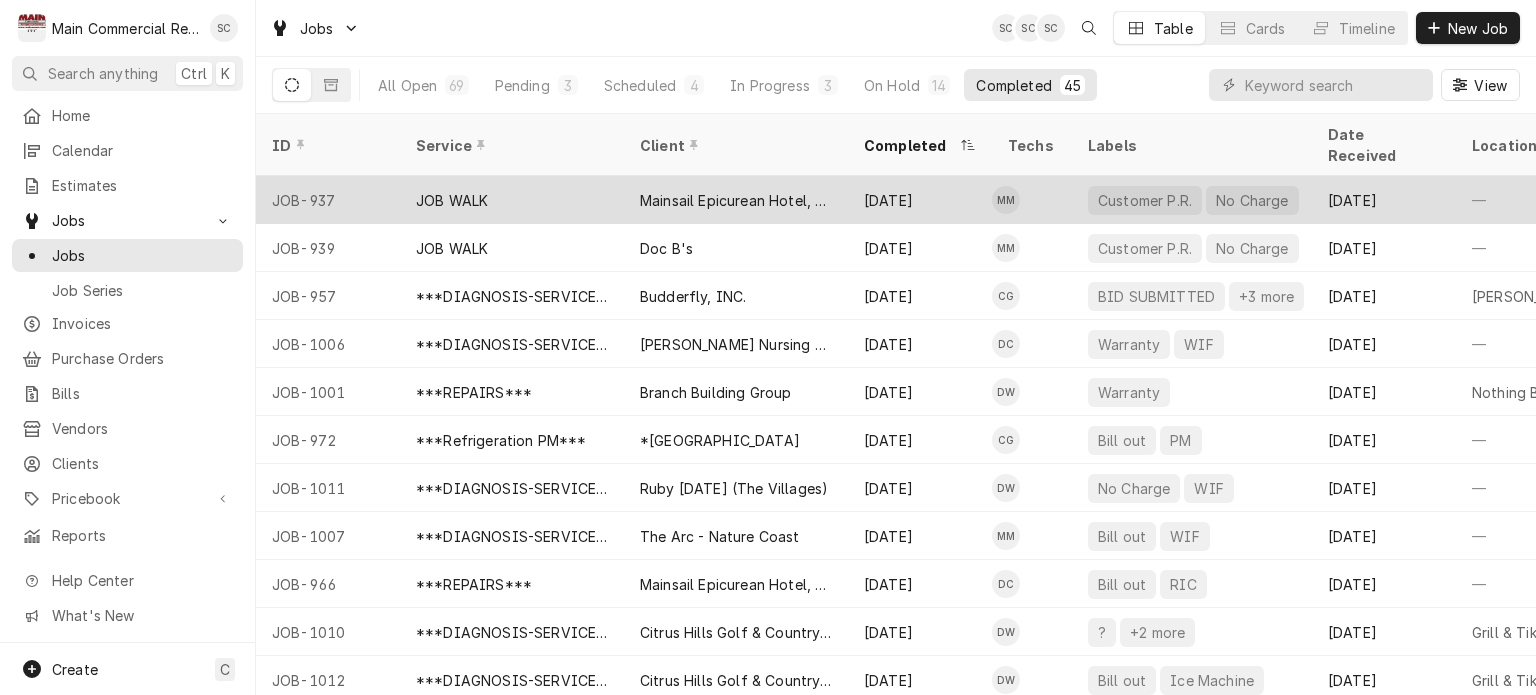 click on "Mainsail Epicurean Hotel, LLC" at bounding box center [736, 200] 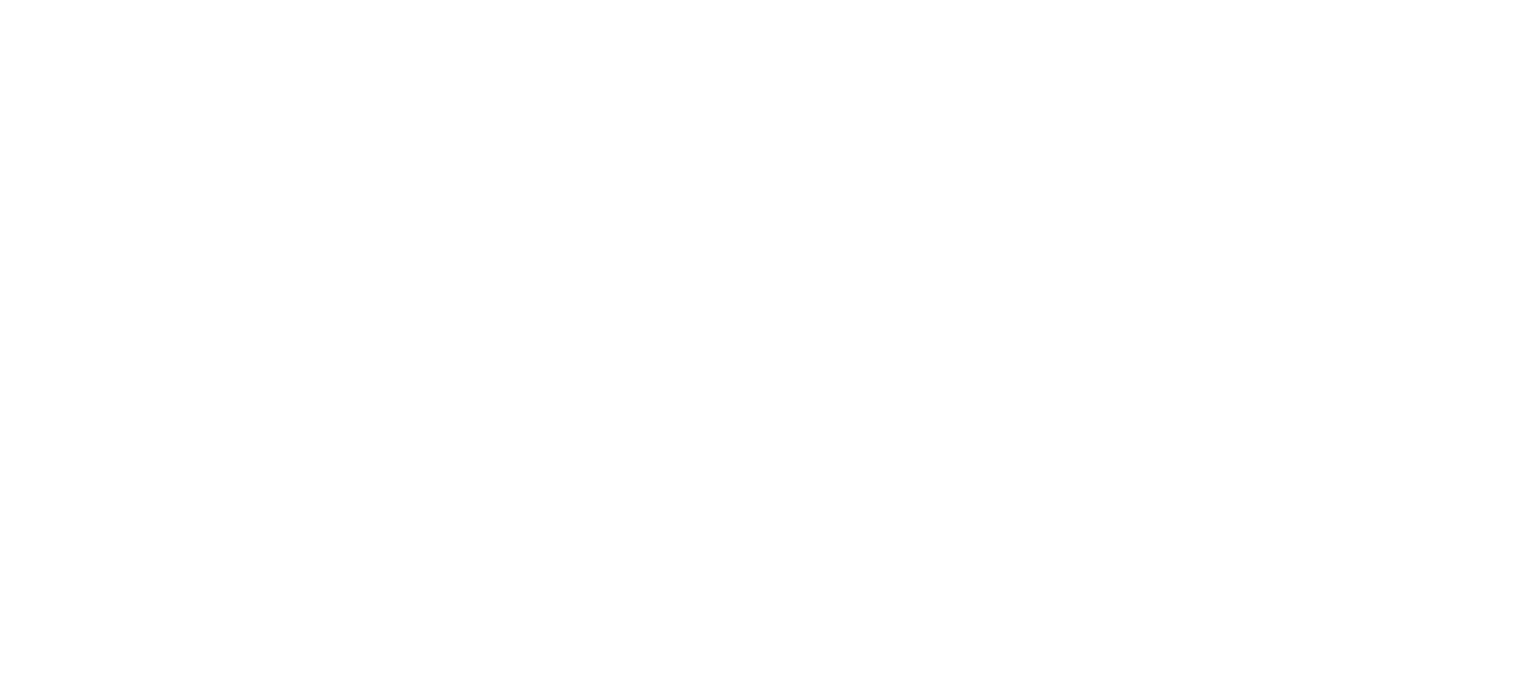 scroll, scrollTop: 0, scrollLeft: 0, axis: both 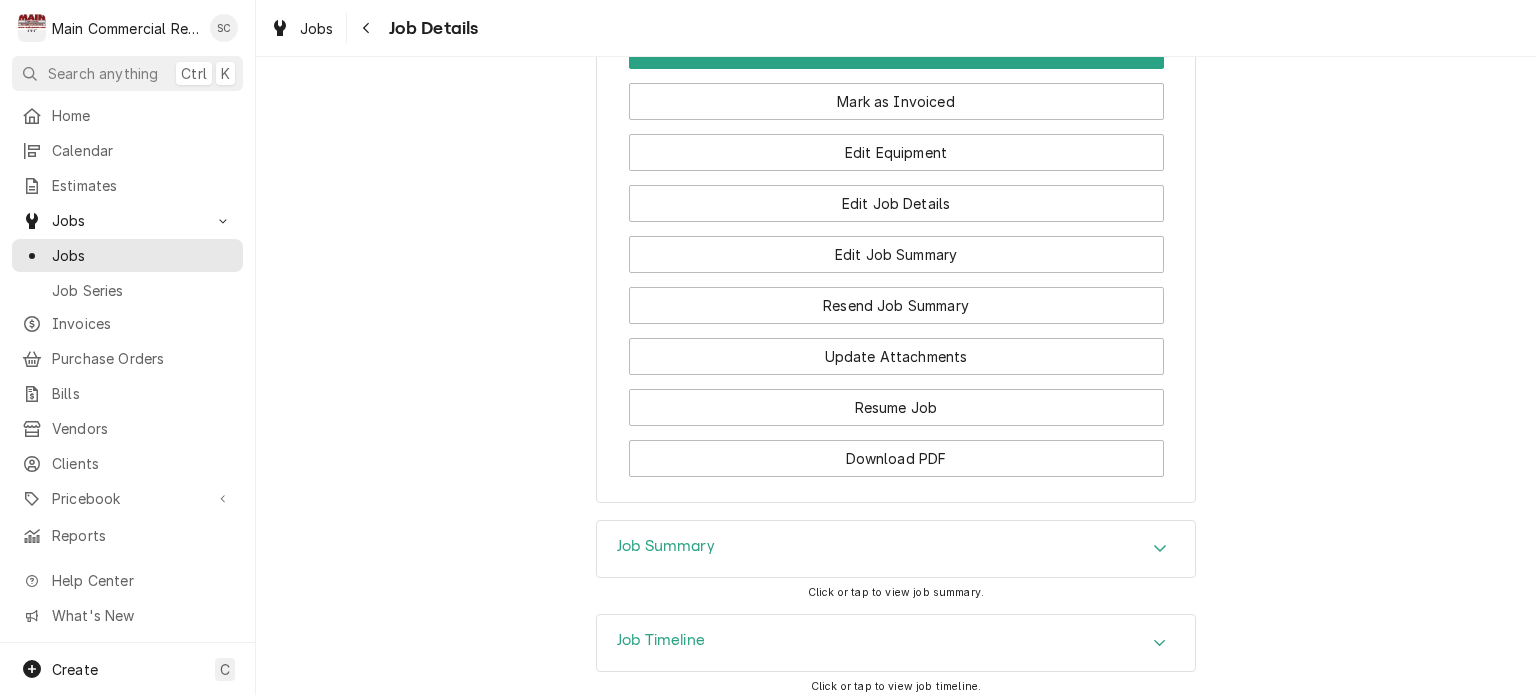 click at bounding box center [1160, 549] 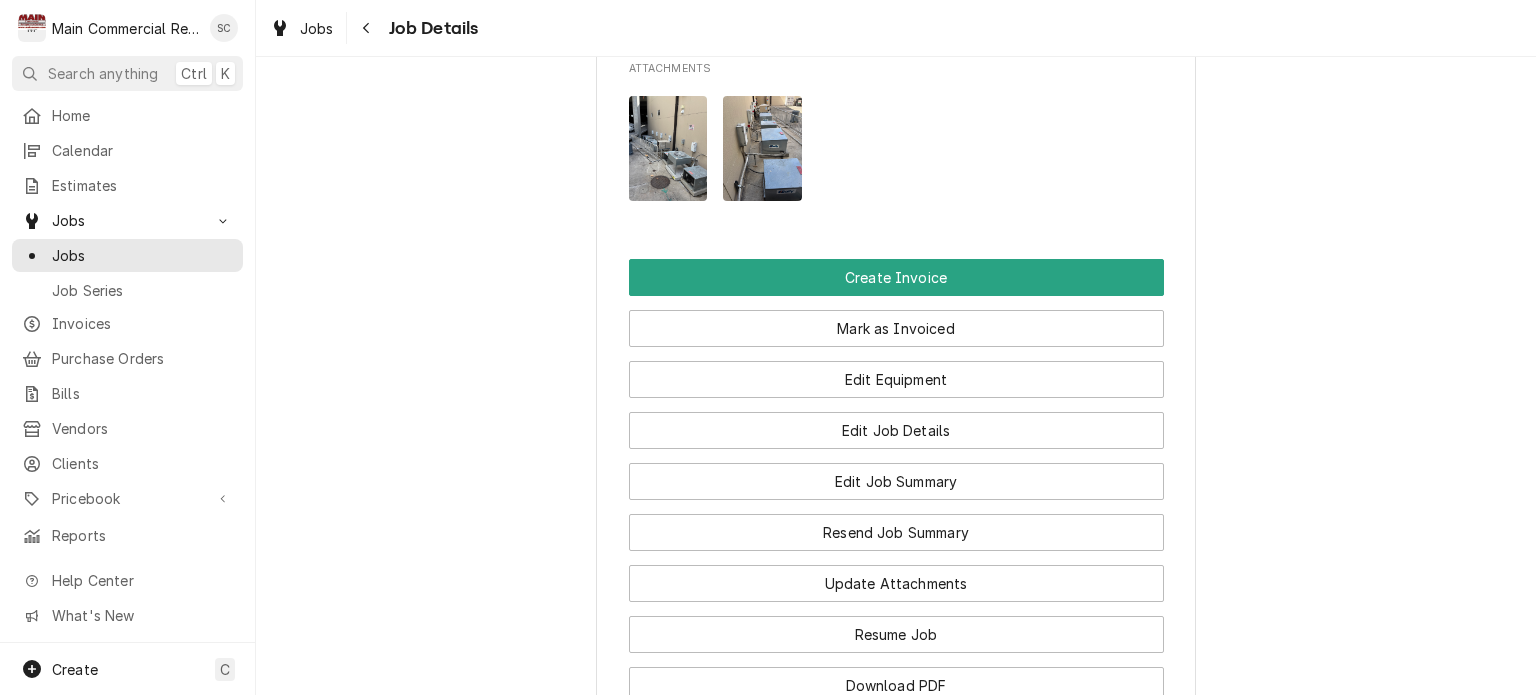 scroll, scrollTop: 1830, scrollLeft: 0, axis: vertical 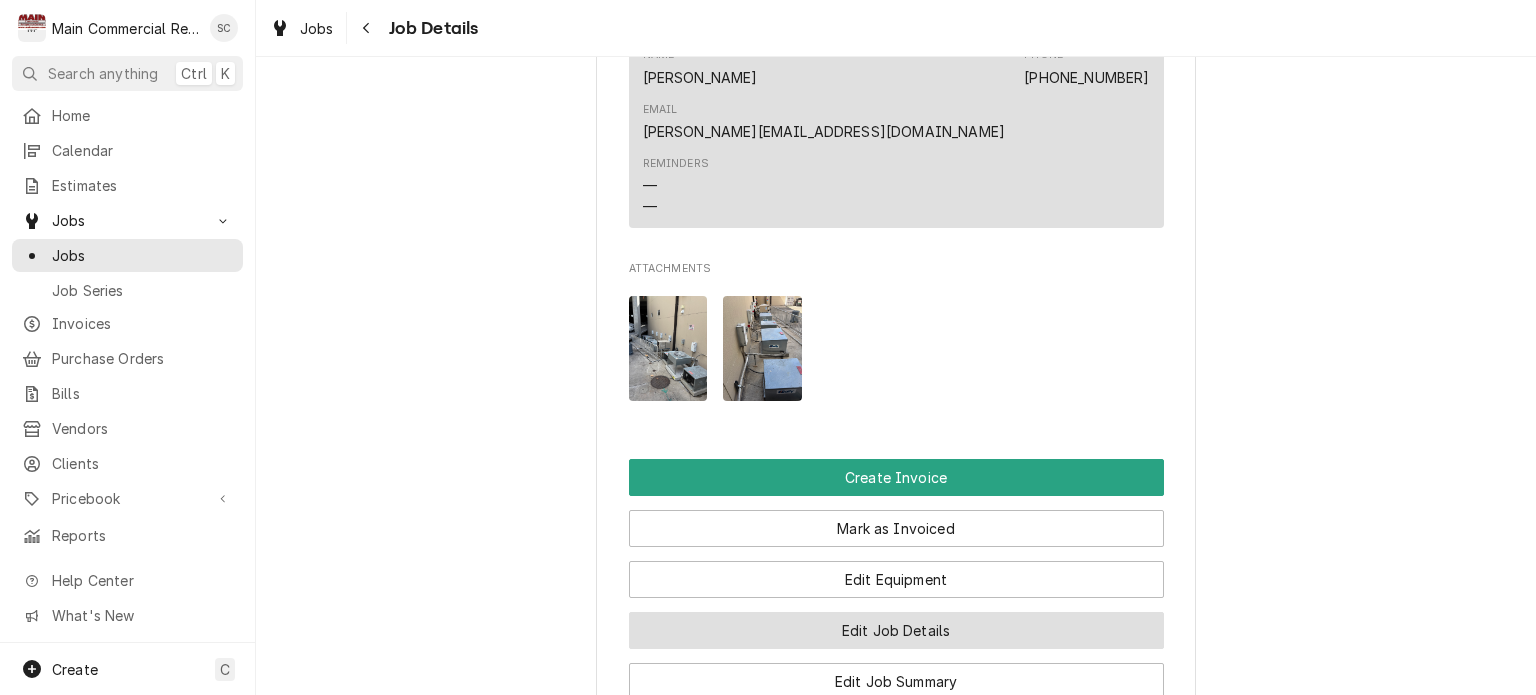 click on "Edit Job Details" at bounding box center [896, 630] 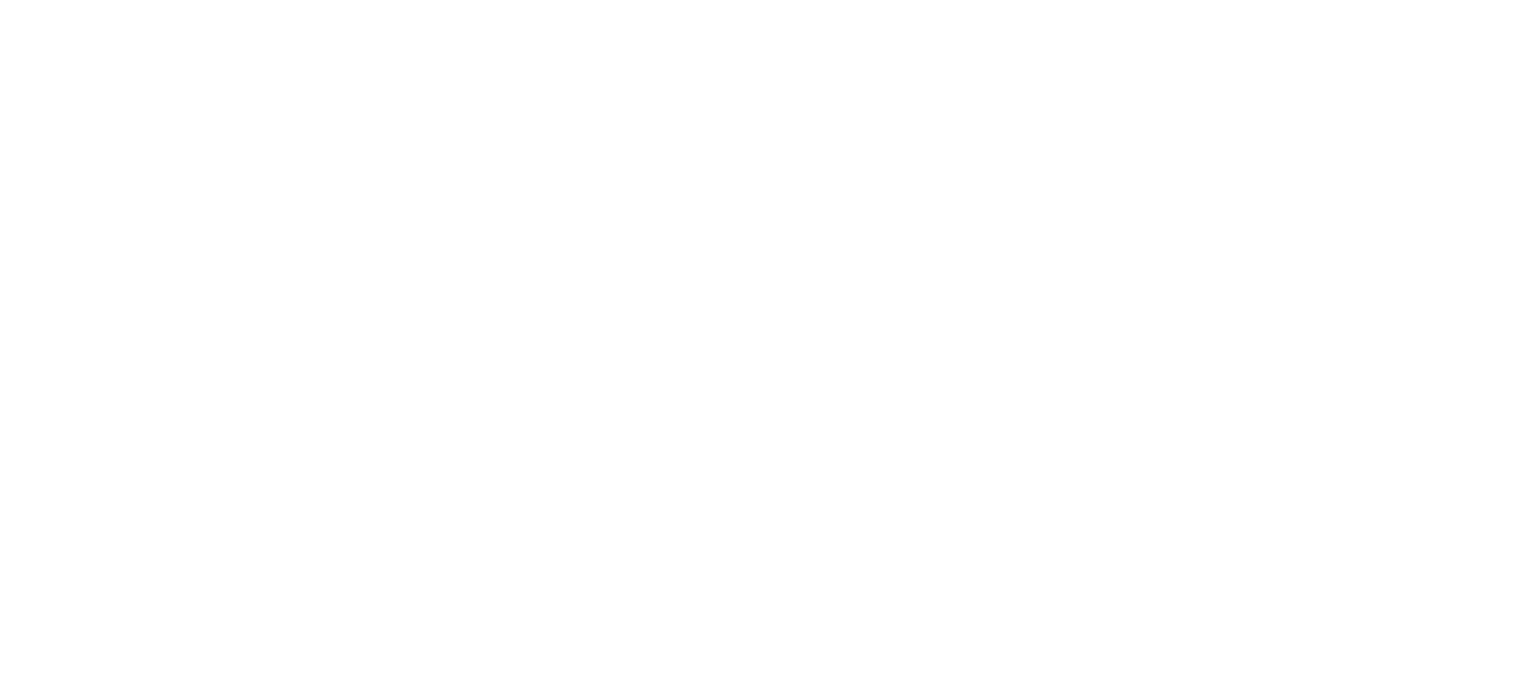 scroll, scrollTop: 0, scrollLeft: 0, axis: both 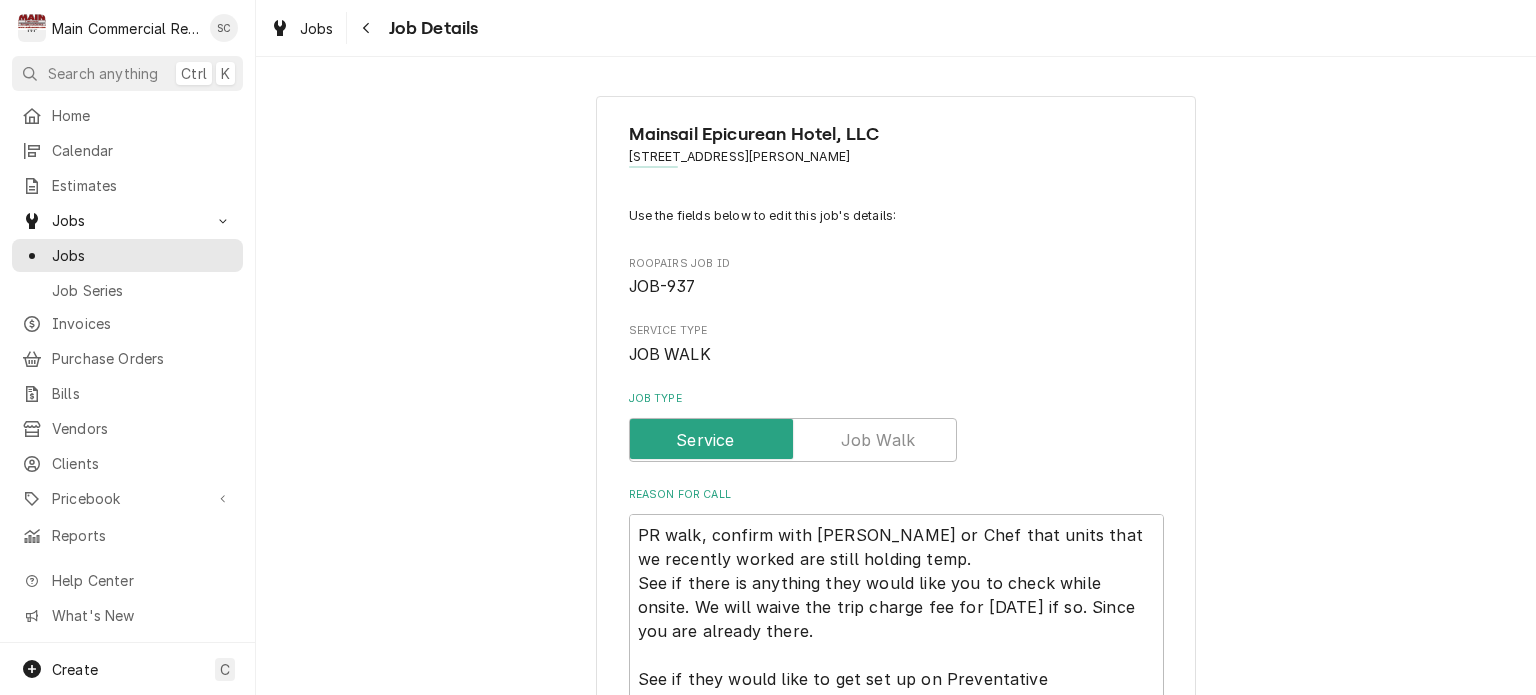 type on "x" 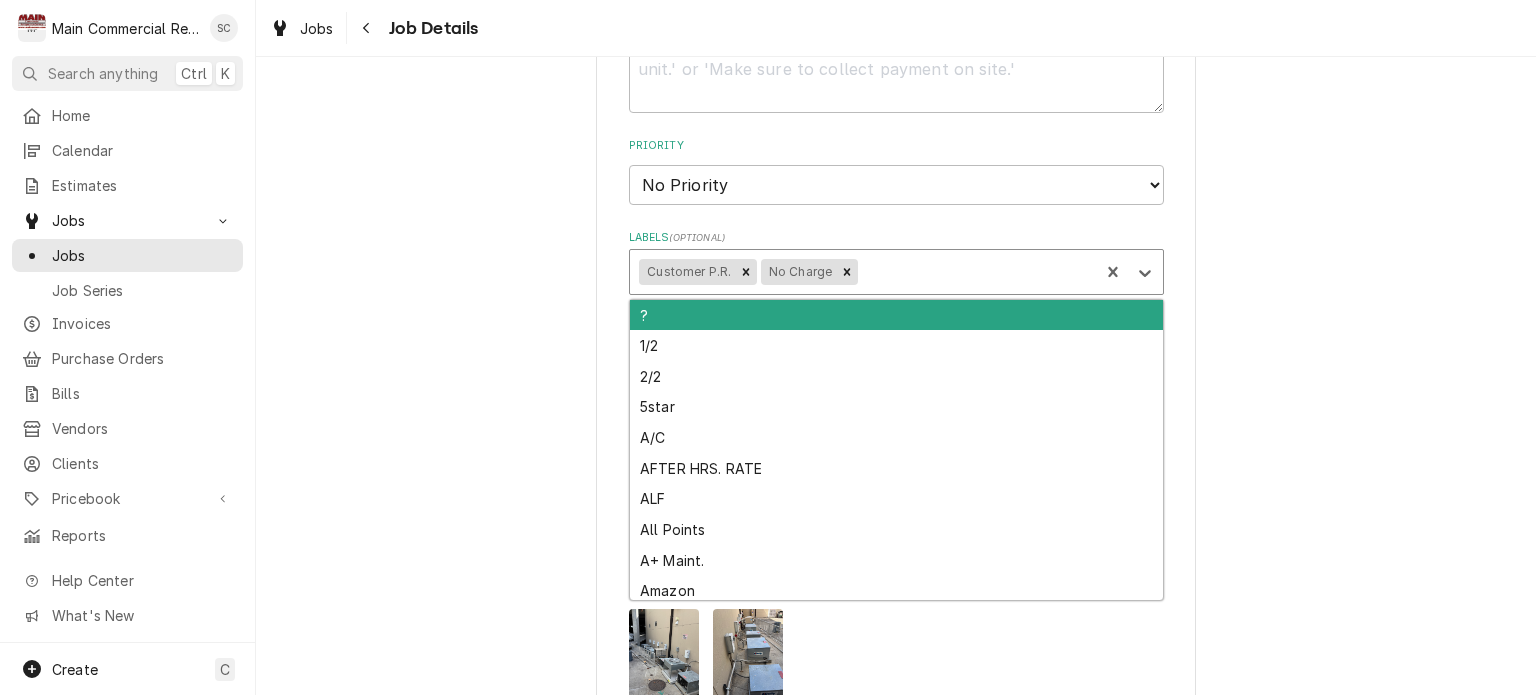 click at bounding box center [975, 272] 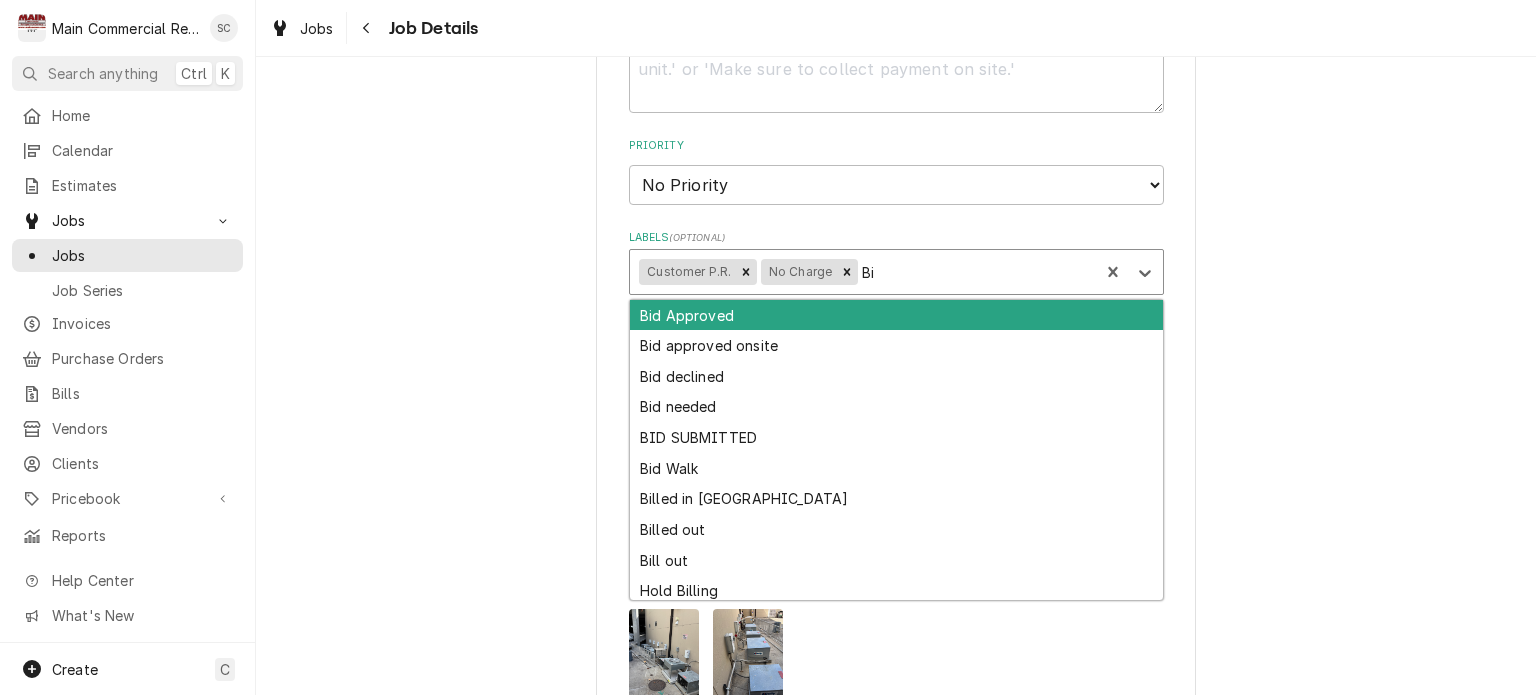 type on "Bid" 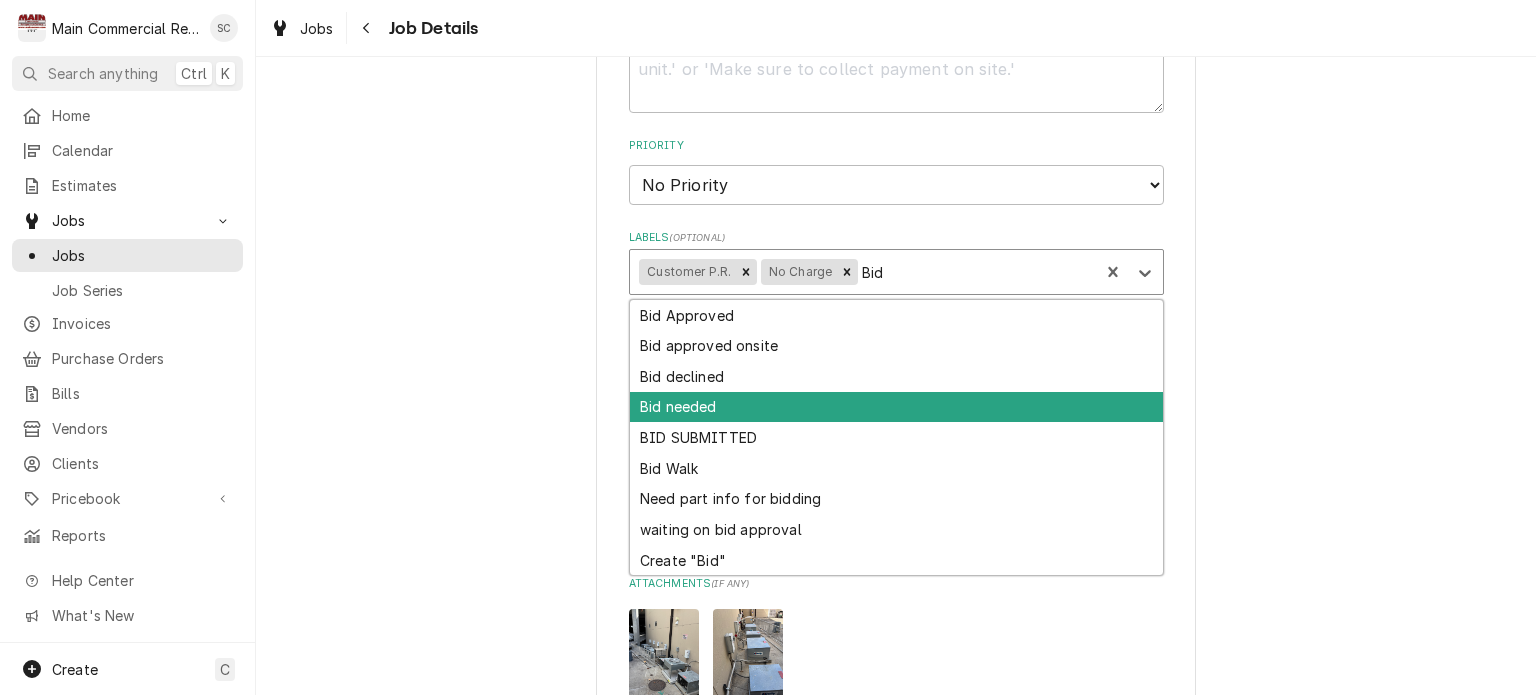 click on "Bid needed" at bounding box center [896, 407] 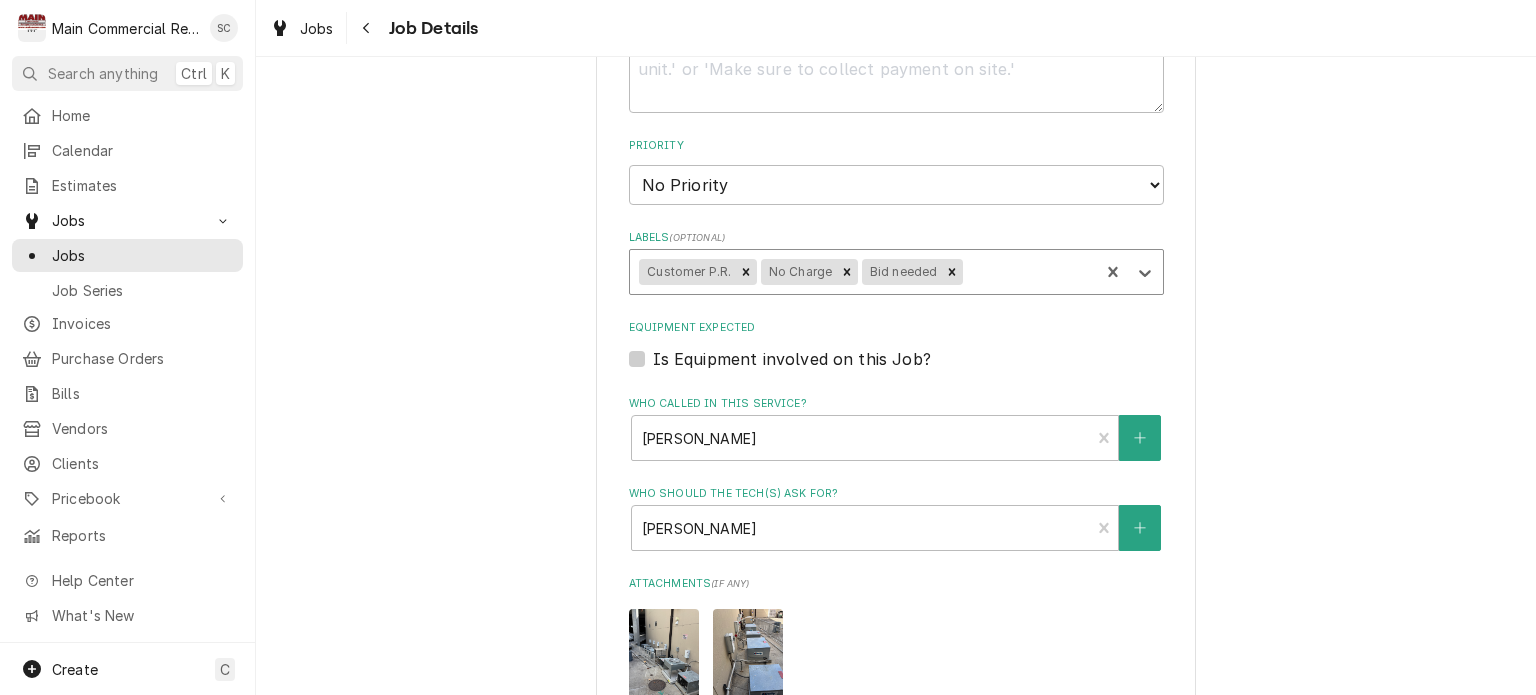 type on "x" 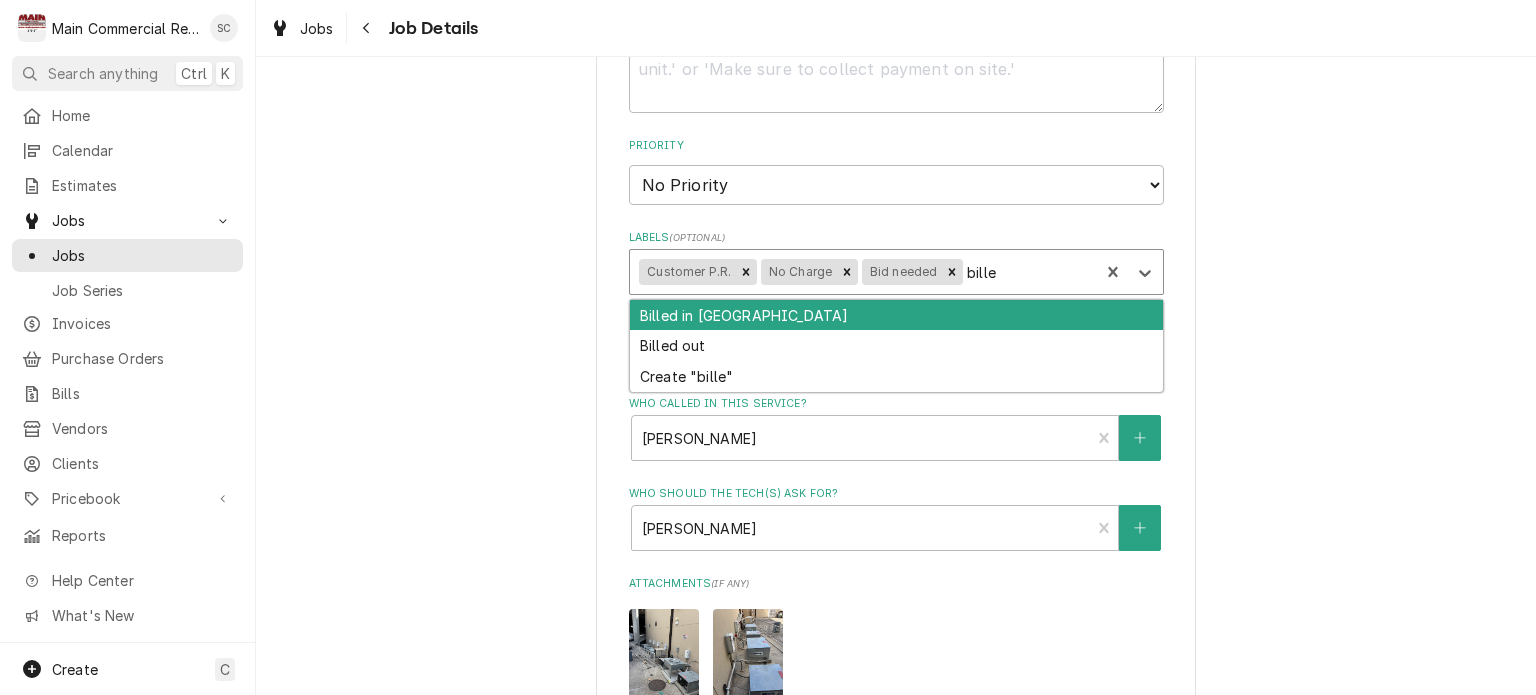 type on "billed" 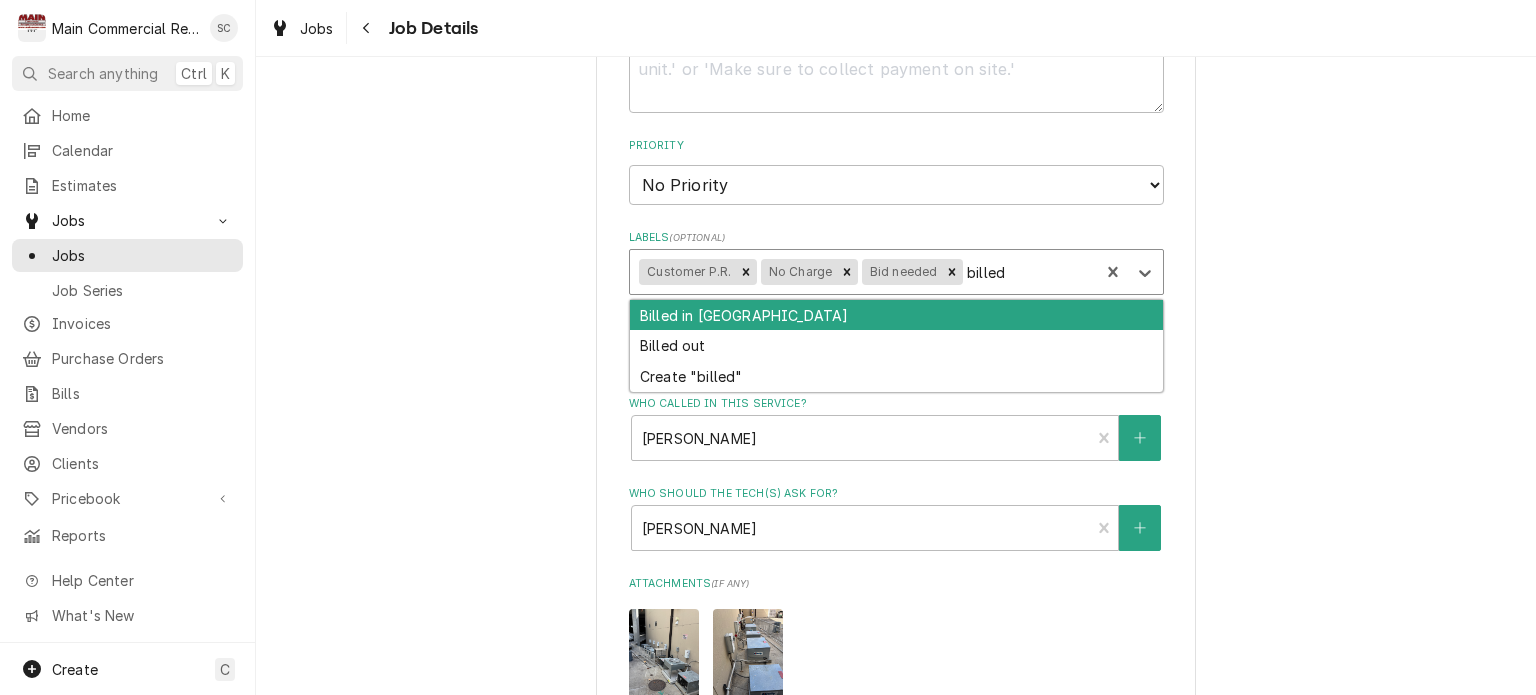 click on "Billed in [GEOGRAPHIC_DATA]" at bounding box center [896, 315] 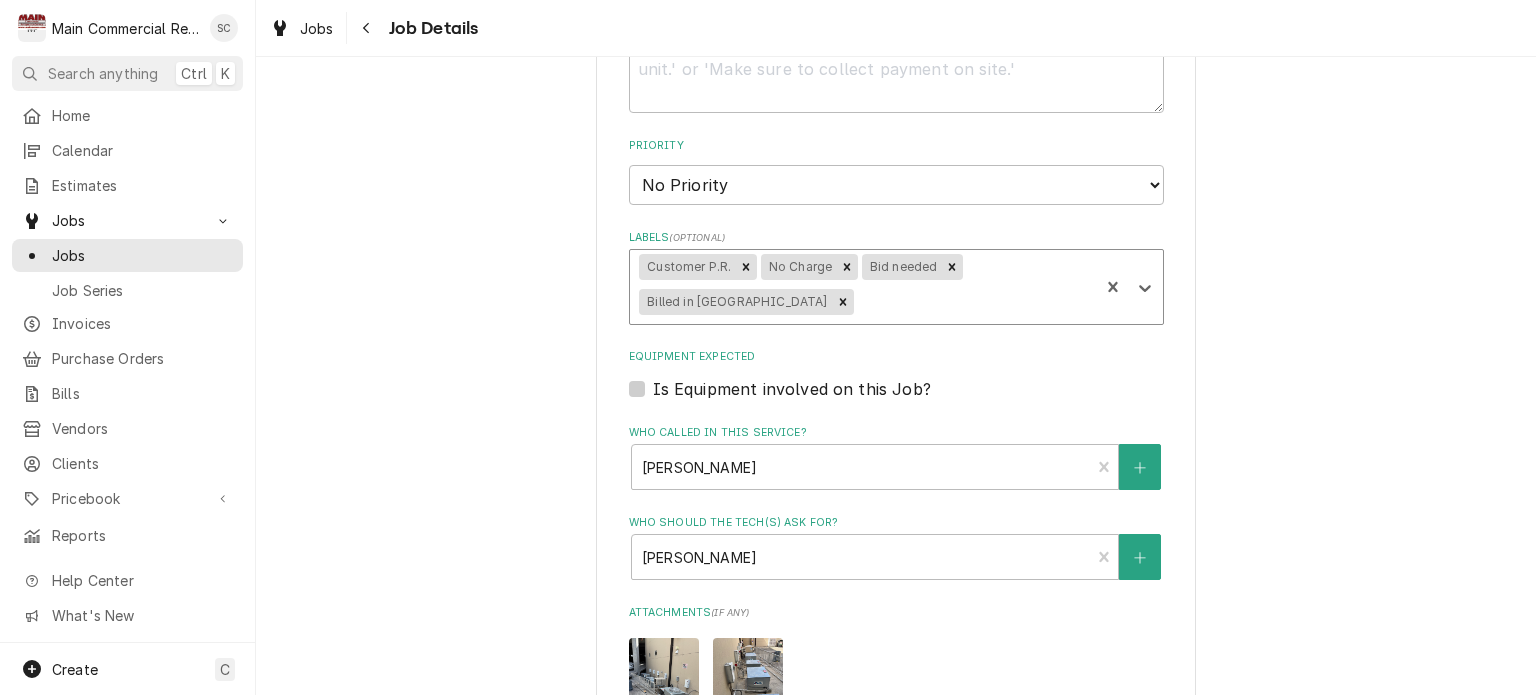 scroll, scrollTop: 1267, scrollLeft: 0, axis: vertical 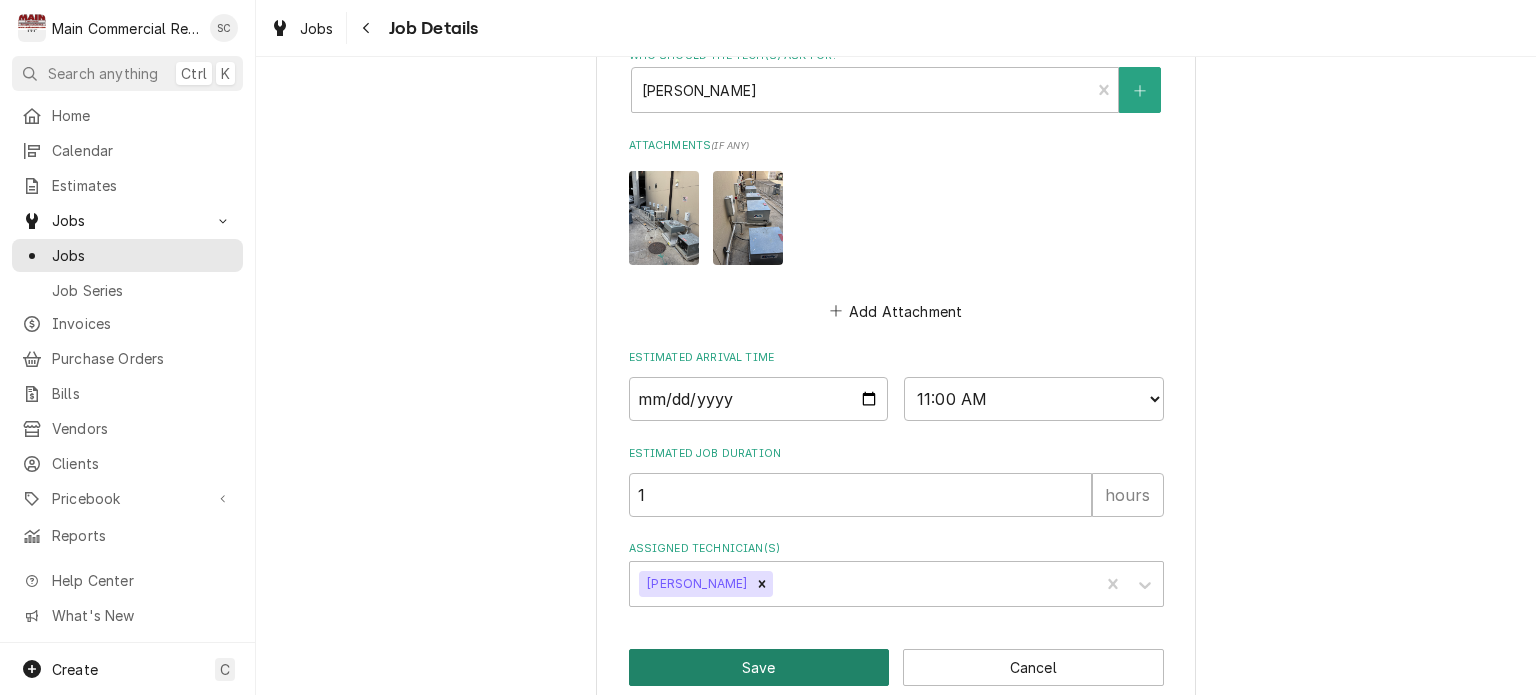 click on "Save" at bounding box center (759, 667) 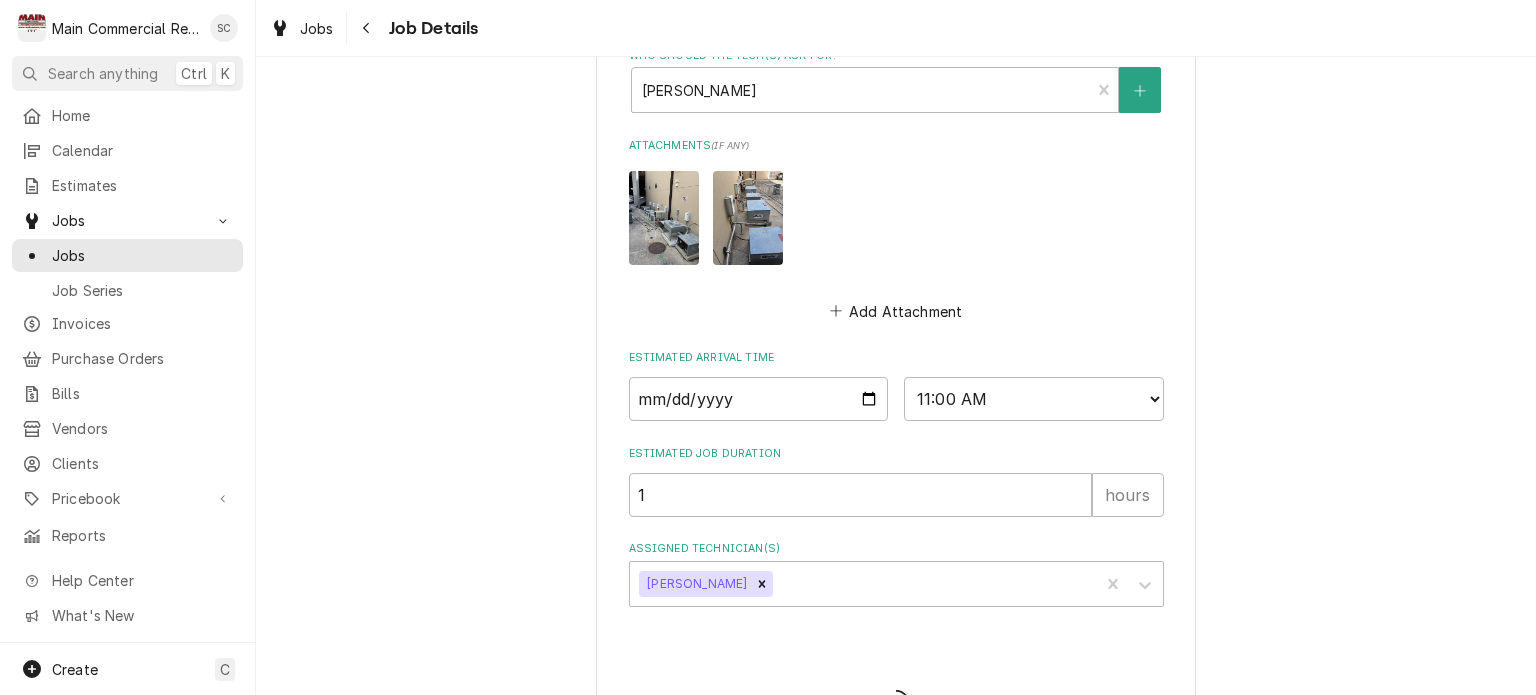 type on "x" 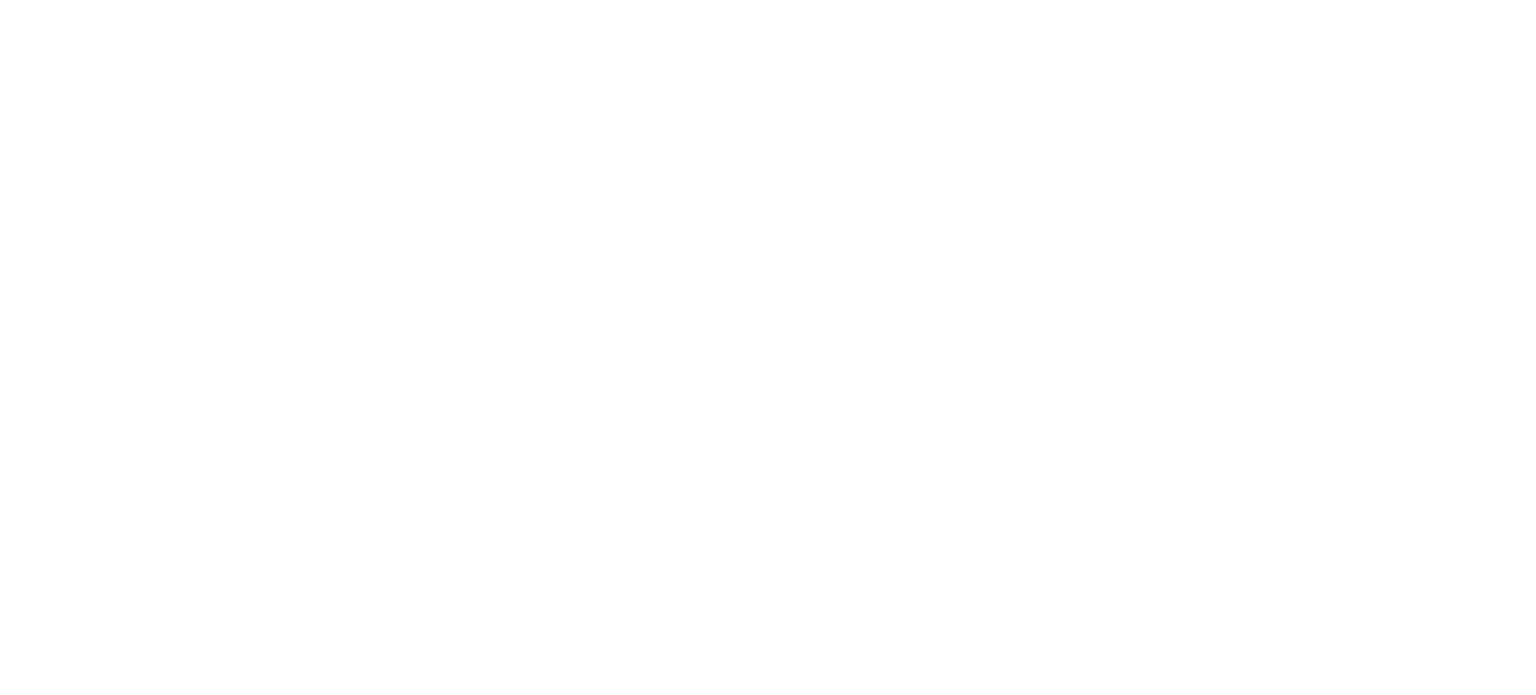 scroll, scrollTop: 0, scrollLeft: 0, axis: both 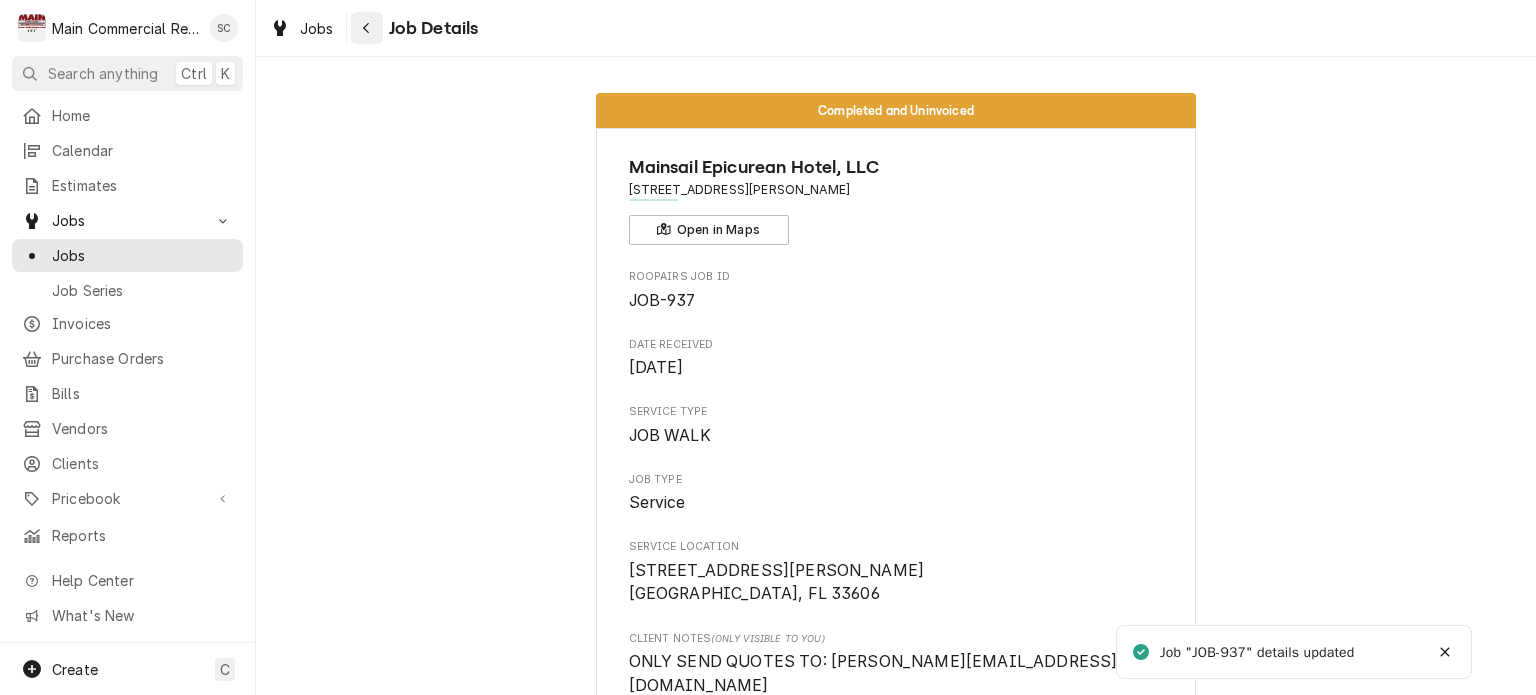 click 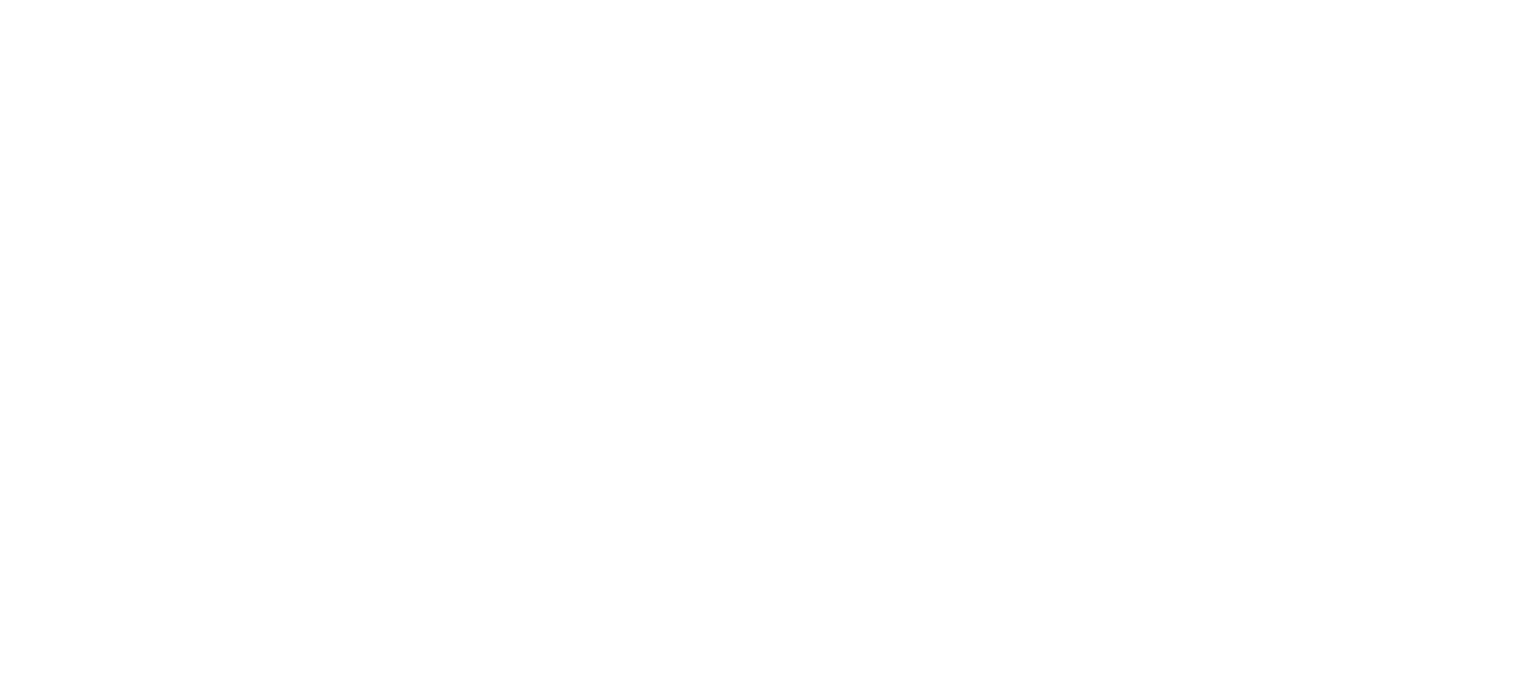 scroll, scrollTop: 0, scrollLeft: 0, axis: both 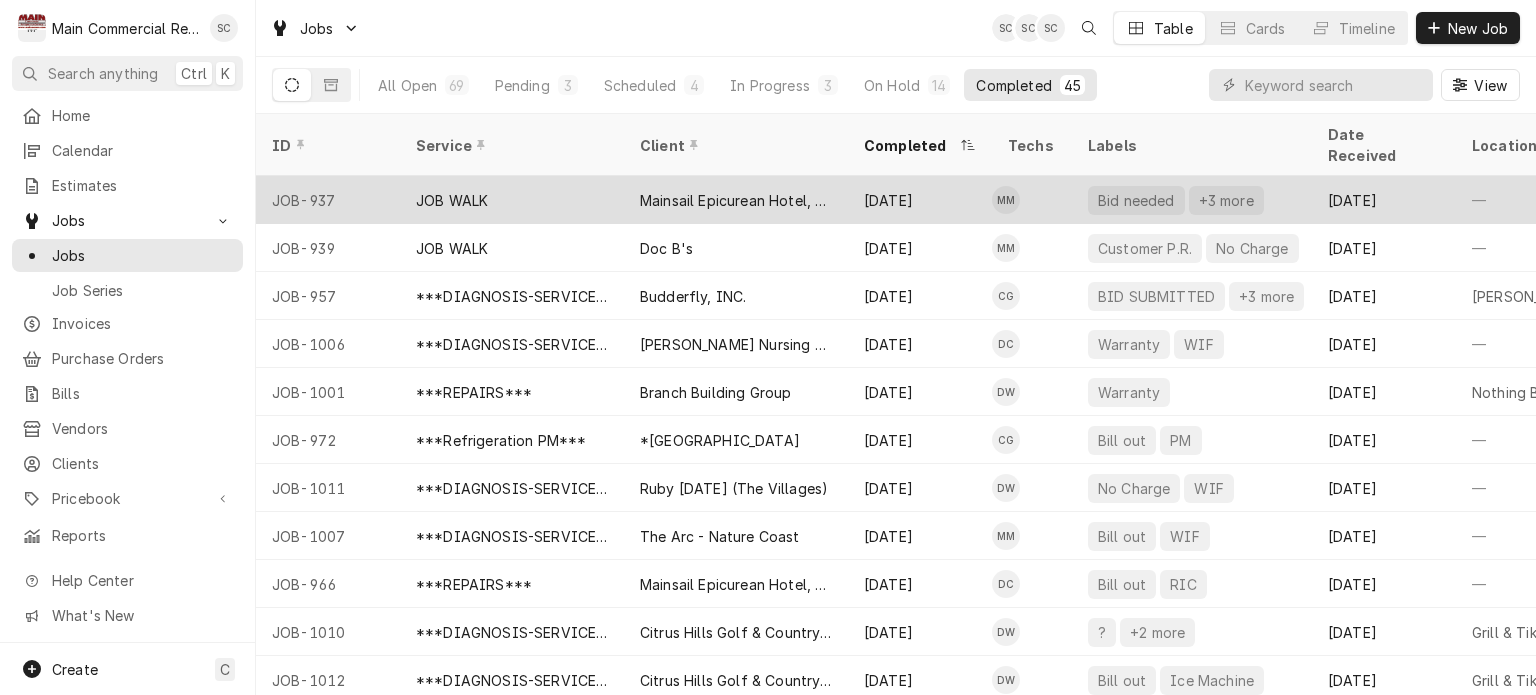 click on "Mainsail Epicurean Hotel, LLC" at bounding box center [736, 200] 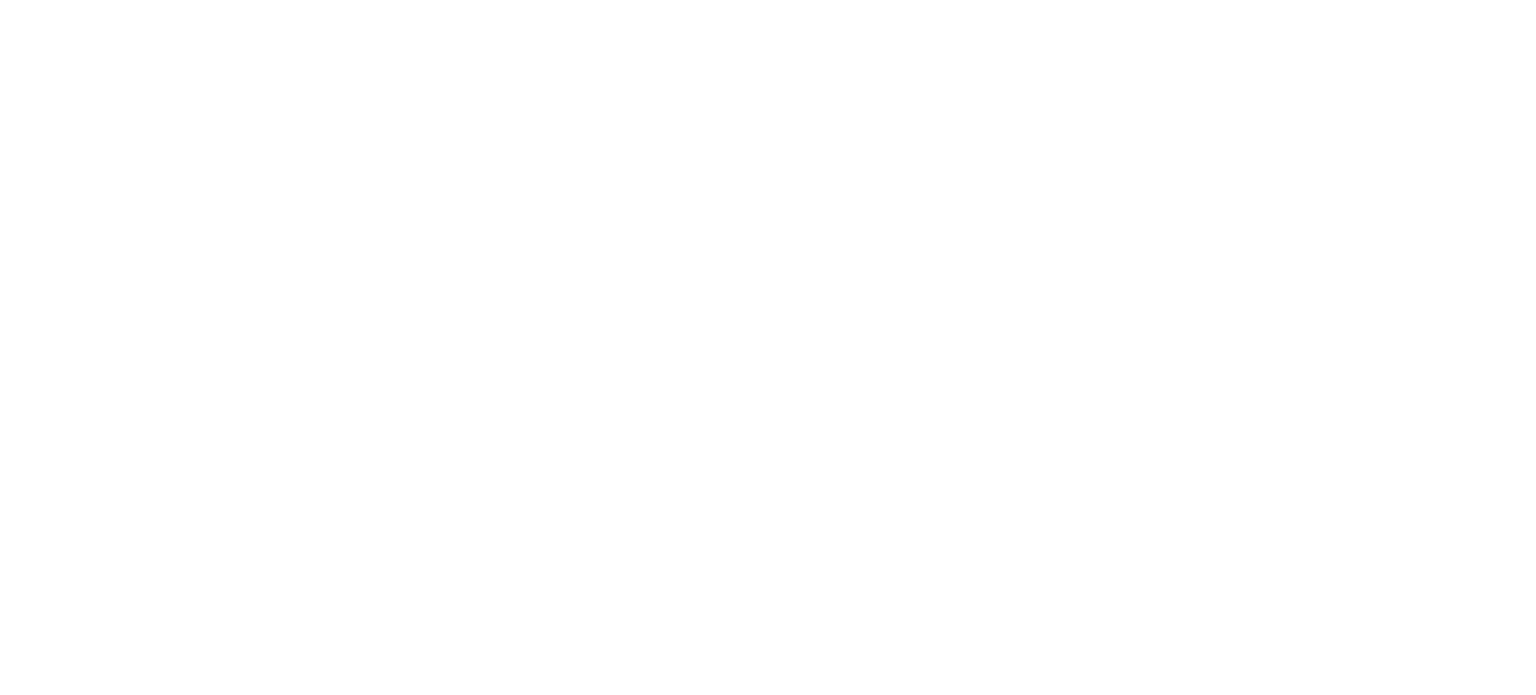scroll, scrollTop: 0, scrollLeft: 0, axis: both 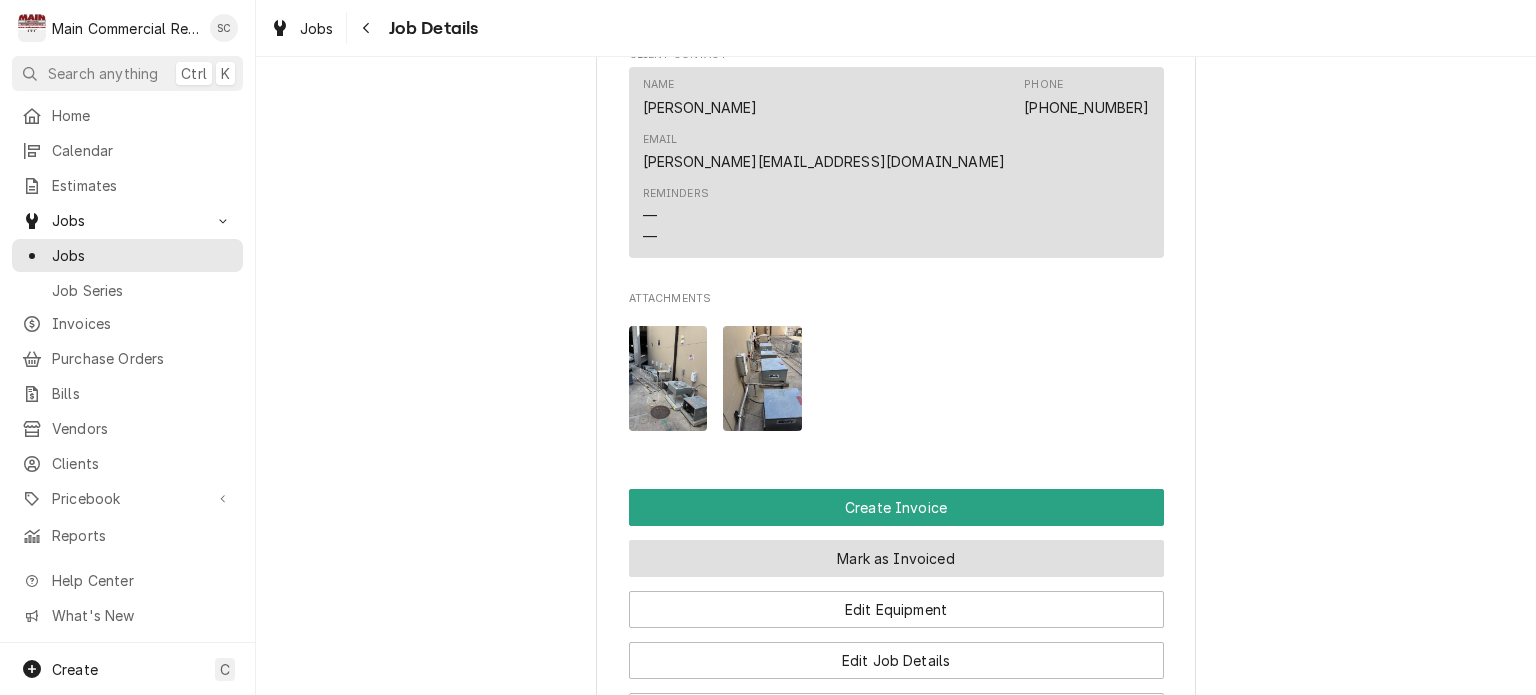 click on "Mark as Invoiced" at bounding box center [896, 558] 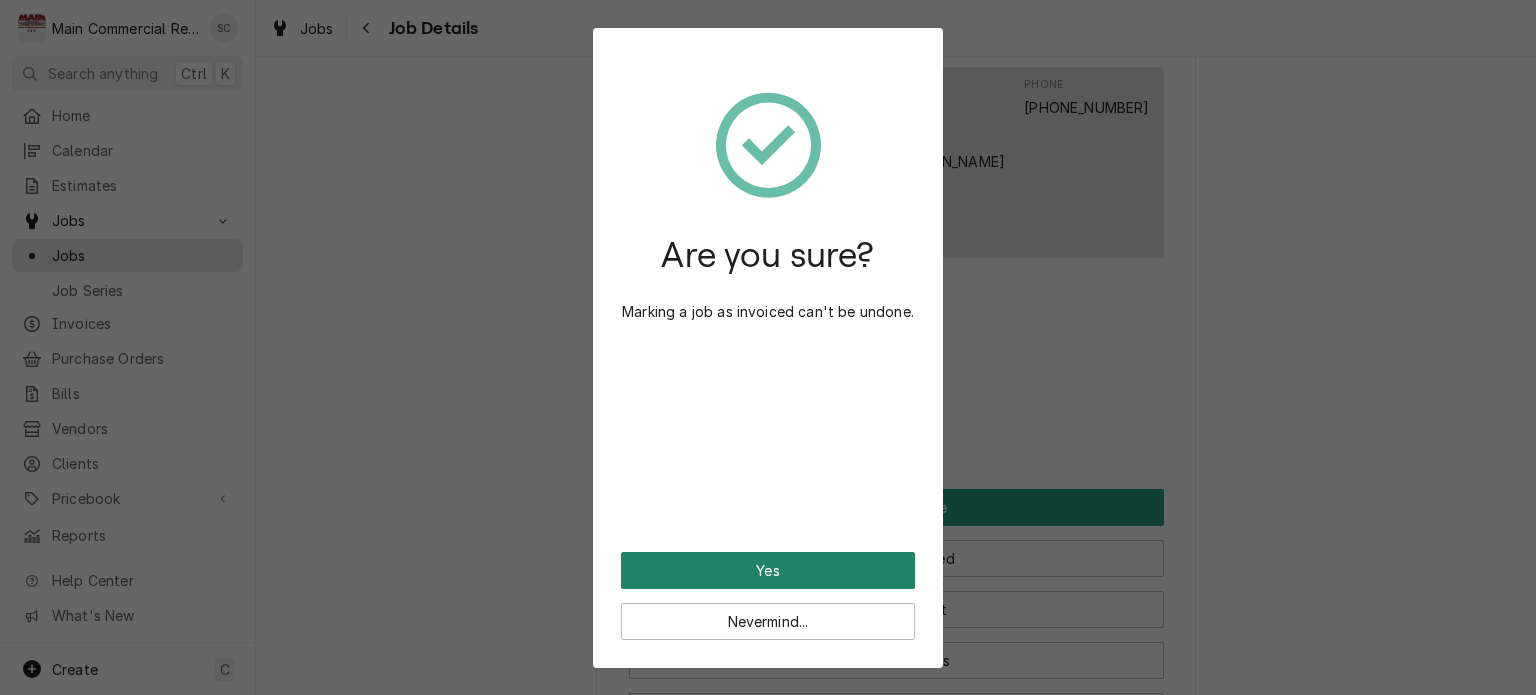 click on "Yes" at bounding box center [768, 570] 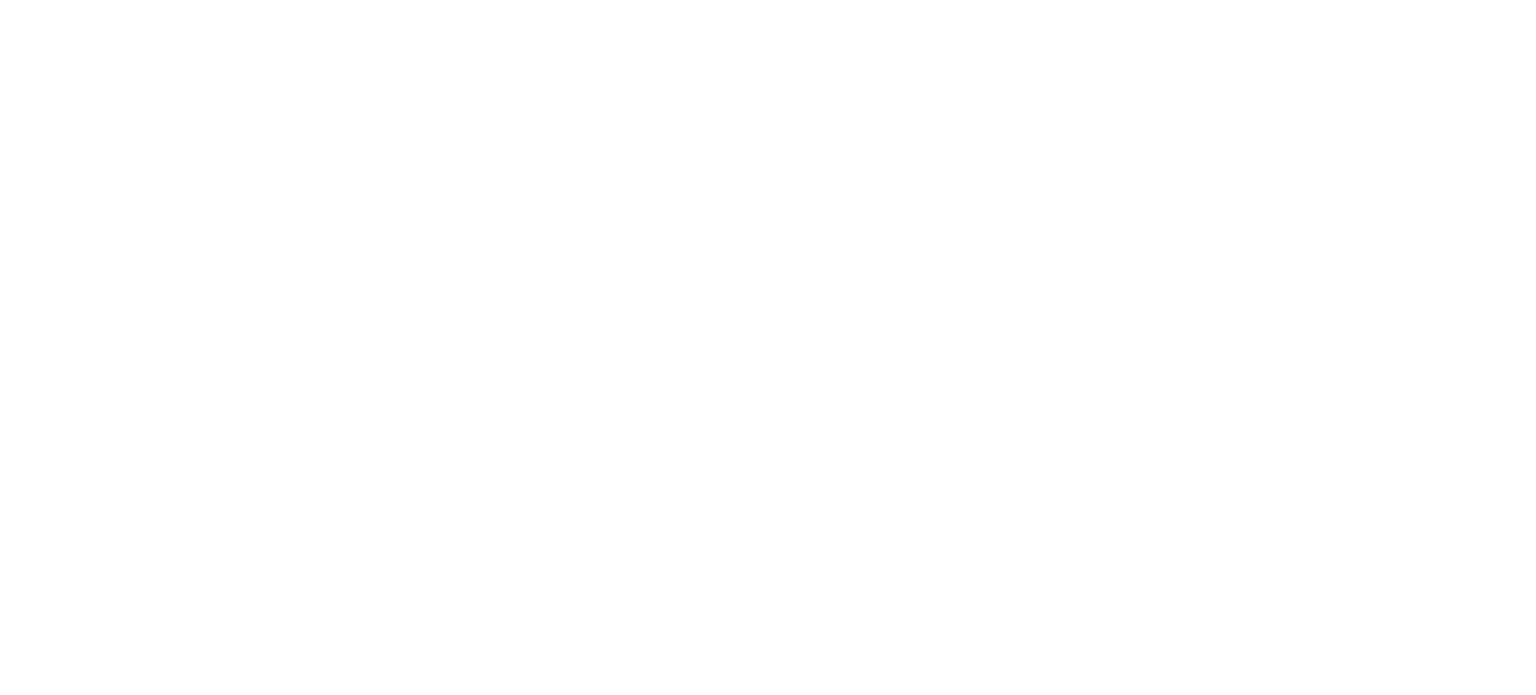 scroll, scrollTop: 0, scrollLeft: 0, axis: both 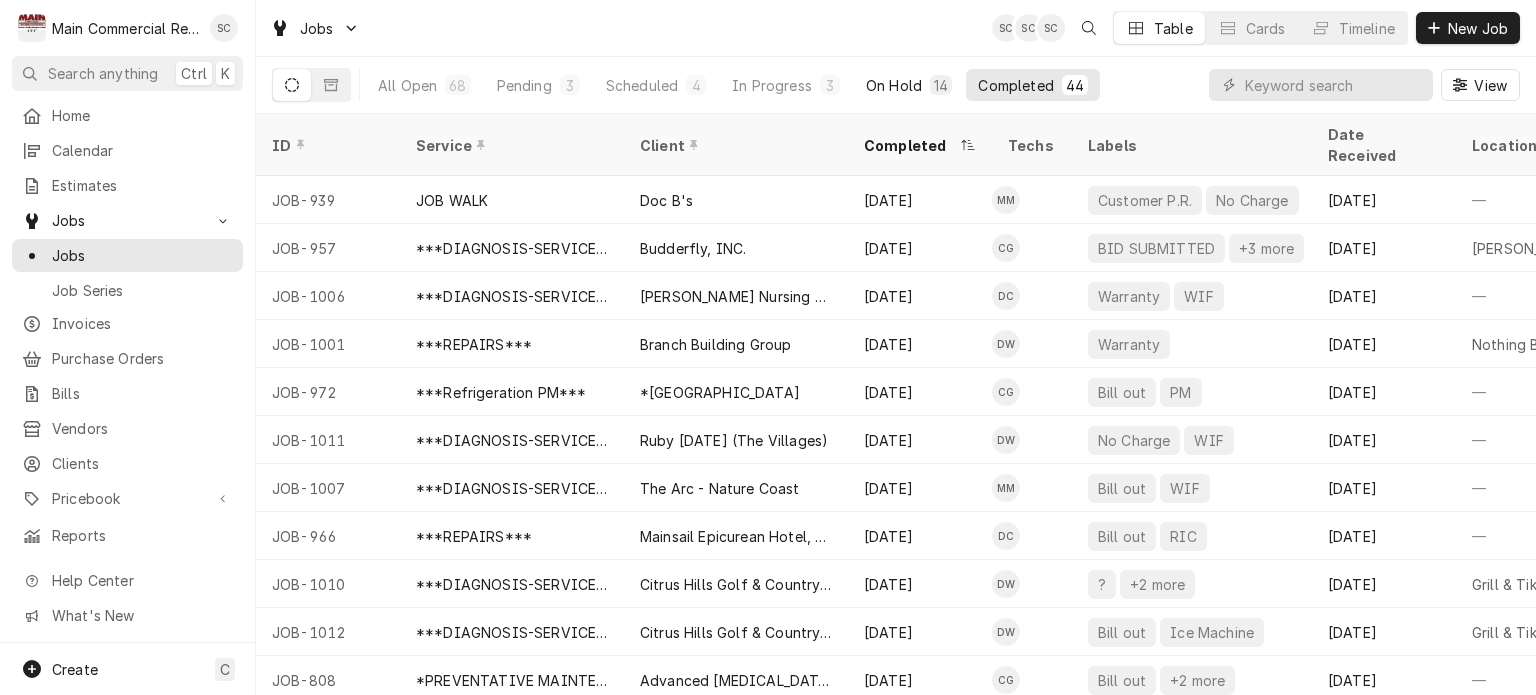 click on "On Hold" at bounding box center (894, 85) 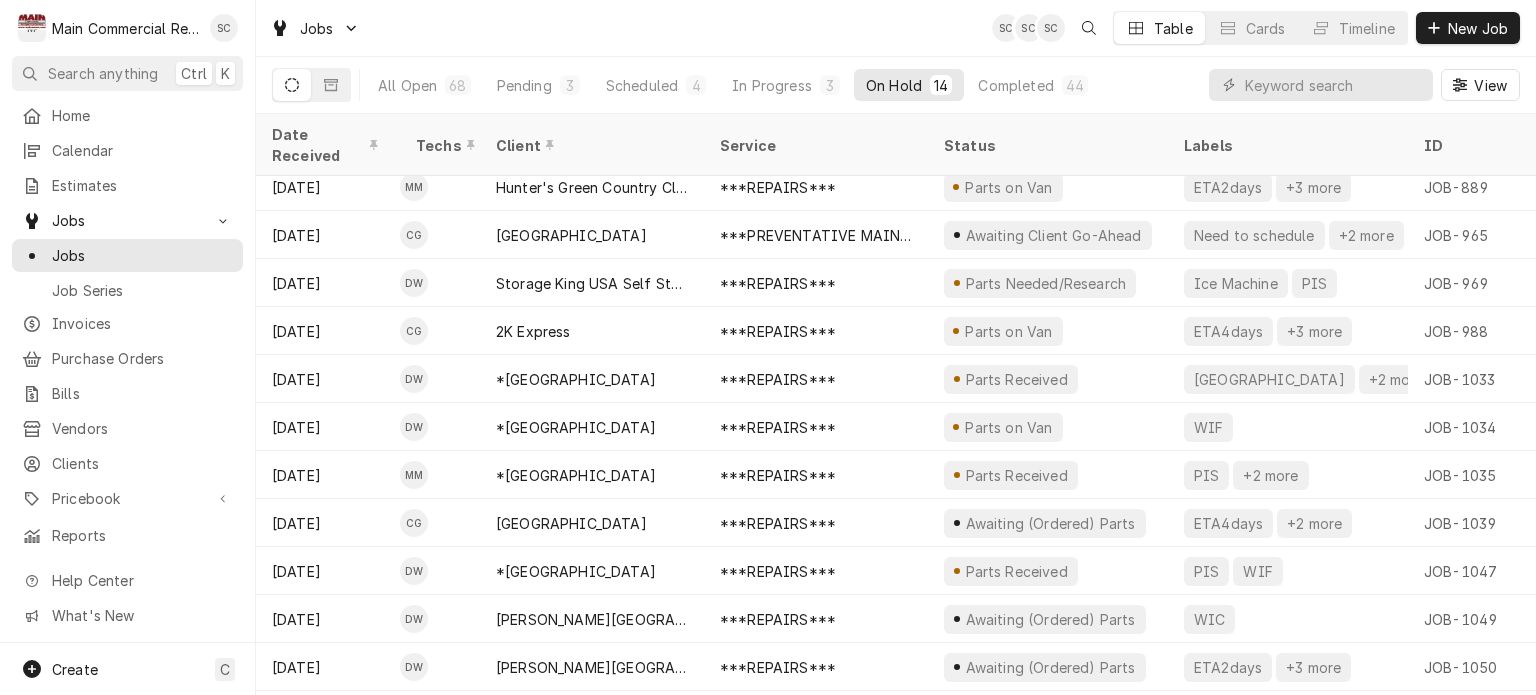 scroll, scrollTop: 144, scrollLeft: 0, axis: vertical 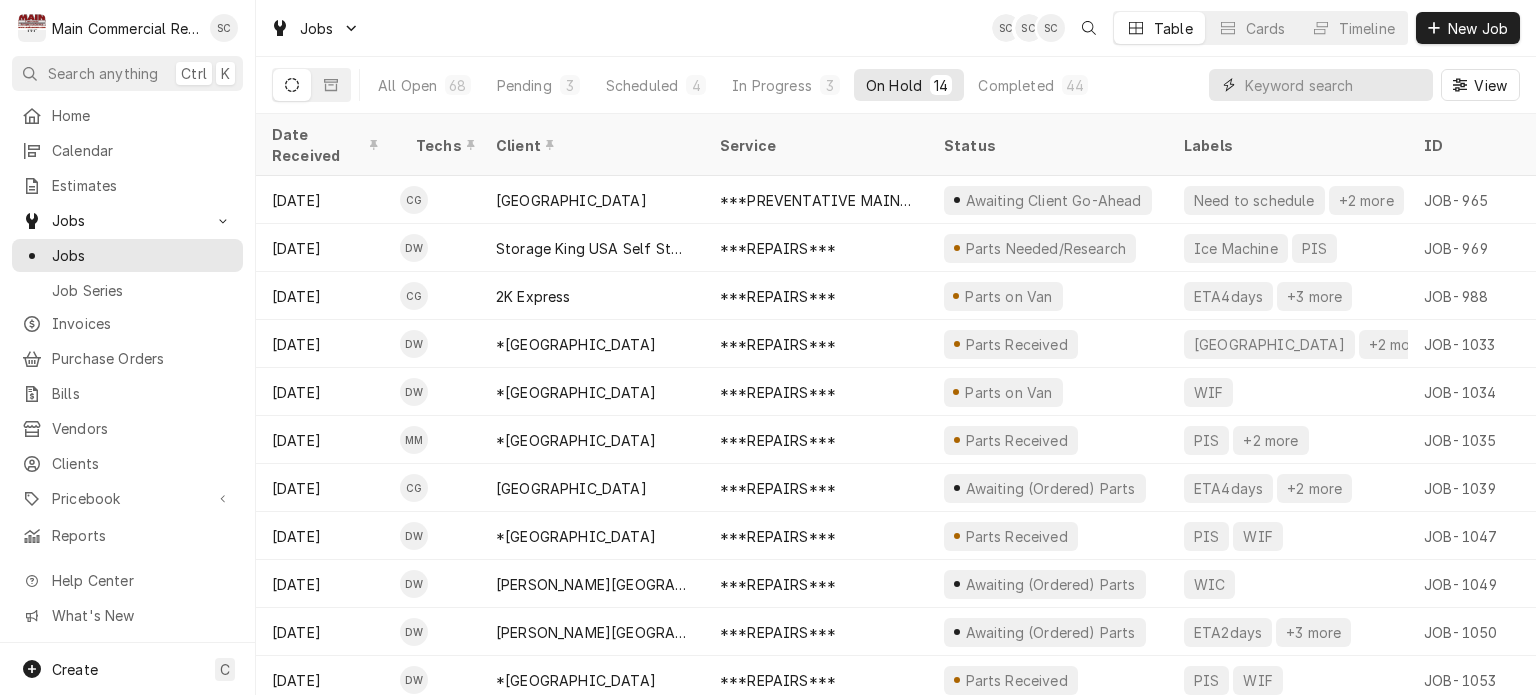 click at bounding box center (1334, 85) 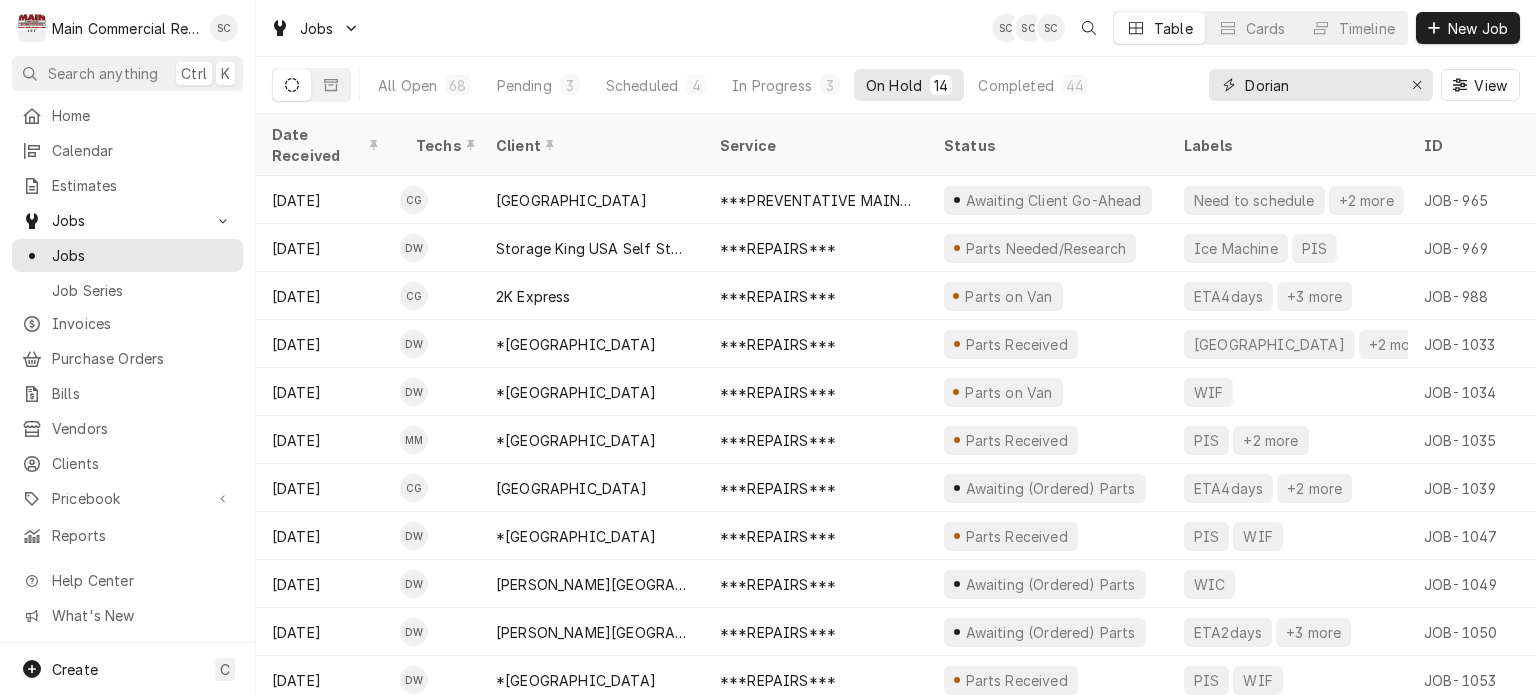 type on "Dorian" 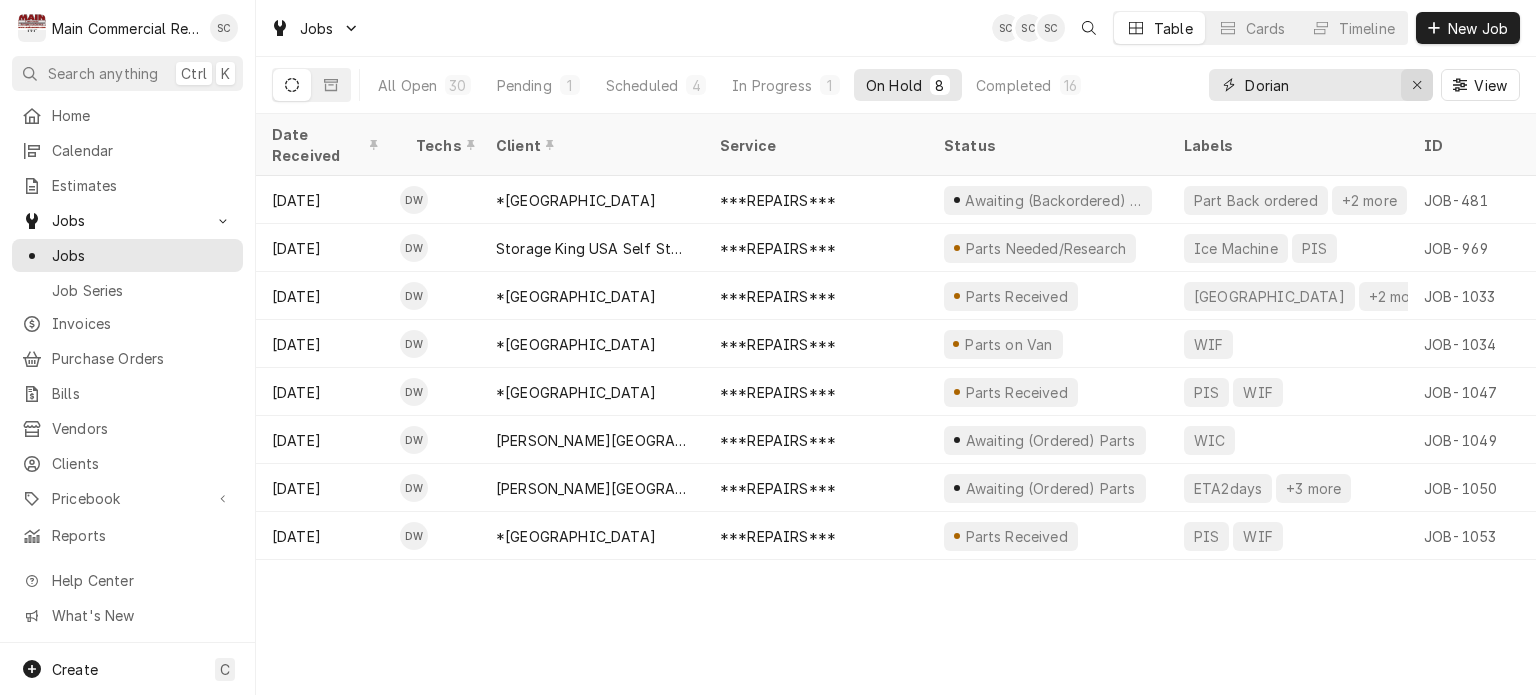 click 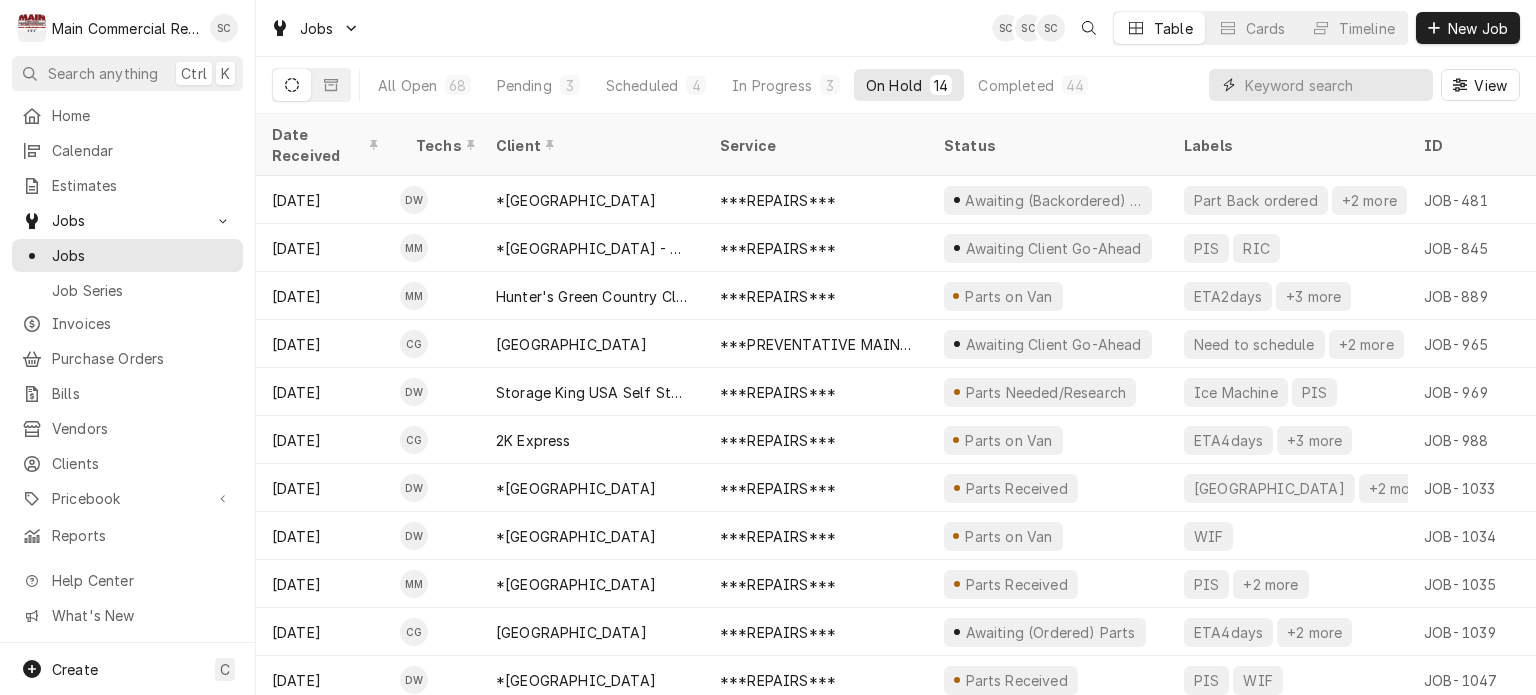 click at bounding box center (1334, 85) 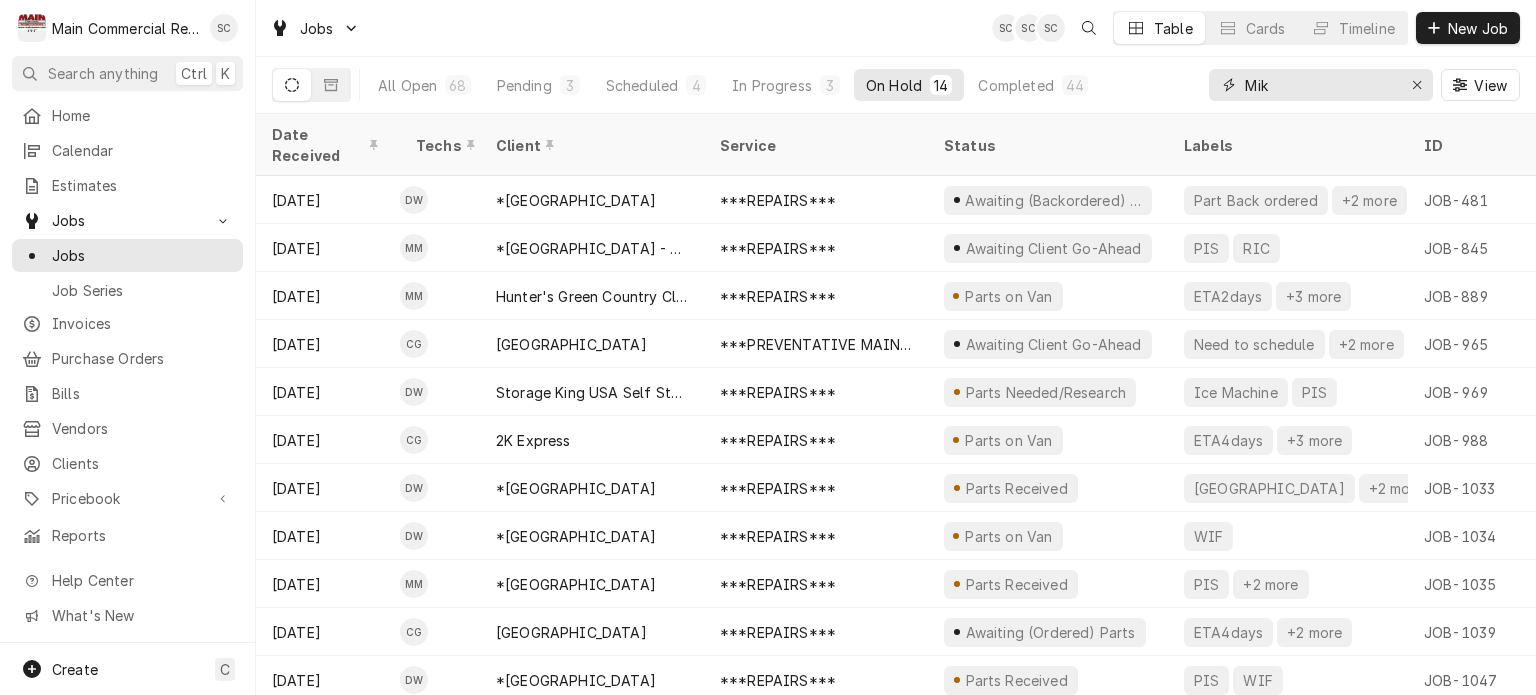 type on "Mike" 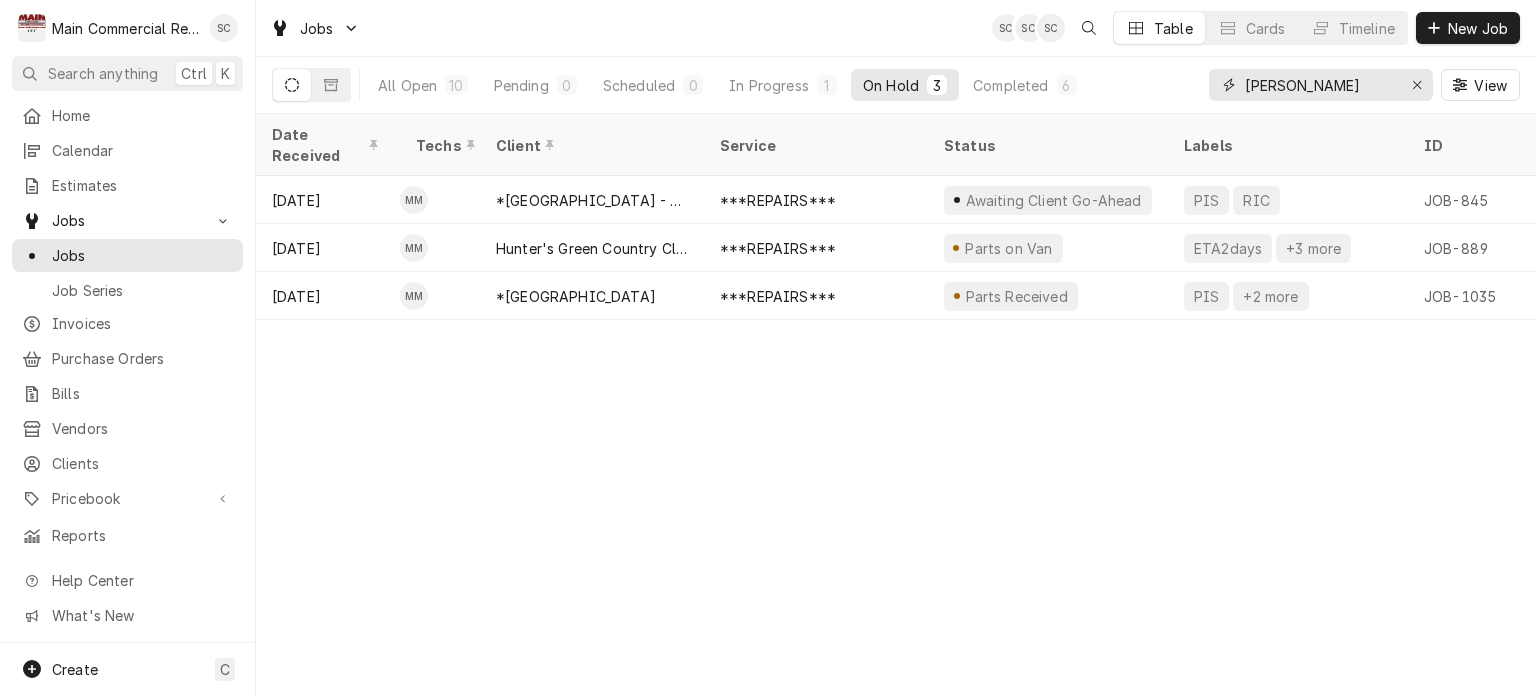 drag, startPoint x: 1288, startPoint y: 89, endPoint x: 1241, endPoint y: 87, distance: 47.042534 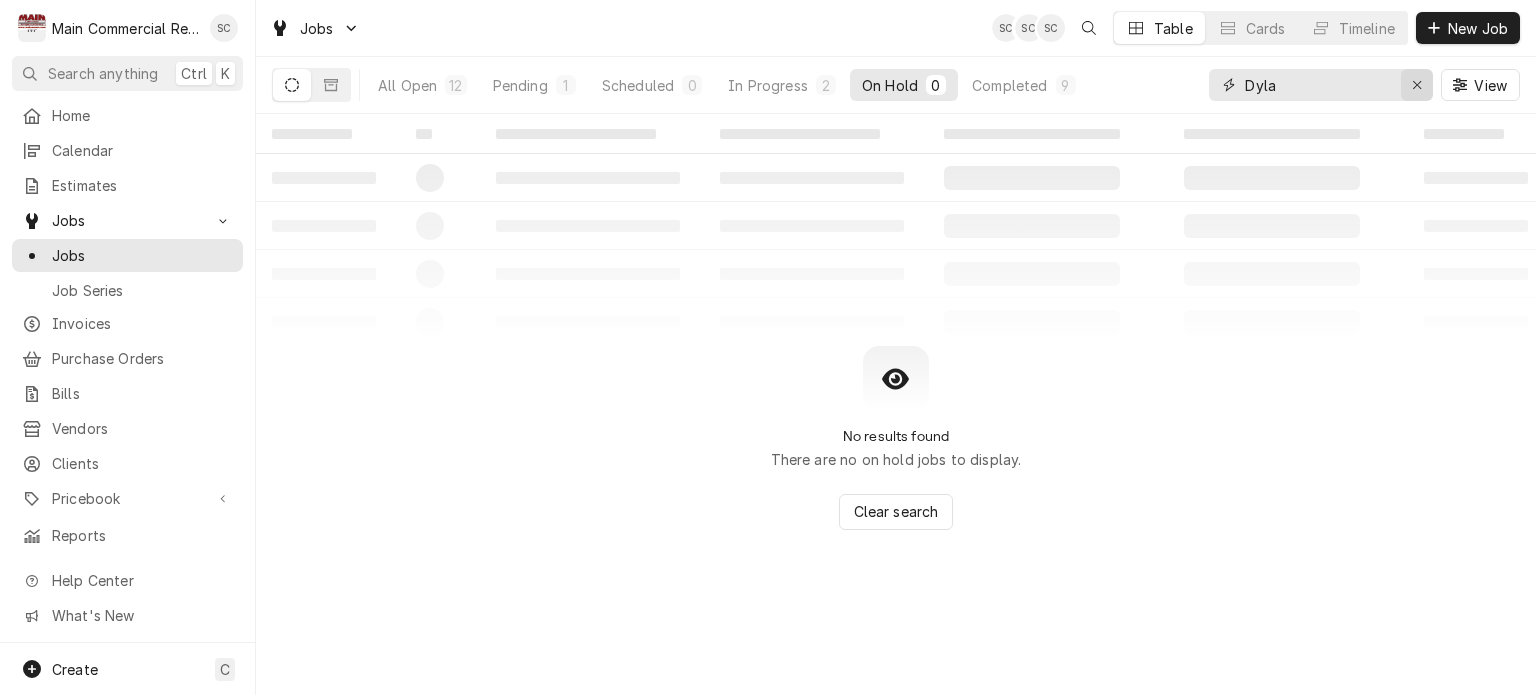 type on "Dyla" 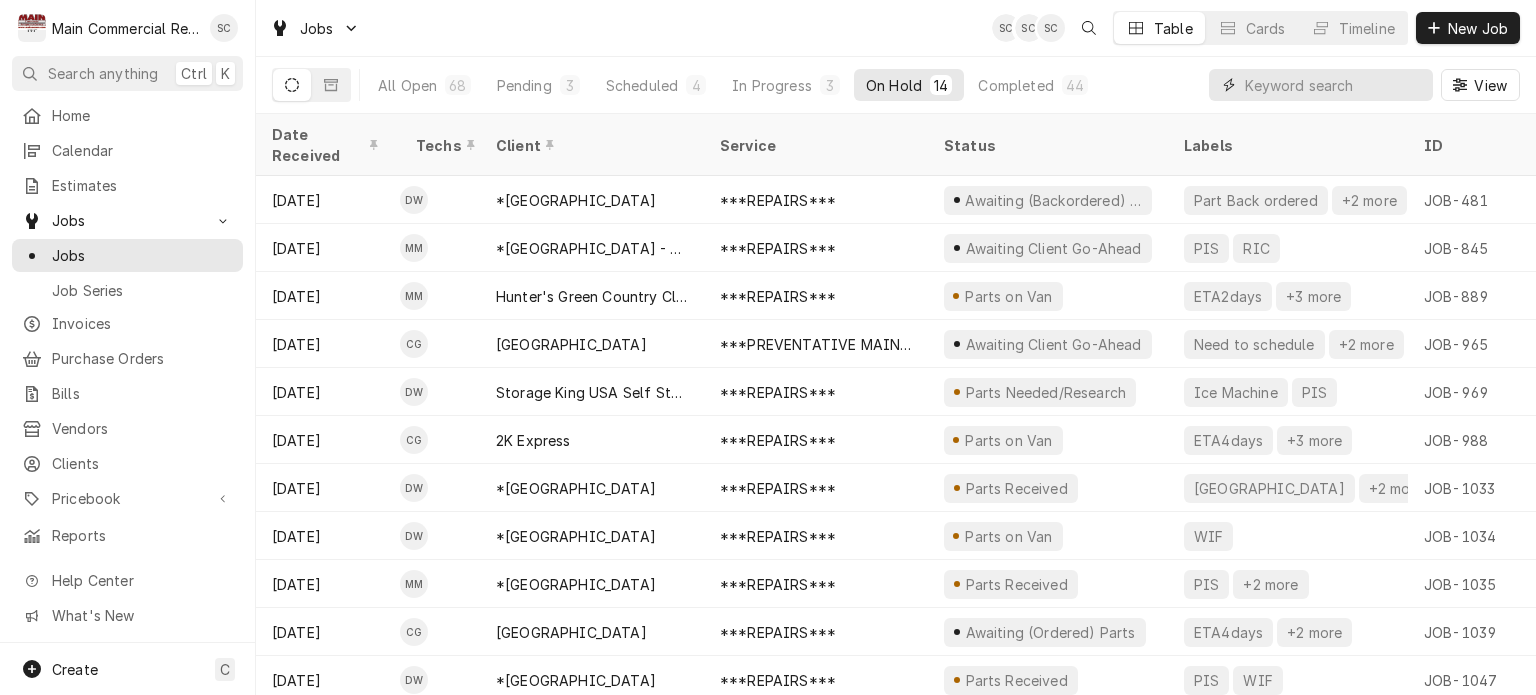 click at bounding box center (1334, 85) 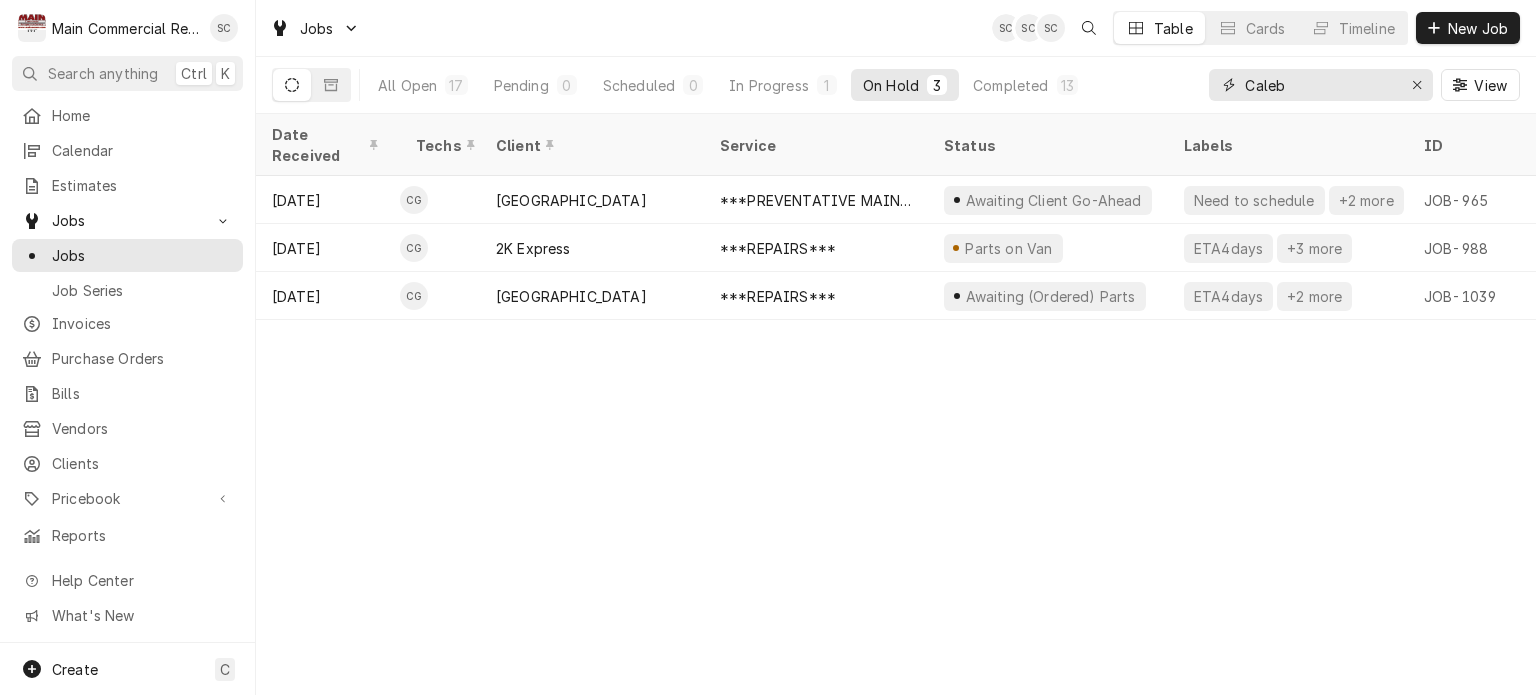 type on "Caleb" 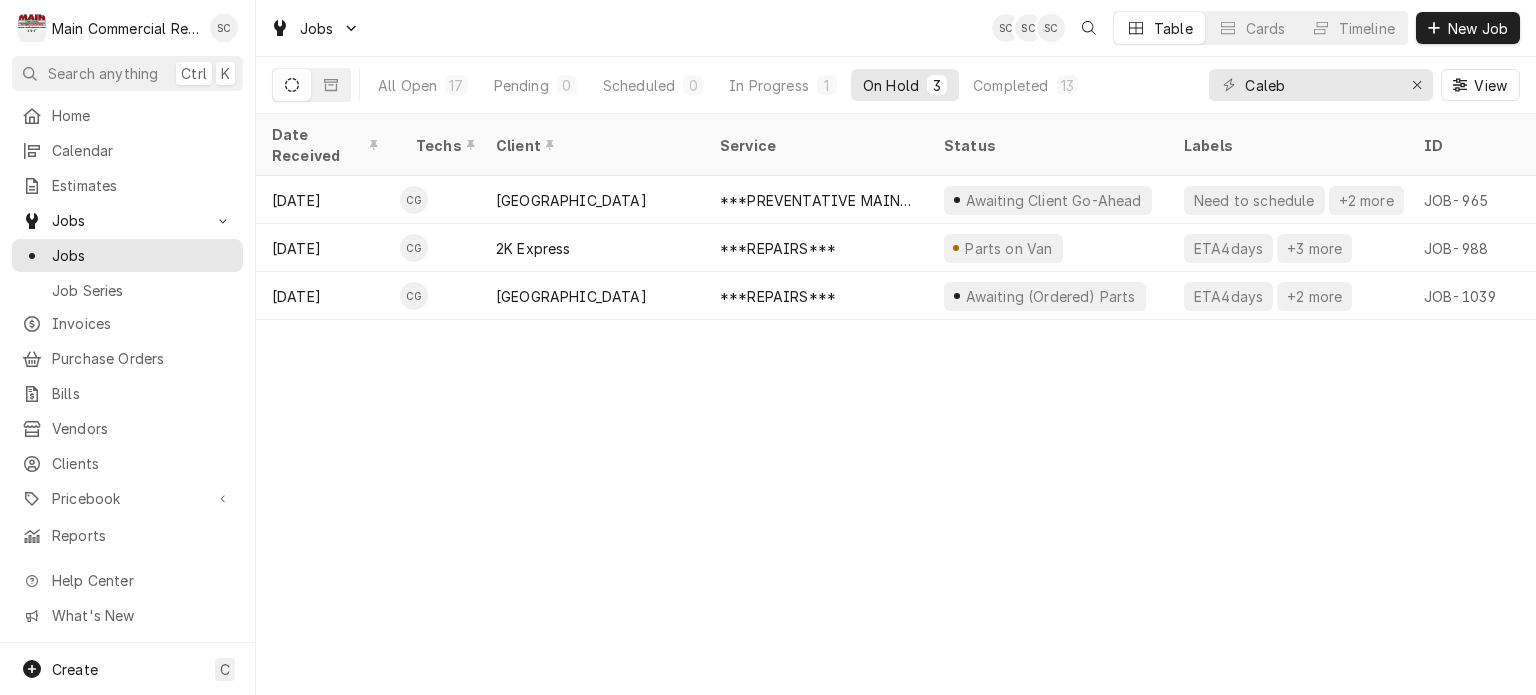 click on "Date Received Techs Client Service Status Labels ID Duration Location Name Job Type Priority Location Address Scheduled For On Hold Last Modified Jul 2   CG Manasota Care Center & Crematory ***PREVENTATIVE MAINTENANCE*** Awaiting Client Go-Ahead Need to schedule +2 more JOB-965 4h — Service No Priority 1221 53rd Ave East, Bradenton, FL 34203 Jul 14   • 9:15 AM Jul 14   Jul 14   Jul 7   CG 2K Express ***REPAIRS*** Parts on Van ETA4days +3 more JOB-988 2h Citgo Service High 6202 N 40th, Tampa, FL 33610 Jul 7   • 3:30 PM Jul 17   Jul 17   Jul 14   CG Manasota Care Center & Crematory ***REPAIRS*** Awaiting (Ordered) Parts ETA4days +2 more JOB-1039 2h — Service No Priority 1221 53rd Ave East, Bradenton, FL 34203 Jul 14   • 9:00 AM Jul 14   Jul 14   KQe4dDK Date — Time — Duration — Labels No labels Reason For Call Not mentioned" at bounding box center [896, 404] 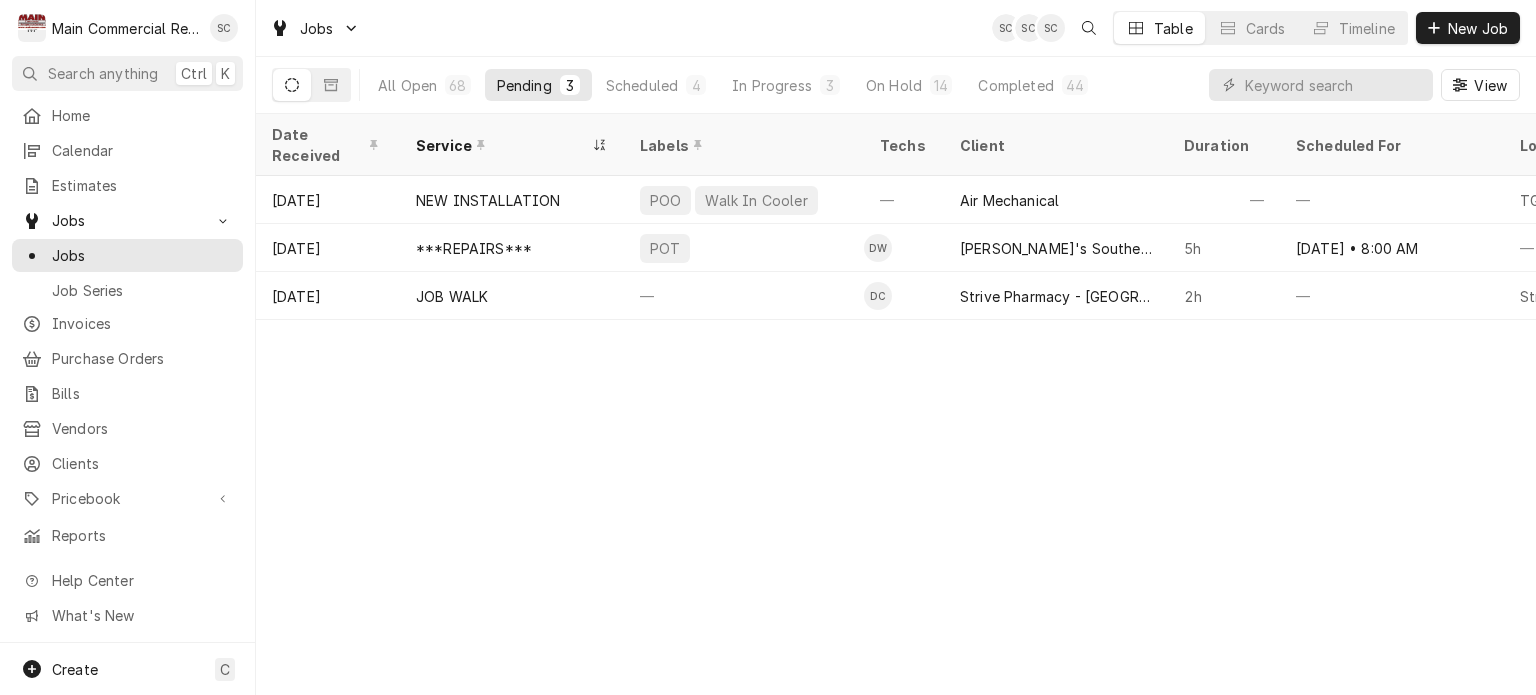scroll, scrollTop: 0, scrollLeft: 0, axis: both 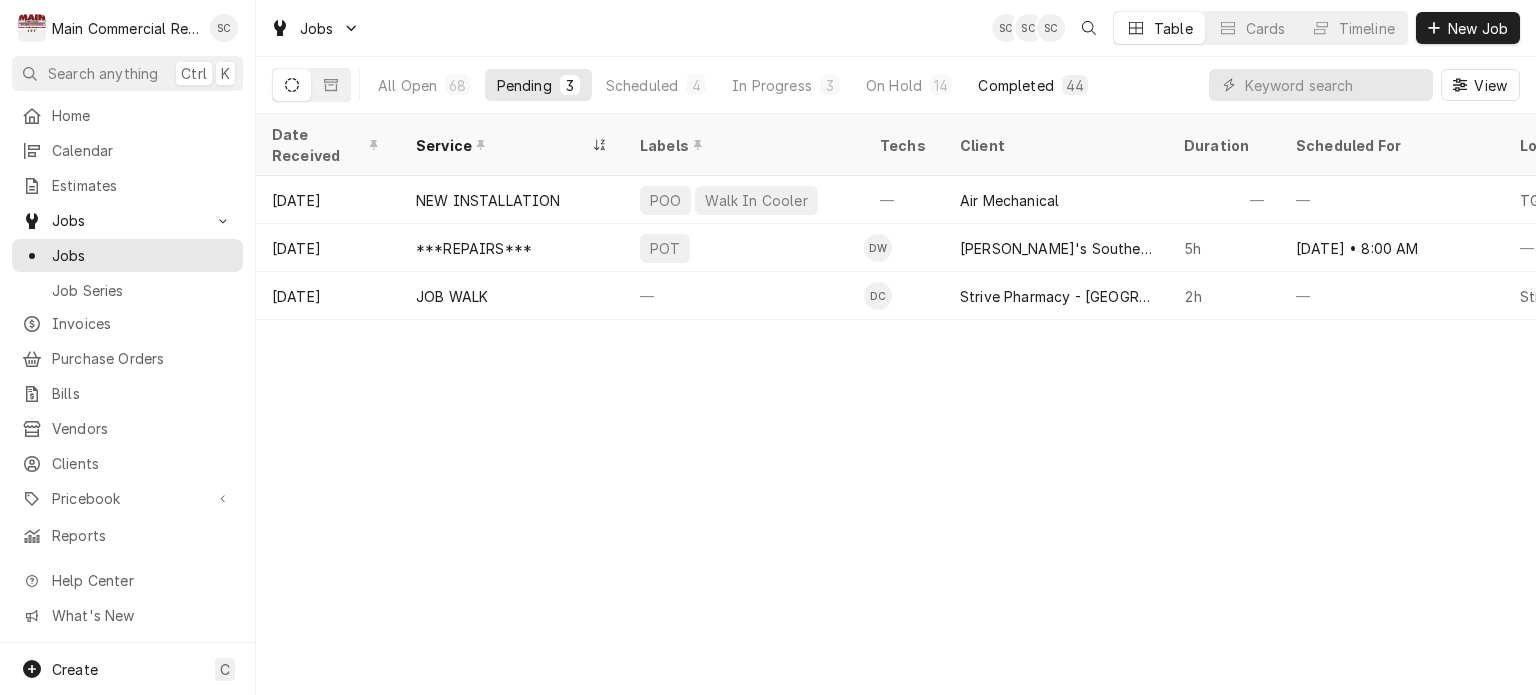 click on "Completed" at bounding box center (1015, 85) 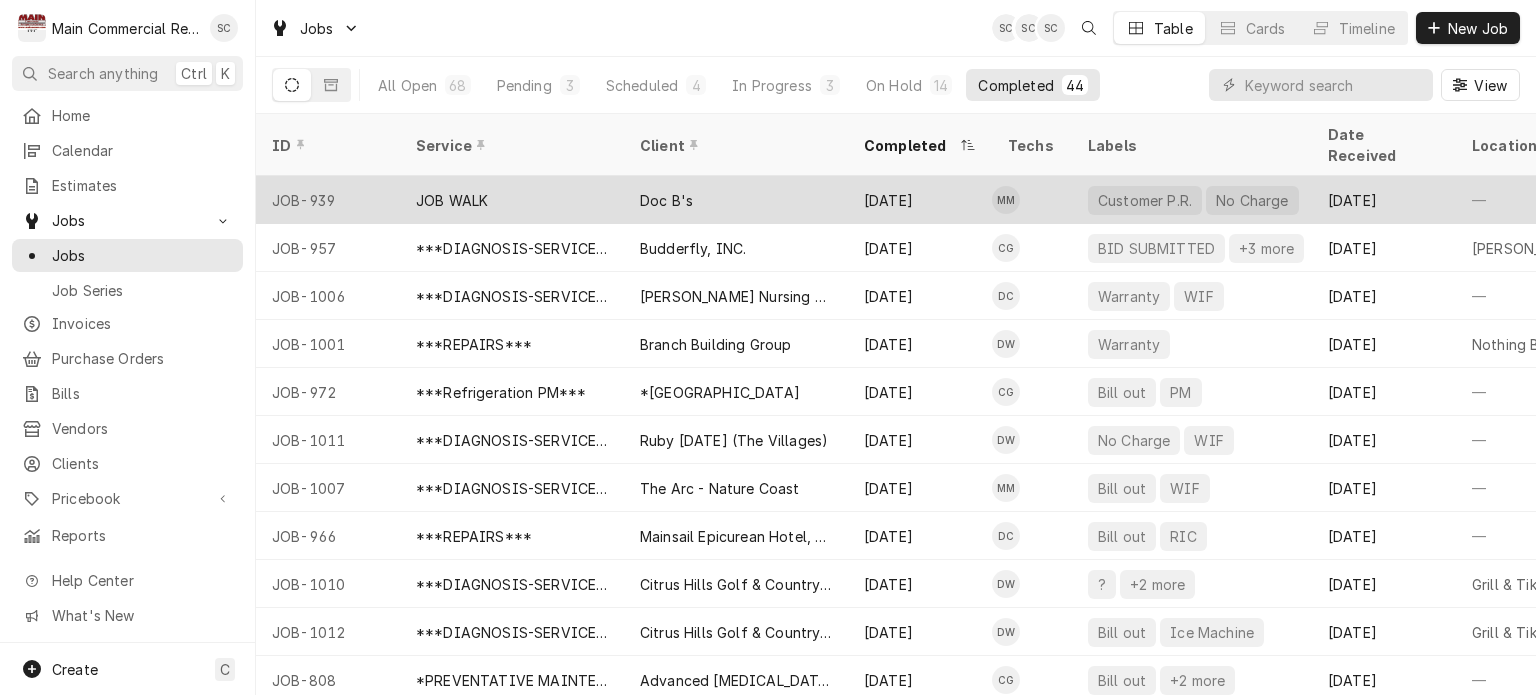 click on "Doc B's" at bounding box center [736, 200] 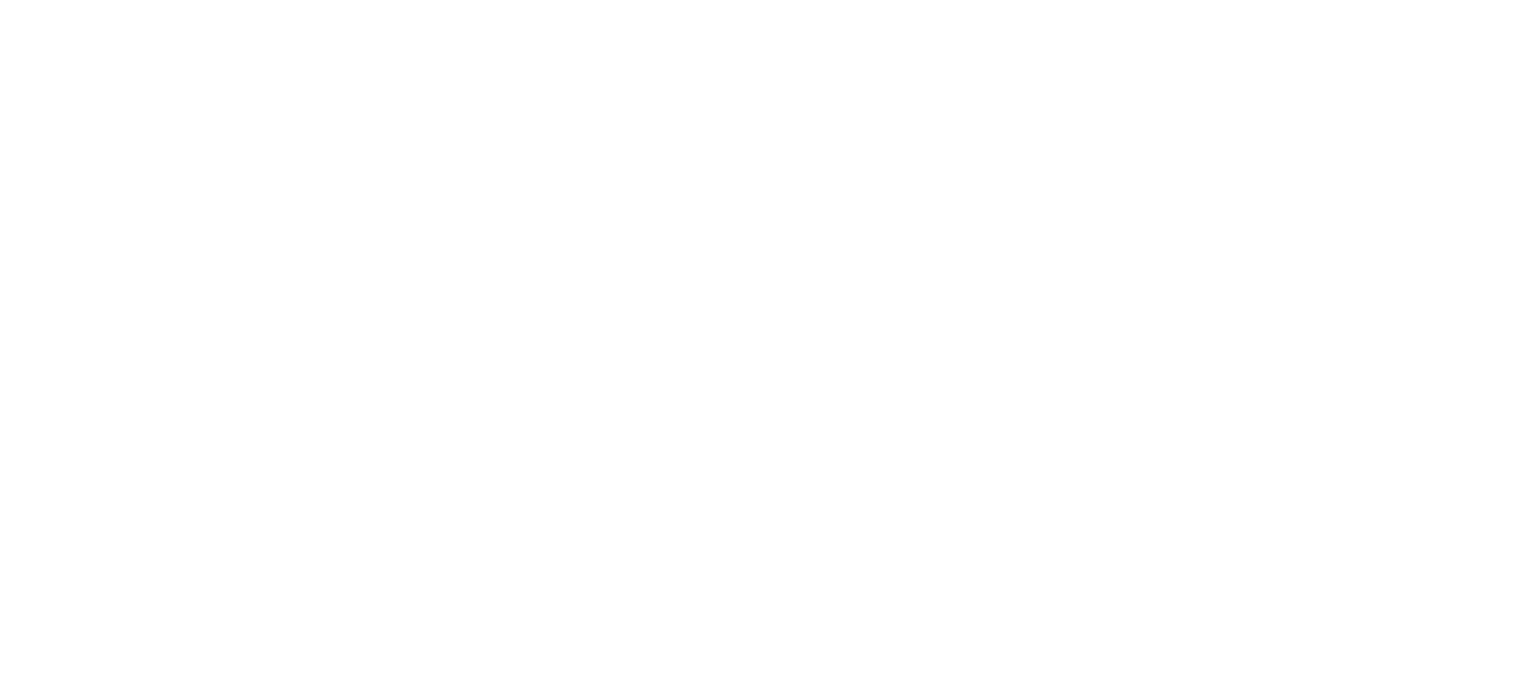 scroll, scrollTop: 0, scrollLeft: 0, axis: both 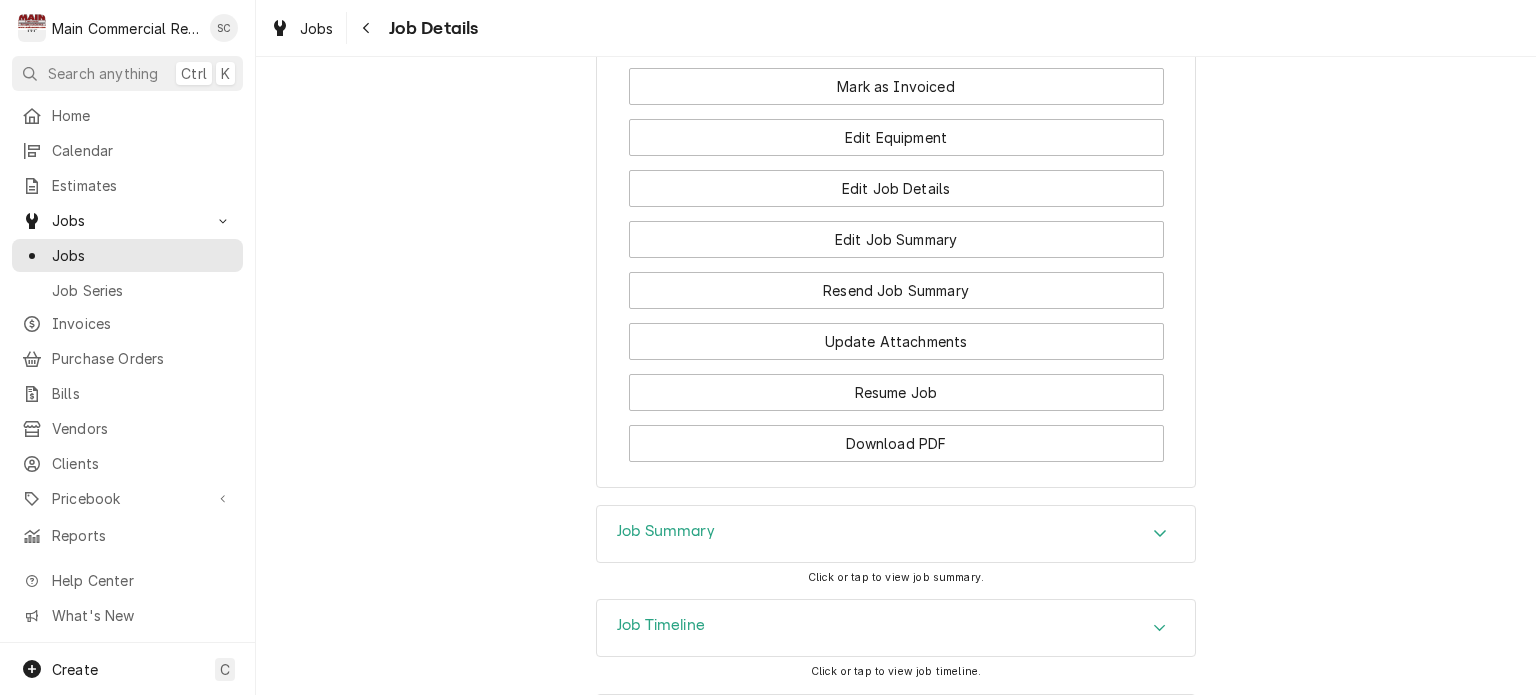 click 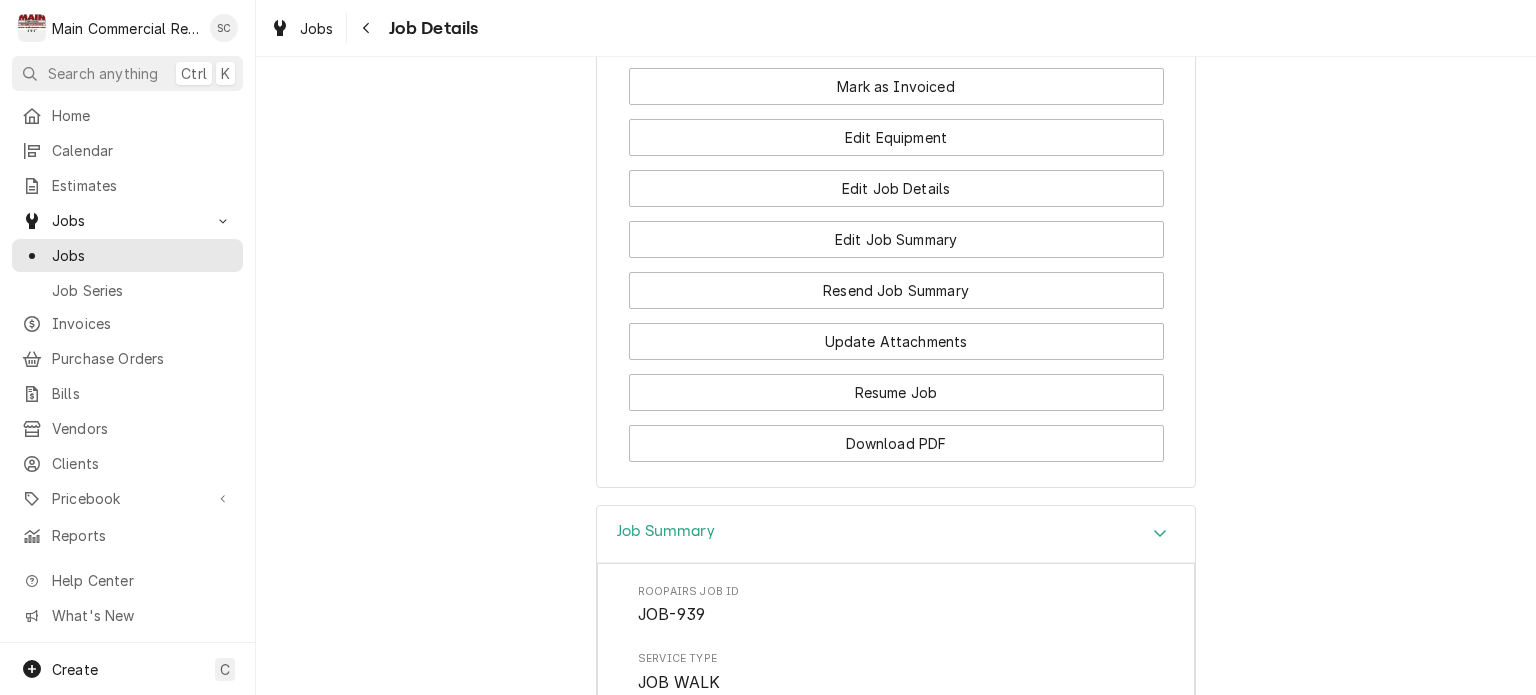 scroll, scrollTop: 2772, scrollLeft: 0, axis: vertical 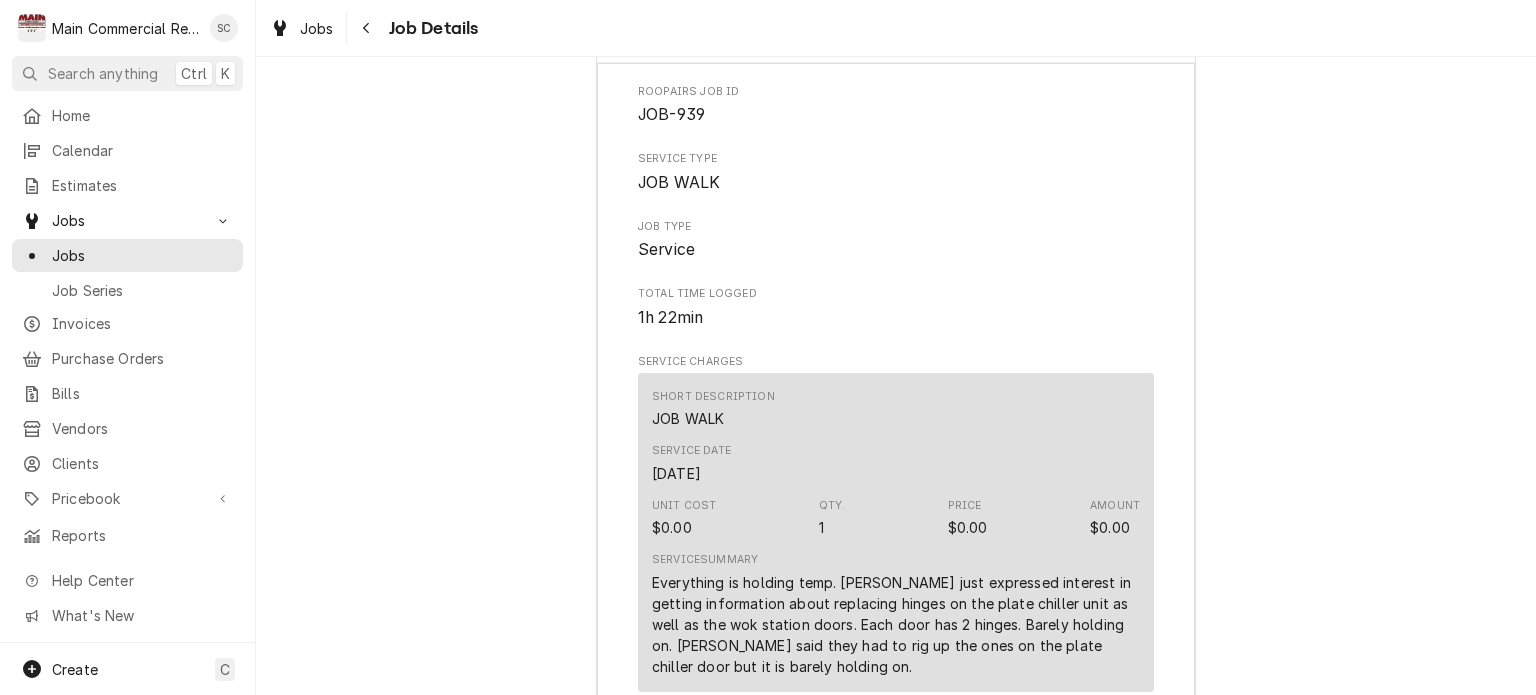 click on "Job Summary Roopairs Job ID JOB-939 Service Type JOB WALK Job Type Service Total Time Logged 1h 22min Service Charges Short Description JOB WALK Service Date [DATE] Unit Cost $0.00 Qty. 1 Price $0.00 Amount $0.00 Service  Summary Everything is holding temp. [PERSON_NAME] just expressed interest in getting information about replacing hinges on the plate chiller unit as well as the wok station doors. Each door has 2 hinges. Barely holding on. [PERSON_NAME] said they had to rig up the ones on the plate chiller door but it is barely holding on. Parts and Materials (No parts and materials charges) Trip Charges, Diagnostic Fees, etc. (No miscellaneous charges) Discounts (No discounts) Subtotal $0.00 Profit $0.00 Notes from Technician  (Only Visible to You) Signature Signature skipped: “ . ”" at bounding box center [896, 701] 